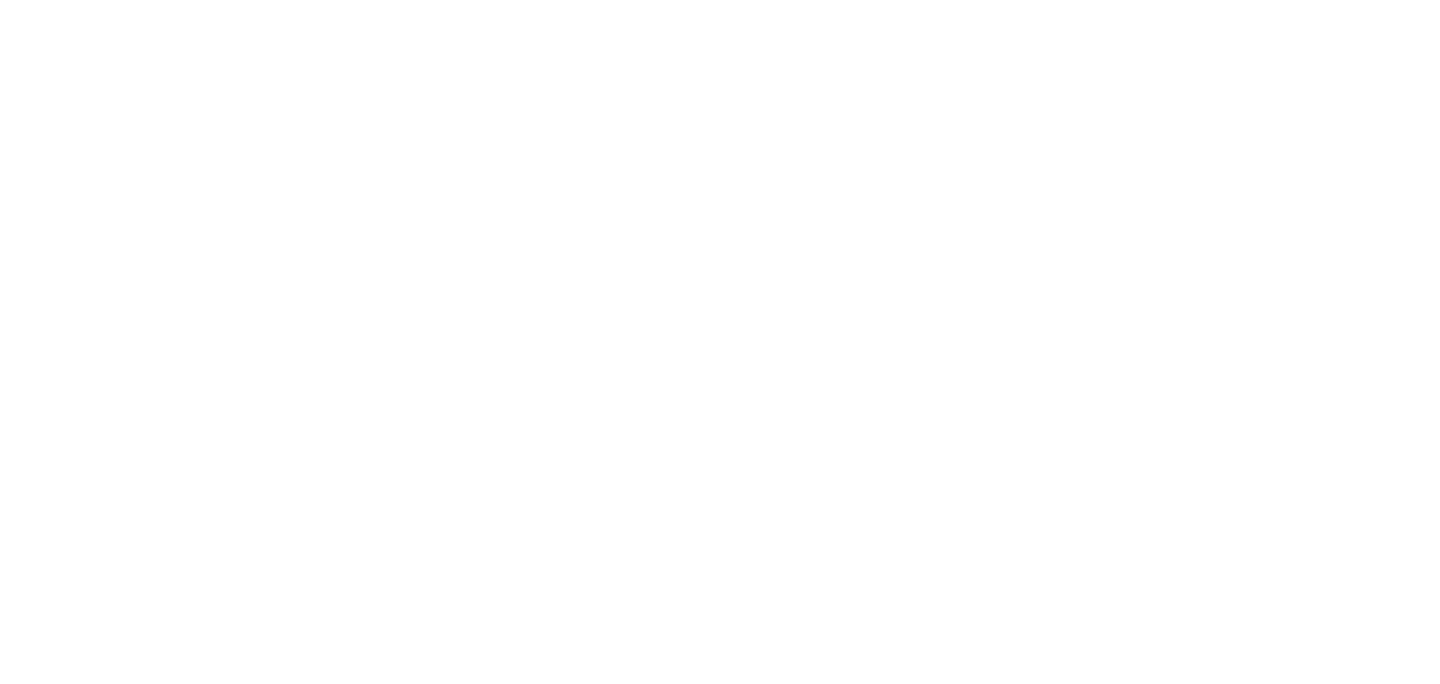 scroll, scrollTop: 0, scrollLeft: 0, axis: both 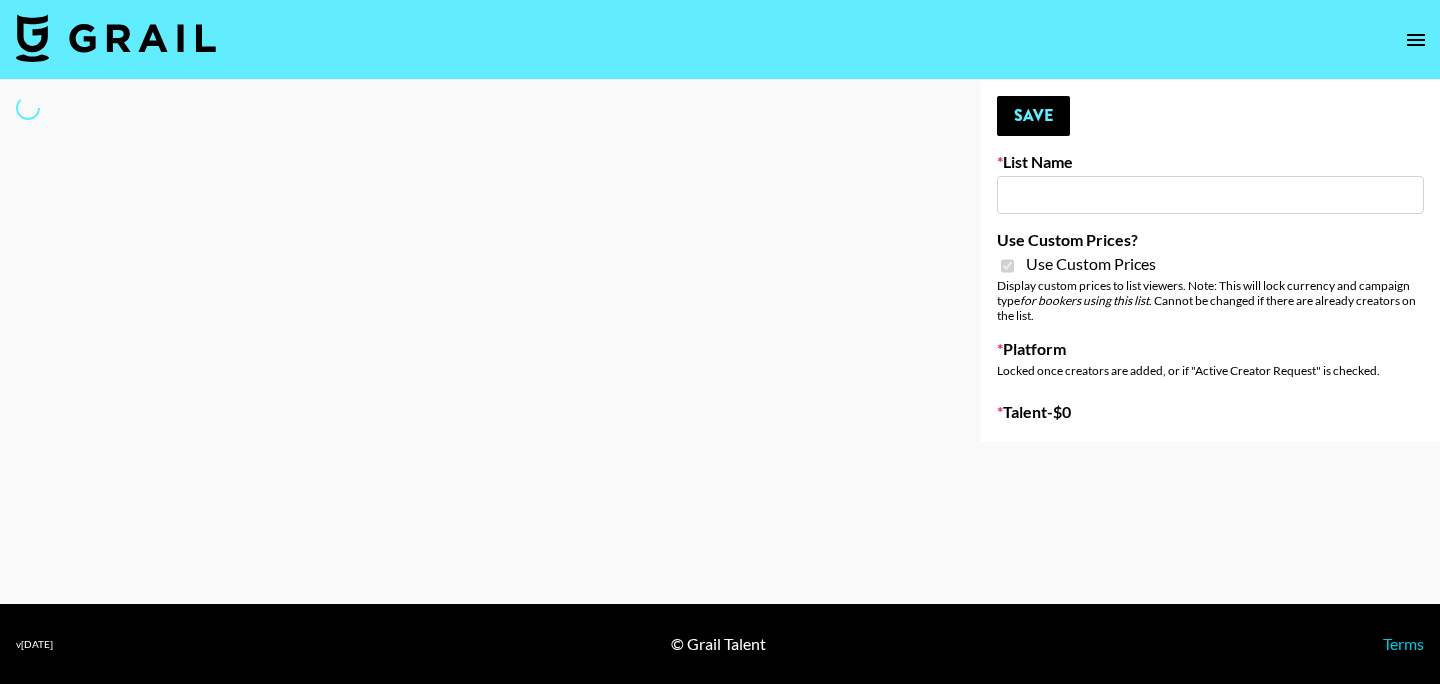 type on "Coupert (August) - TikTok" 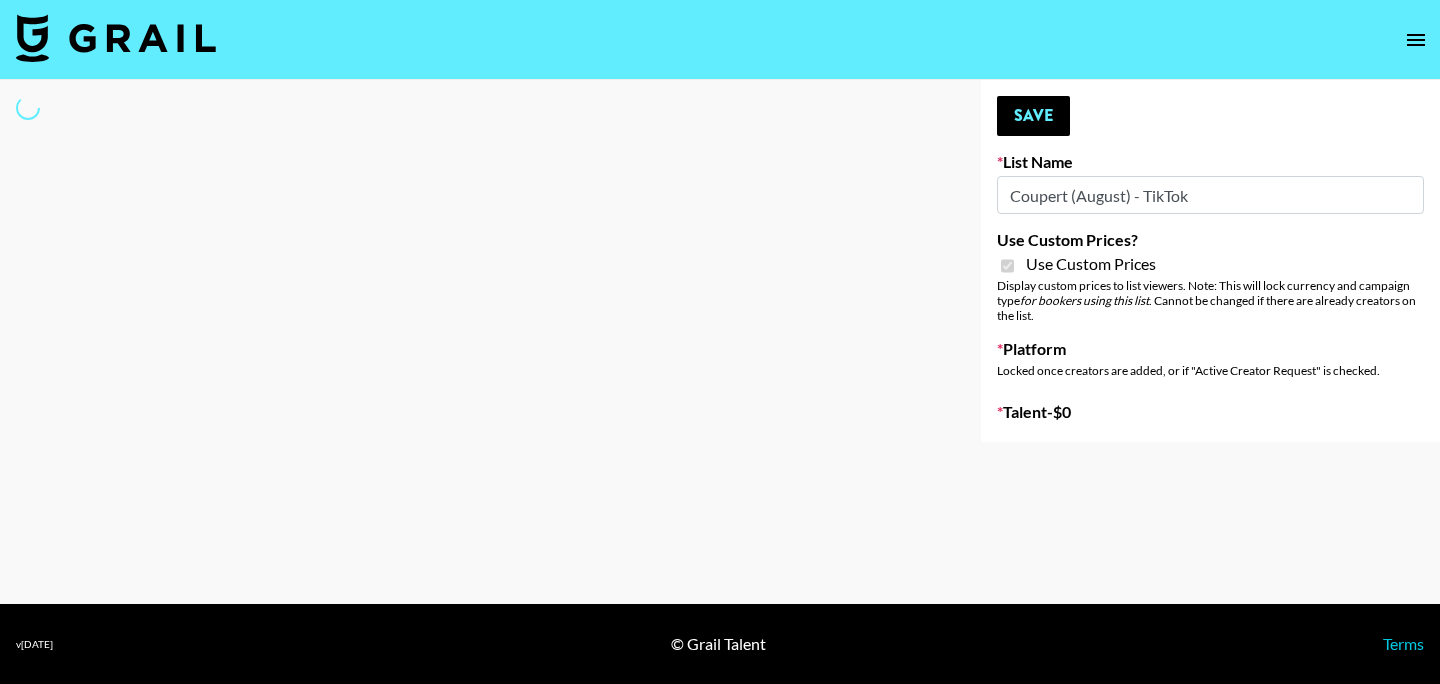 select on "Brand" 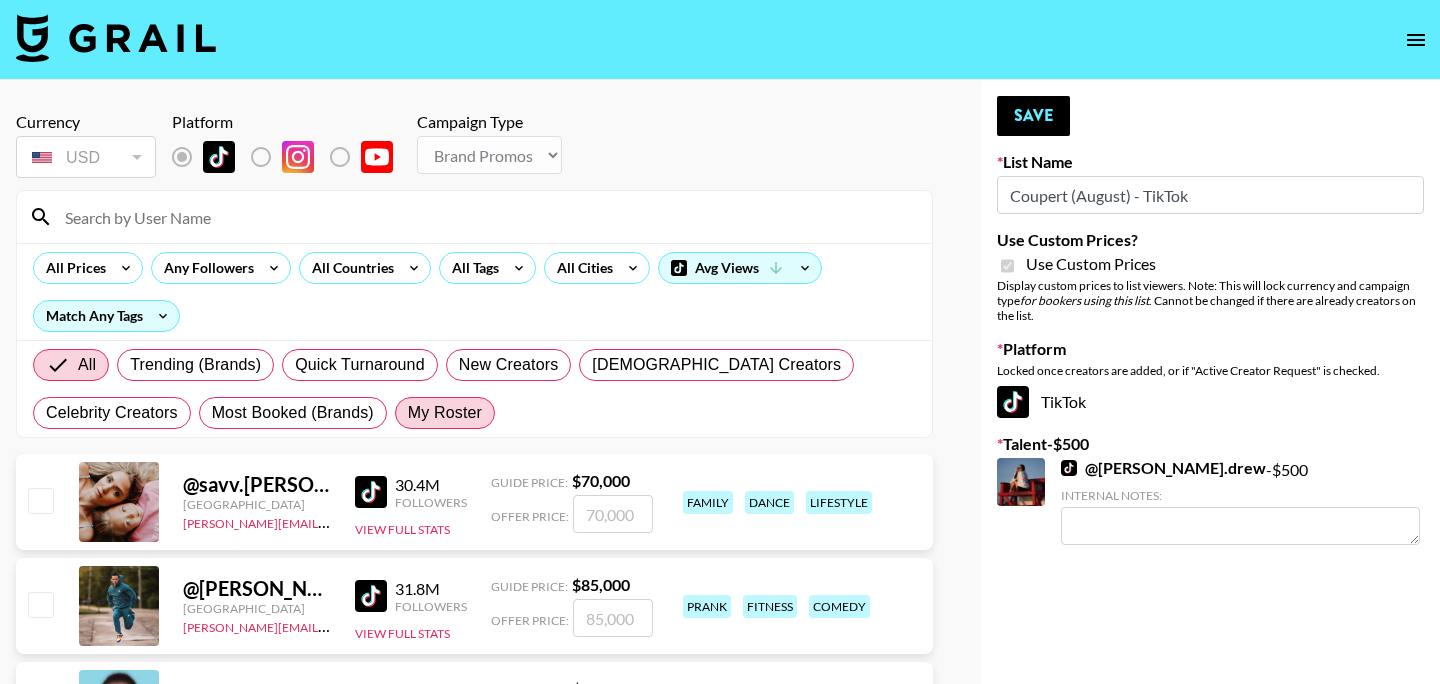 click on "My Roster" at bounding box center [445, 413] 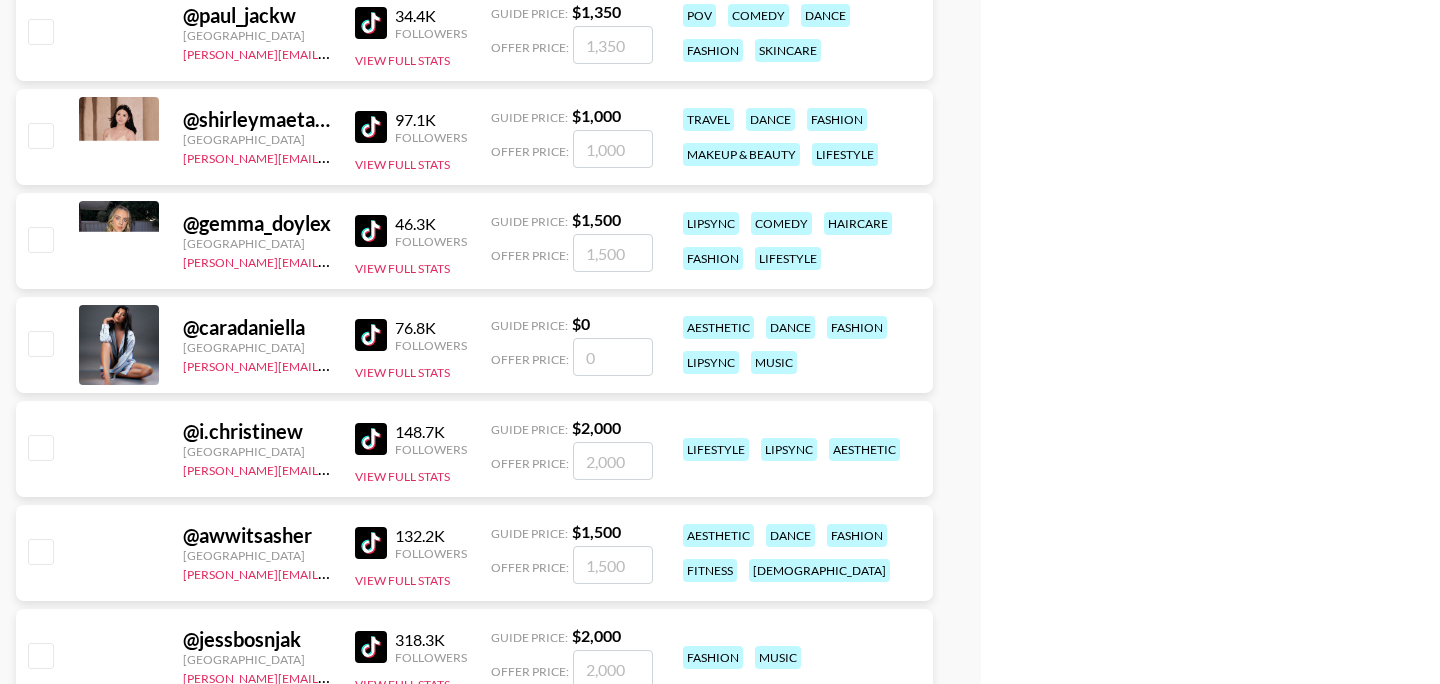 scroll, scrollTop: 705, scrollLeft: 0, axis: vertical 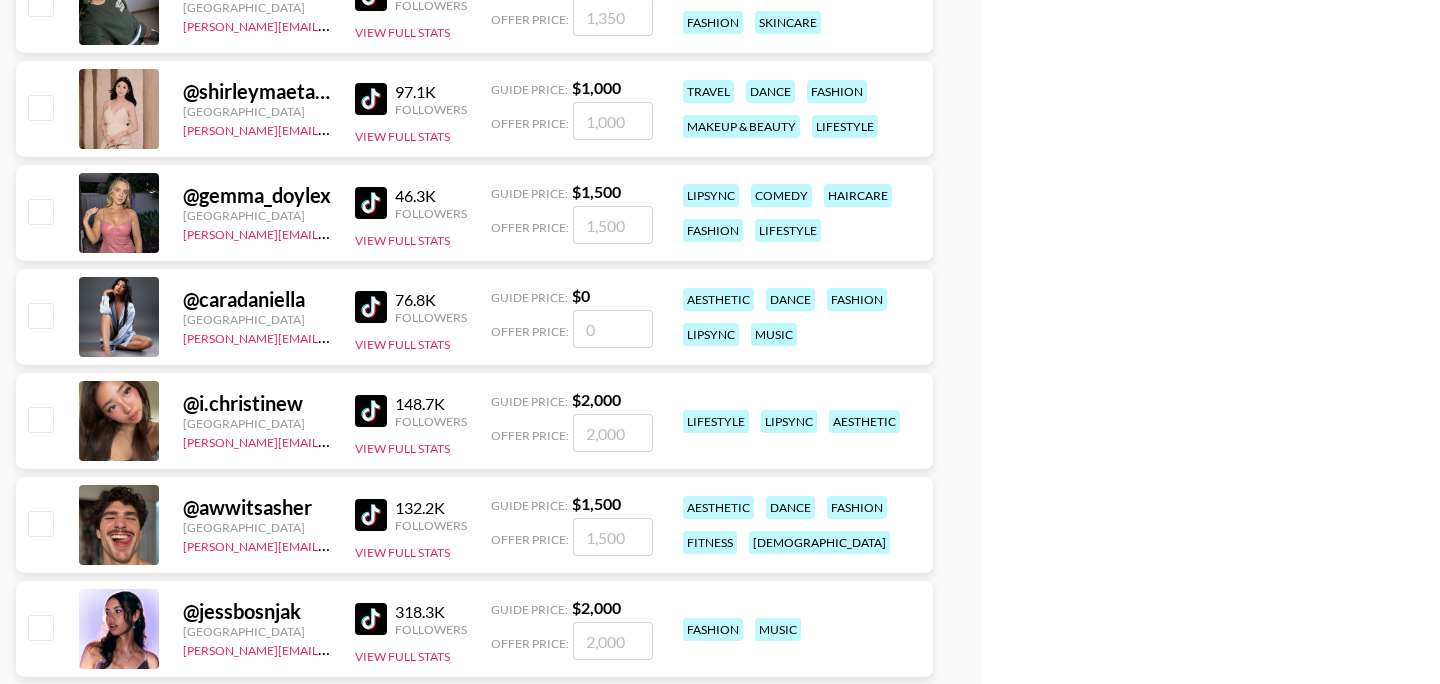 click at bounding box center [40, 523] 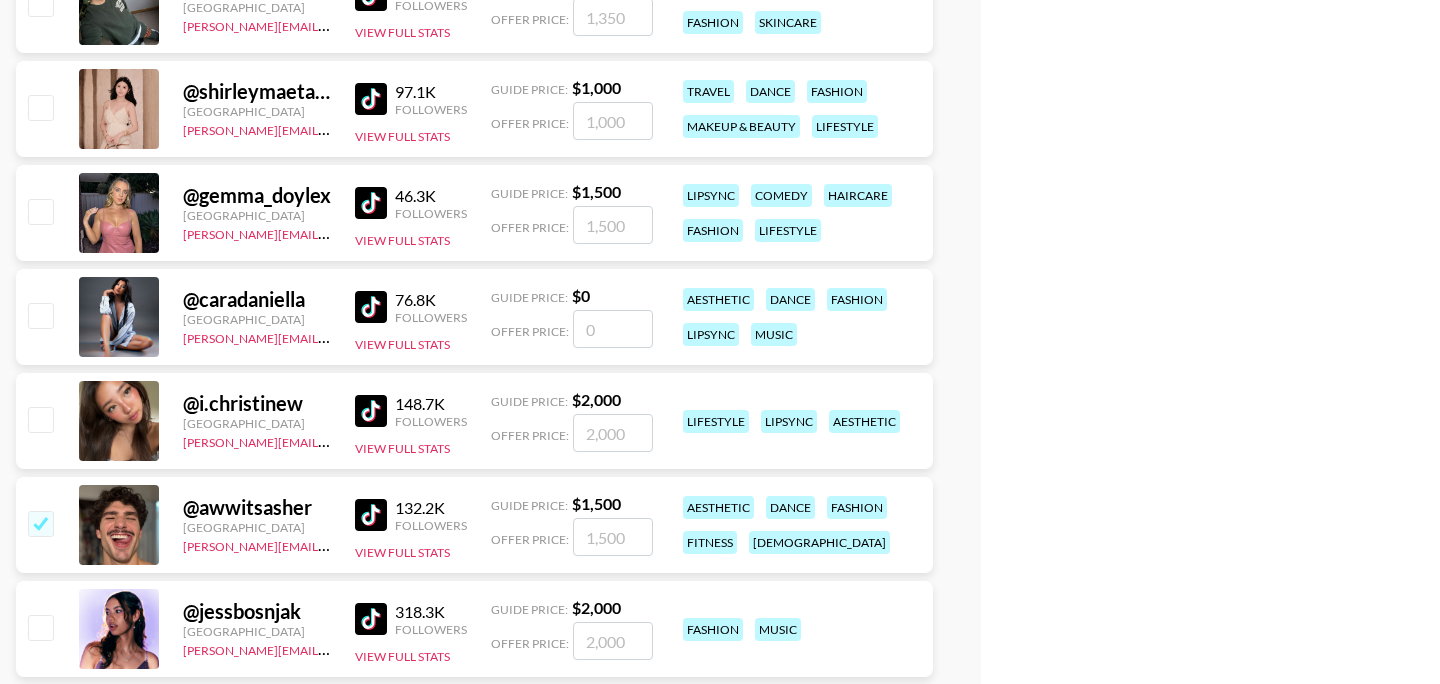 checkbox on "true" 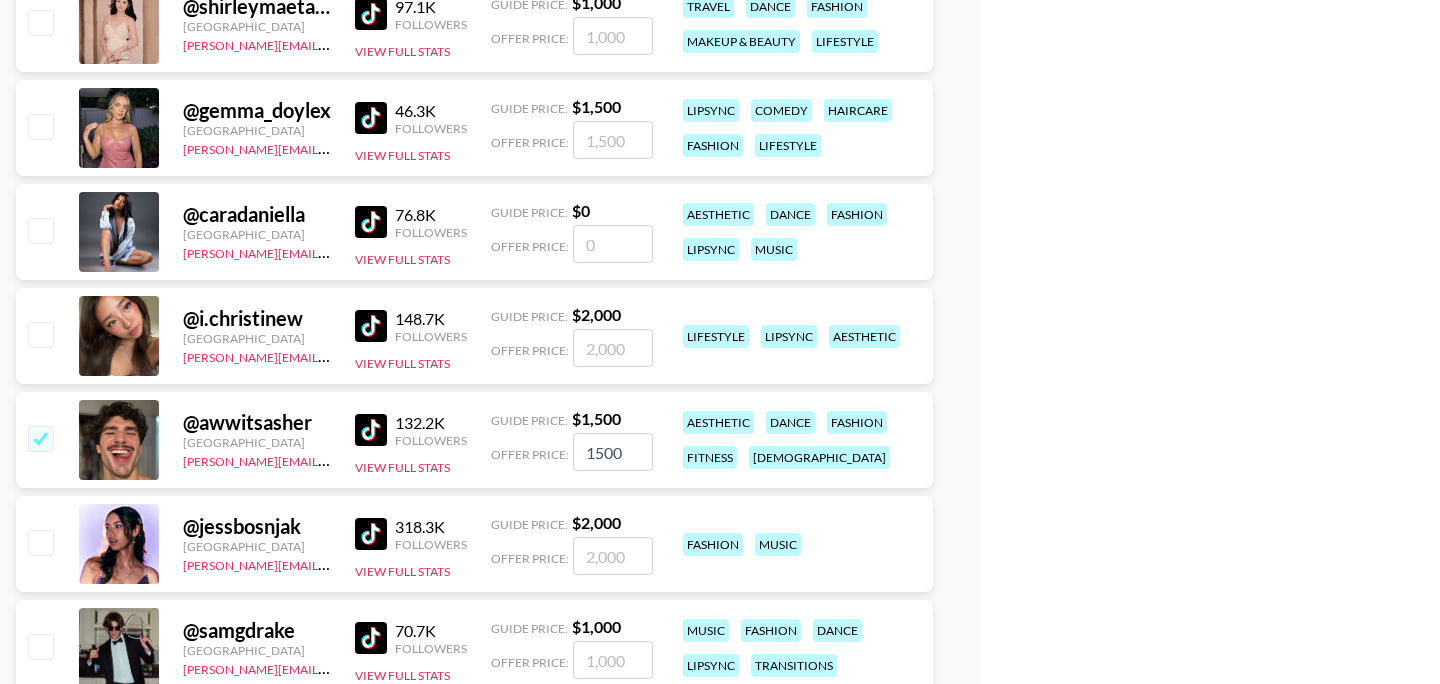 scroll, scrollTop: 821, scrollLeft: 0, axis: vertical 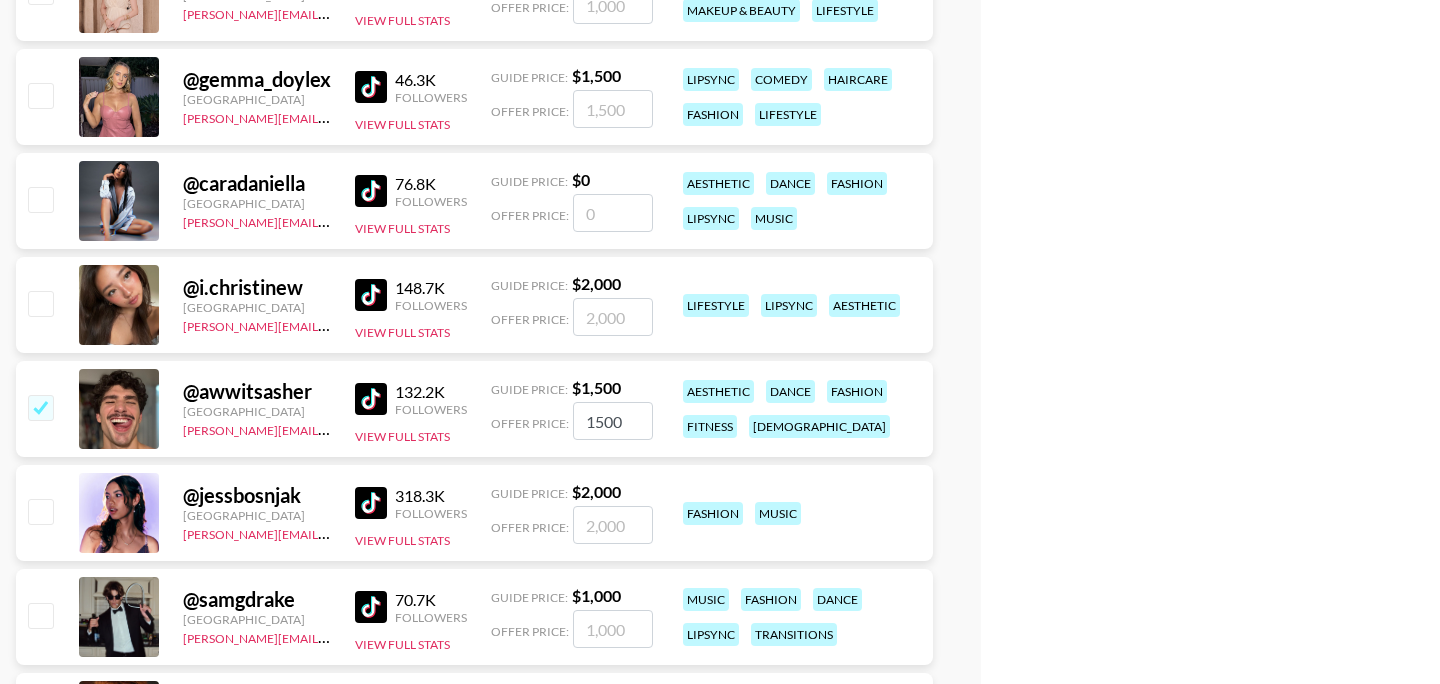click on "1500" at bounding box center (613, 421) 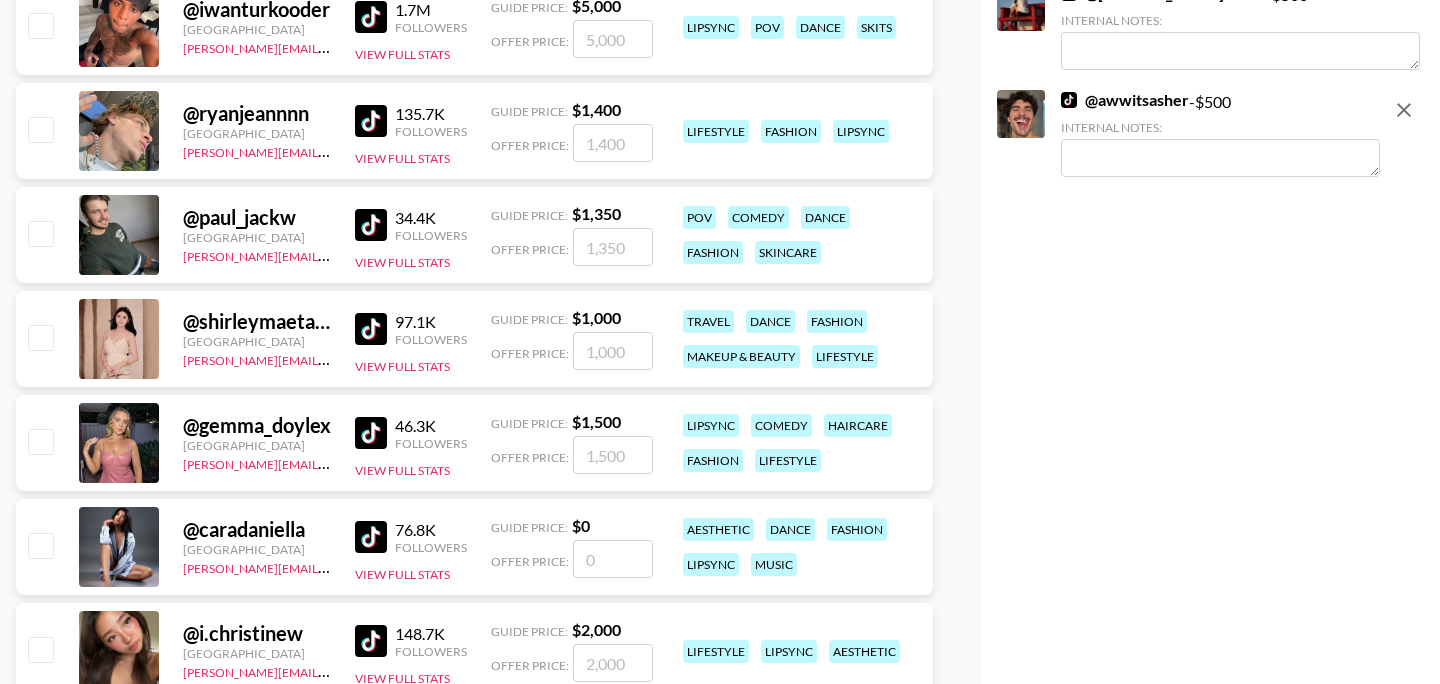 scroll, scrollTop: 0, scrollLeft: 0, axis: both 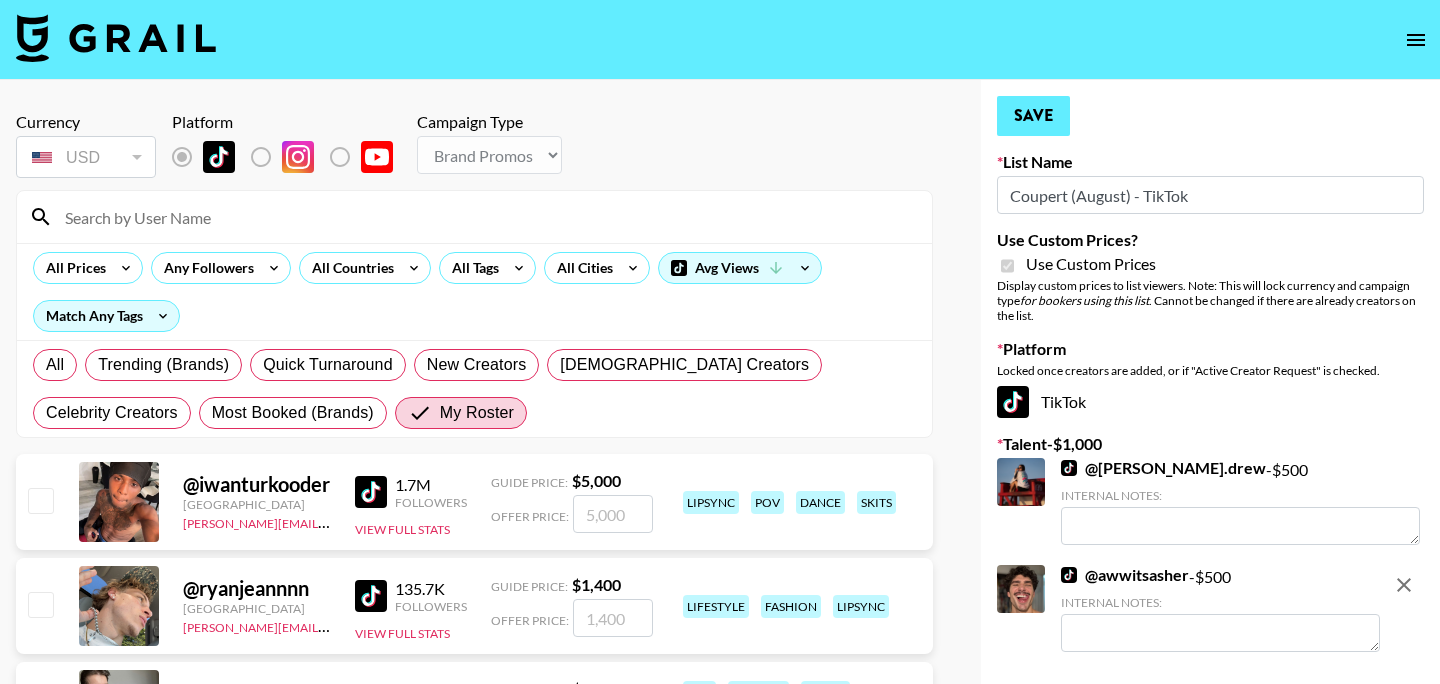 type on "500" 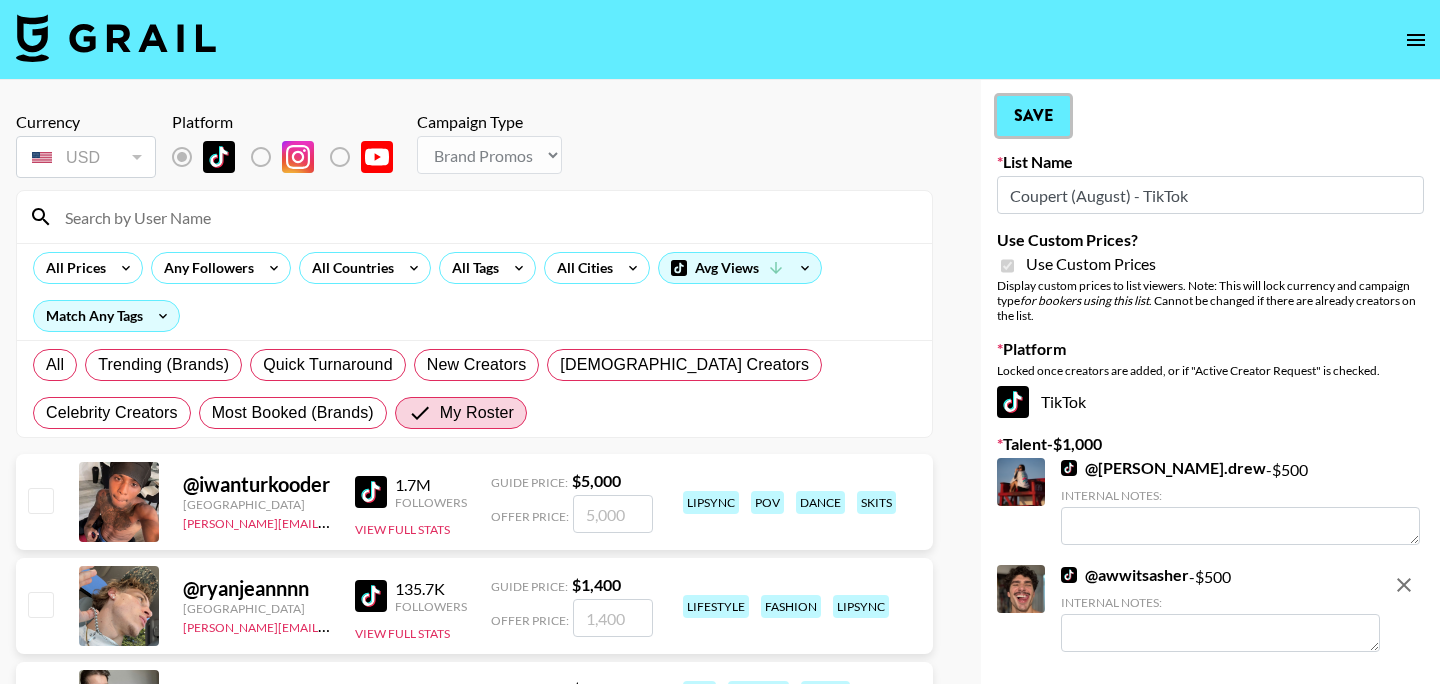 click on "Save" at bounding box center [1033, 116] 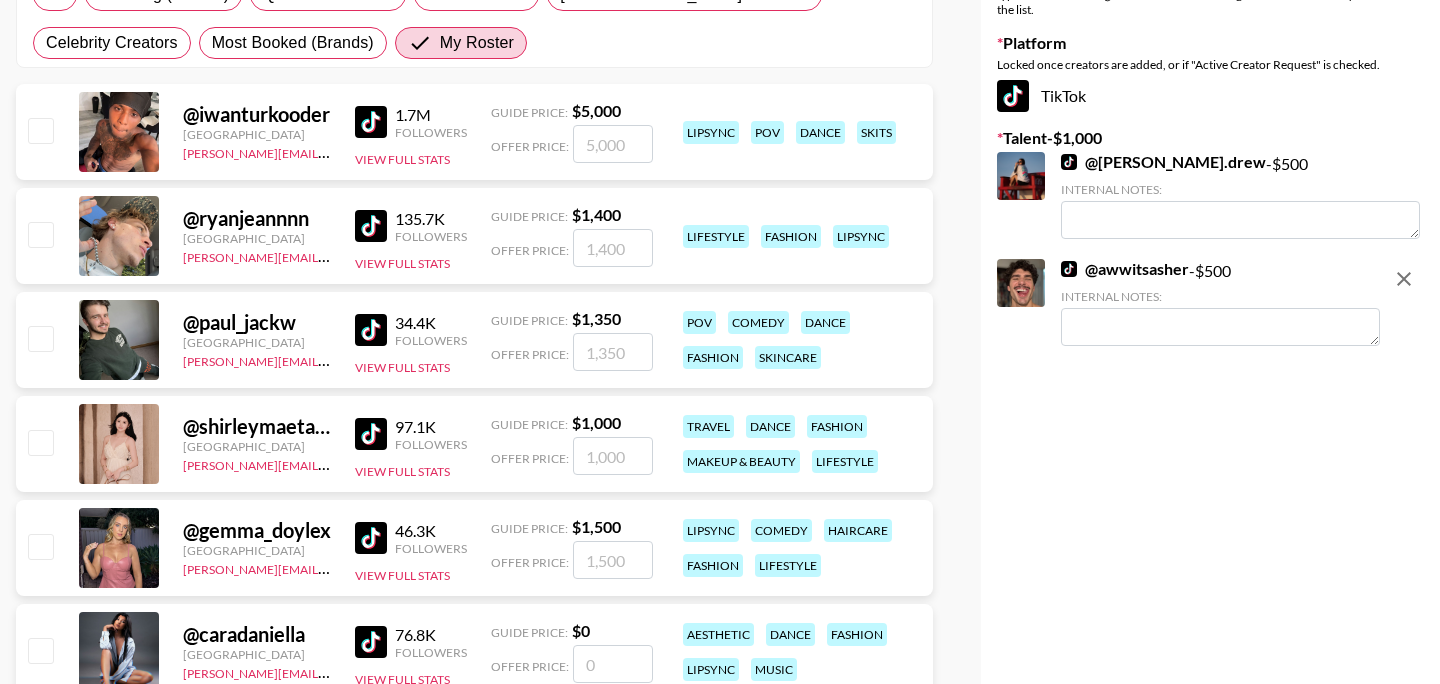 scroll, scrollTop: 377, scrollLeft: 0, axis: vertical 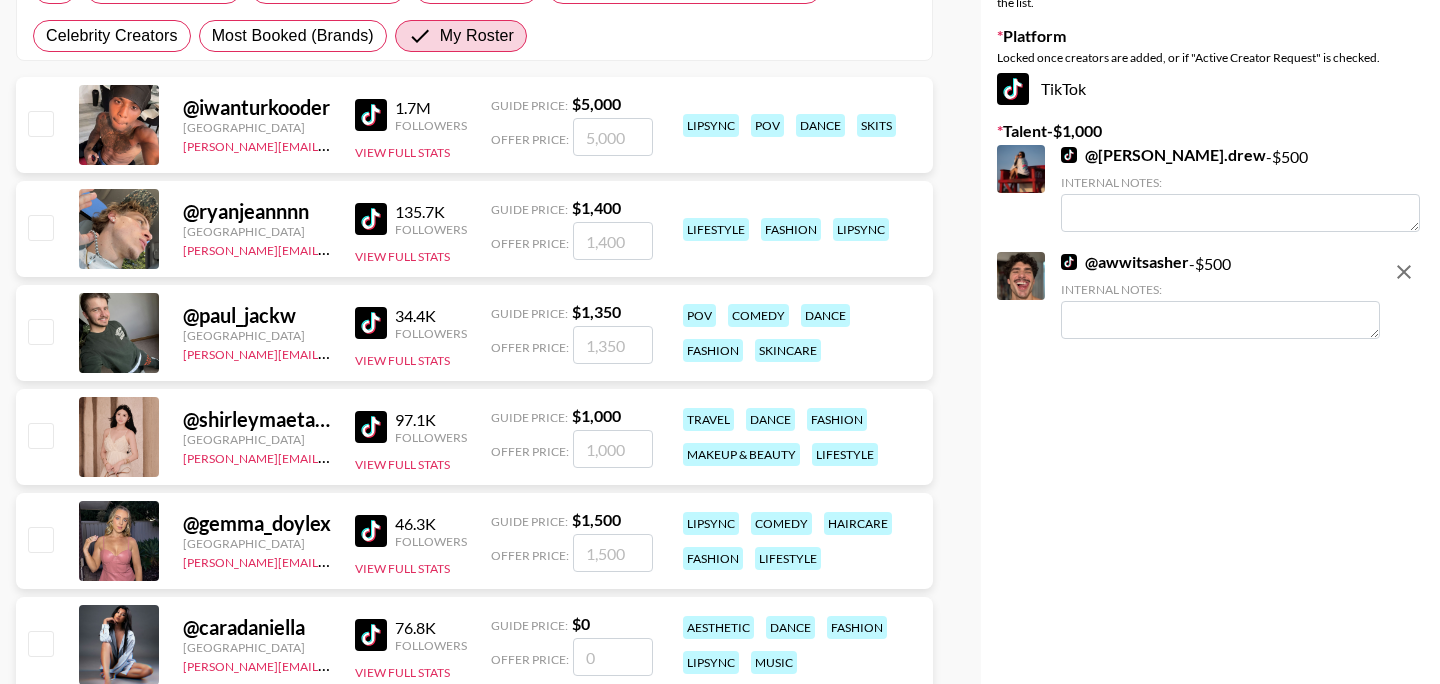 click at bounding box center (40, 331) 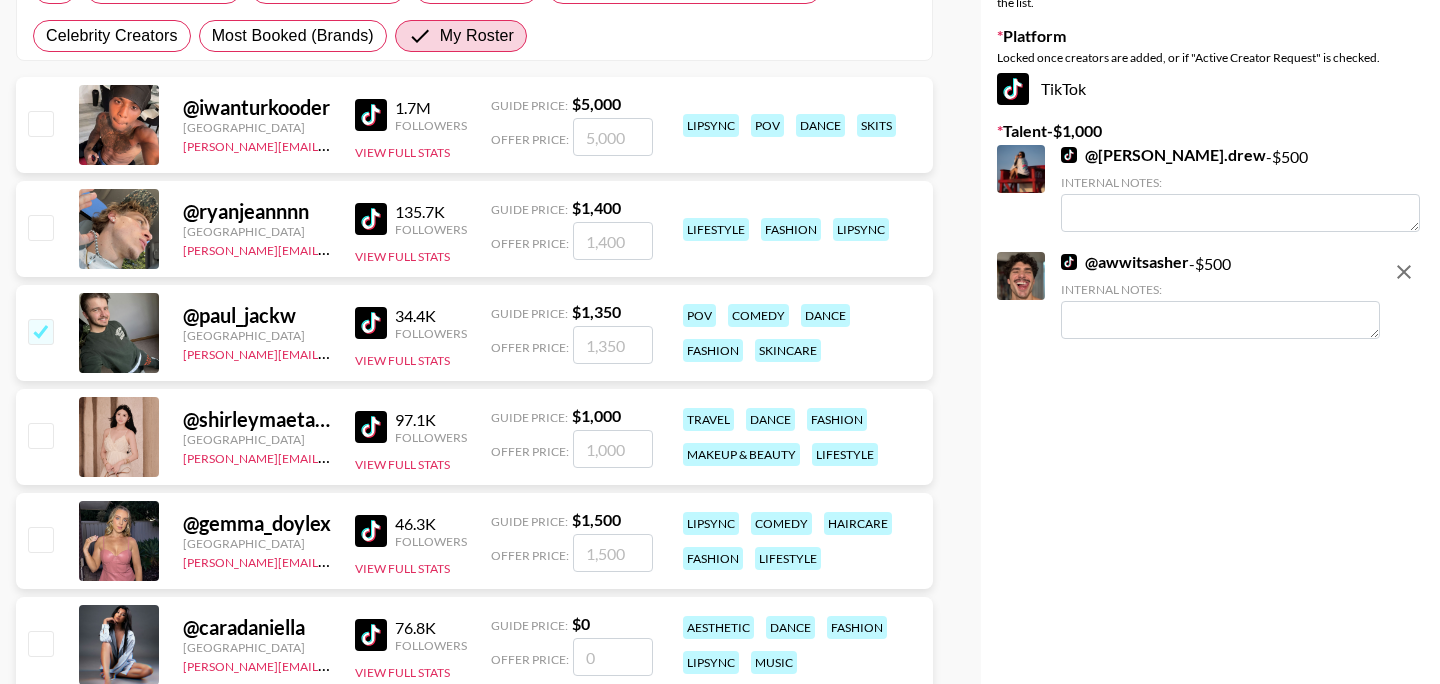 checkbox on "true" 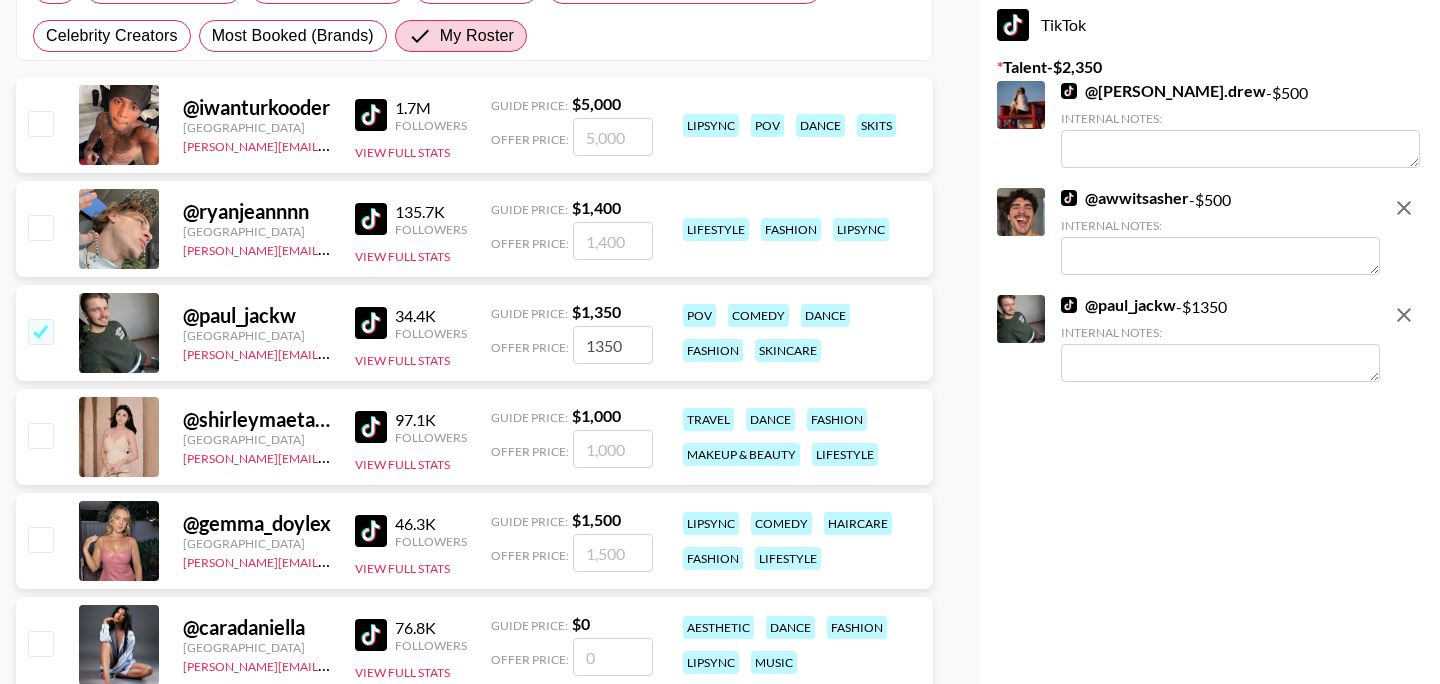 drag, startPoint x: 627, startPoint y: 349, endPoint x: 531, endPoint y: 344, distance: 96.13012 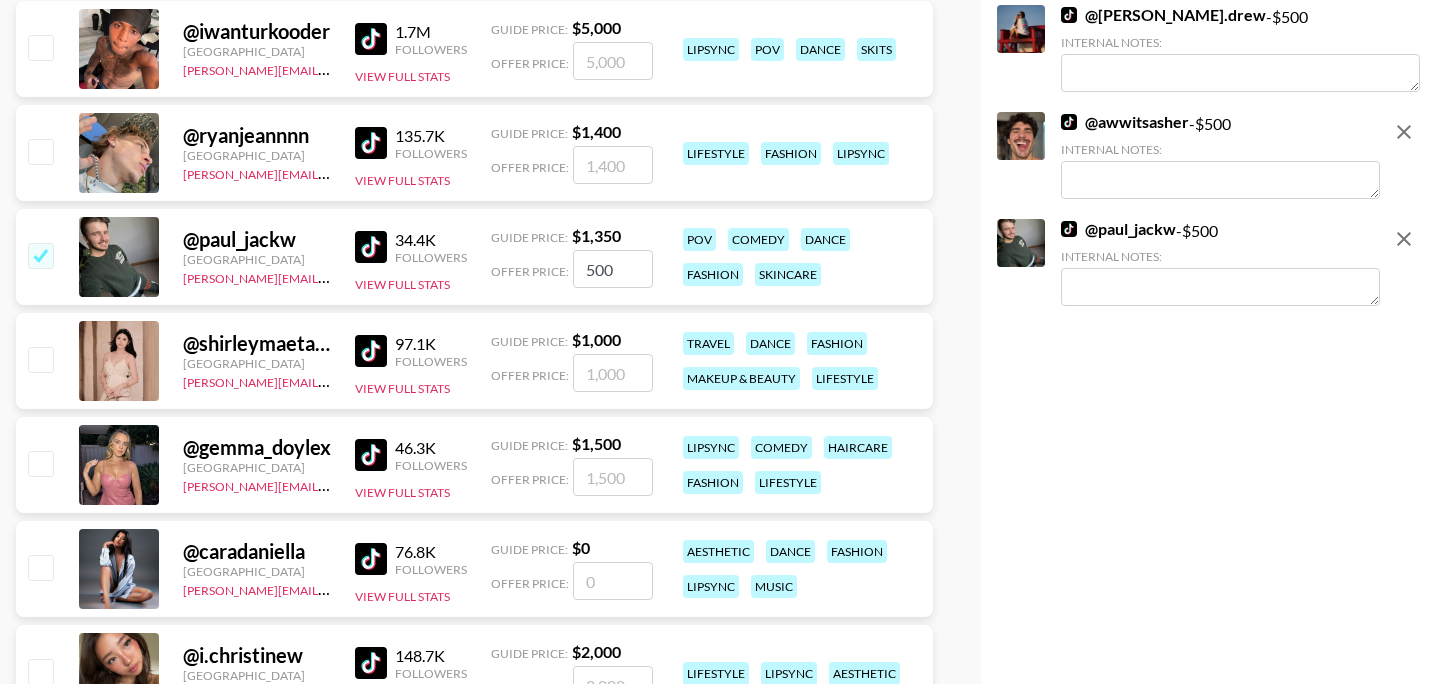 scroll, scrollTop: 529, scrollLeft: 0, axis: vertical 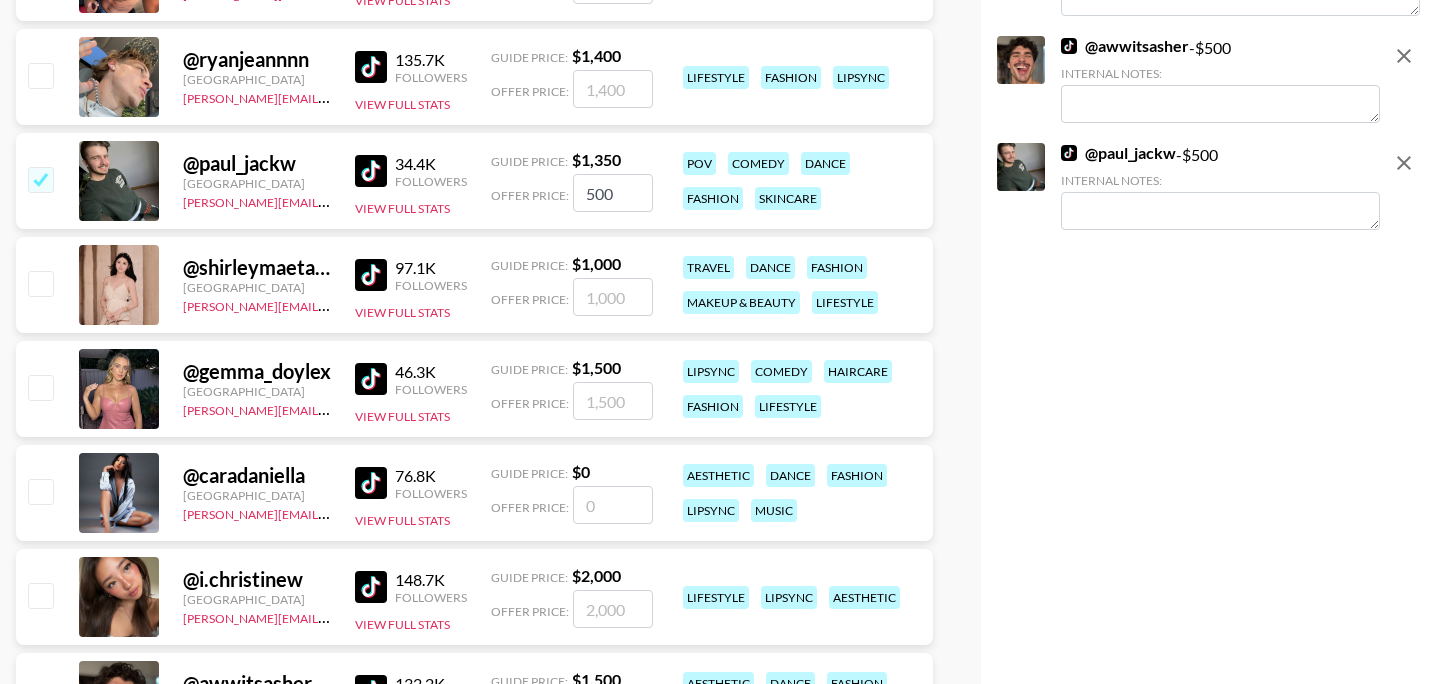 type on "500" 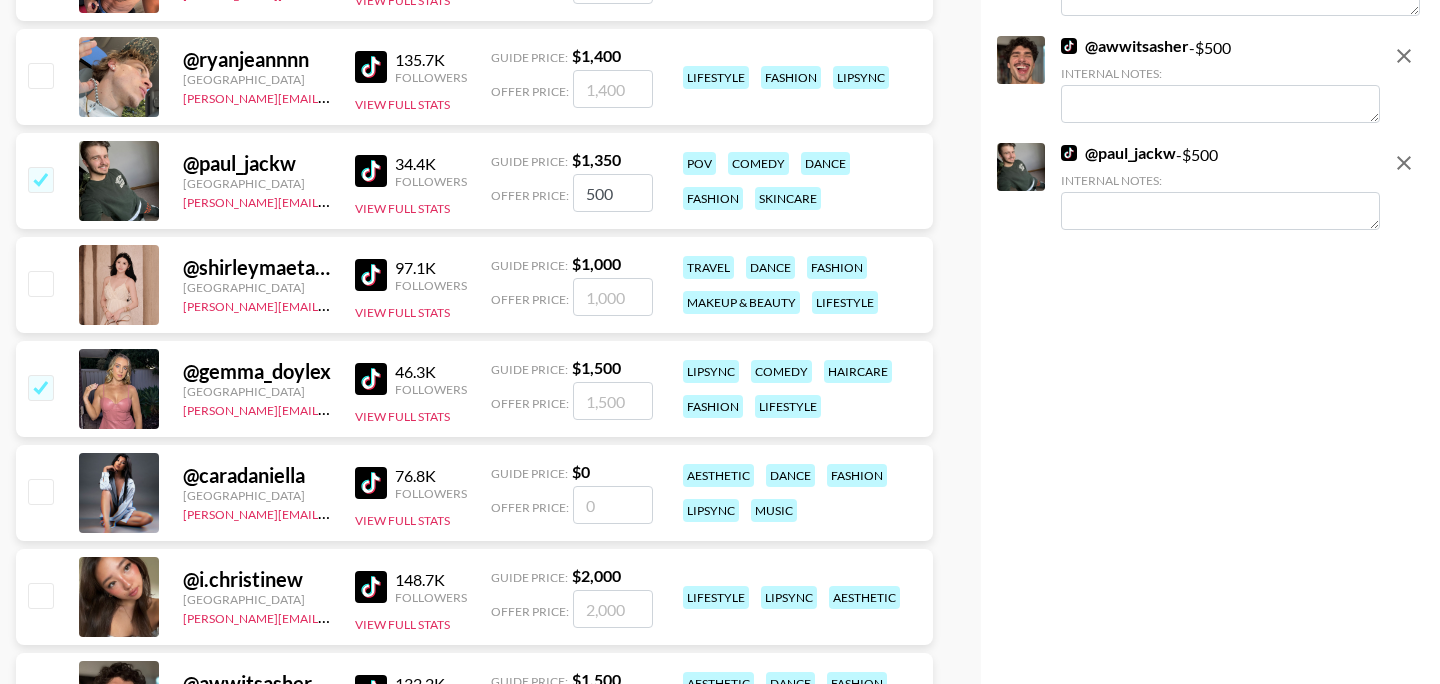 checkbox on "true" 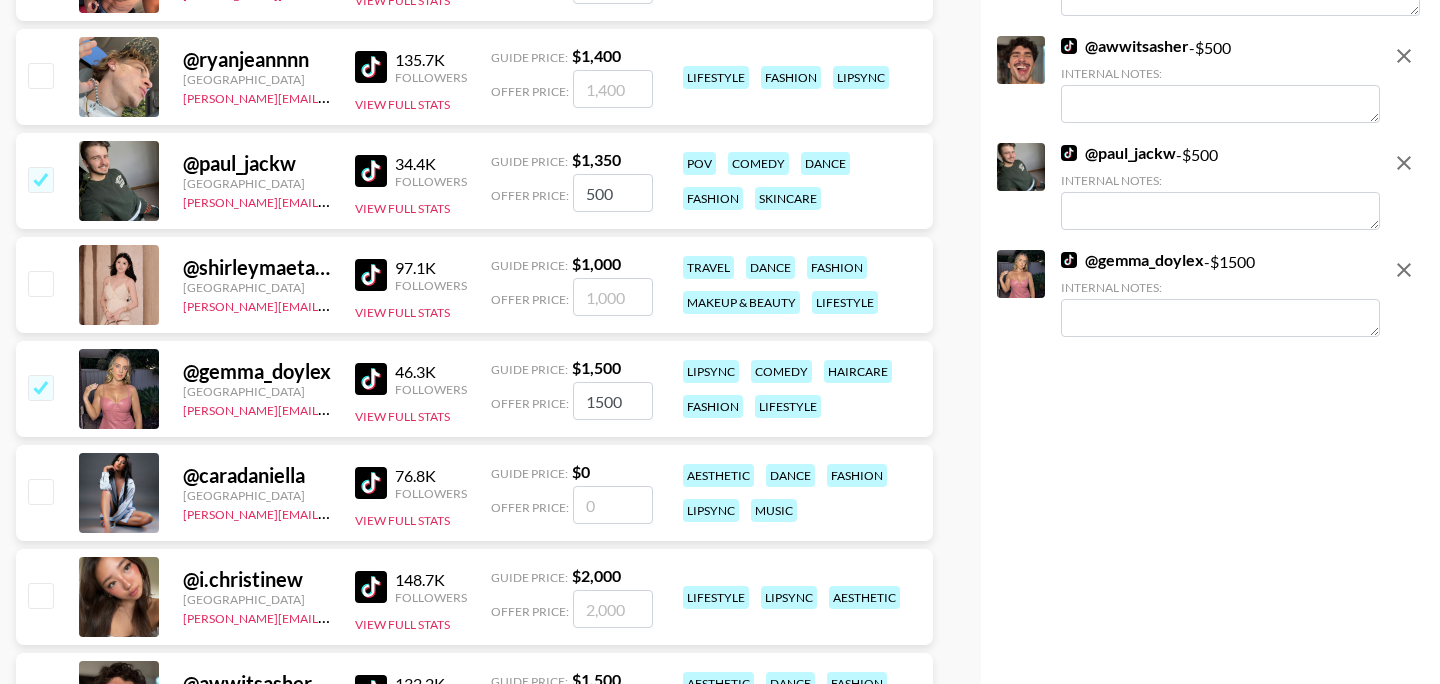 drag, startPoint x: 620, startPoint y: 401, endPoint x: 524, endPoint y: 401, distance: 96 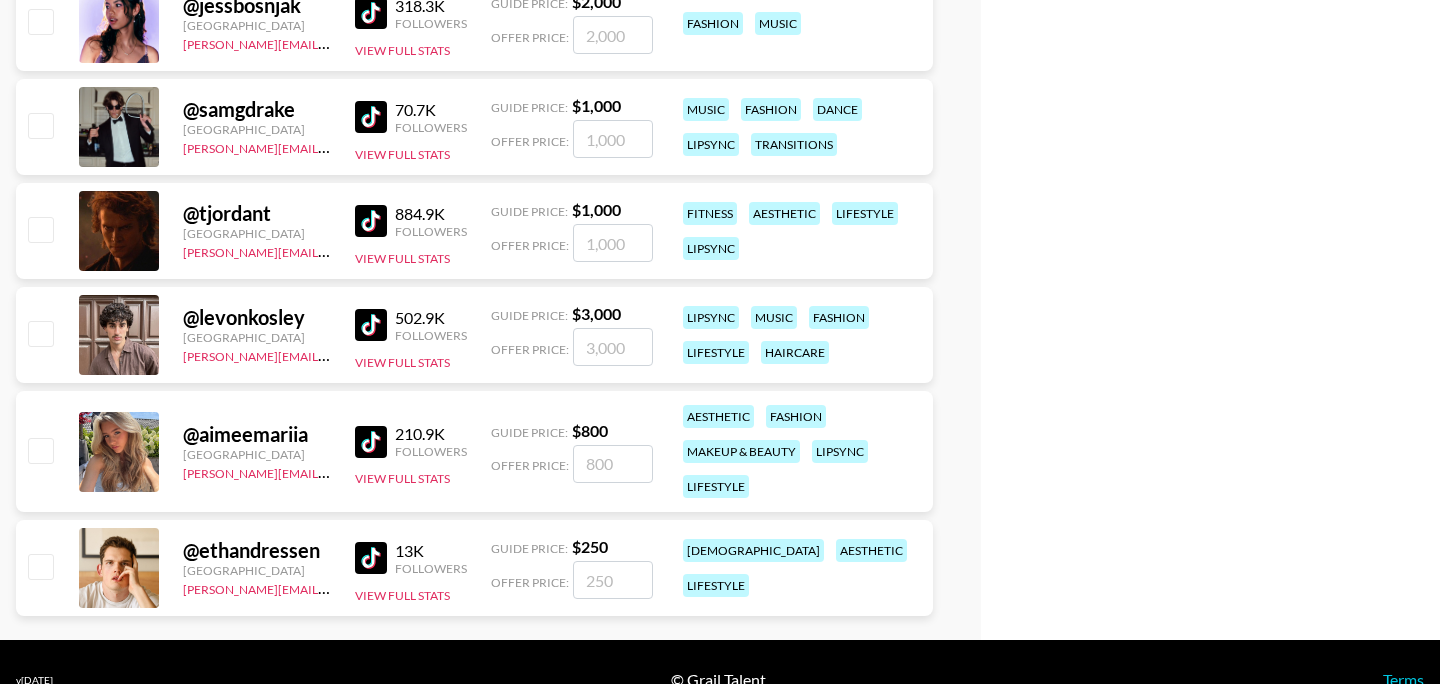 scroll, scrollTop: 1314, scrollLeft: 0, axis: vertical 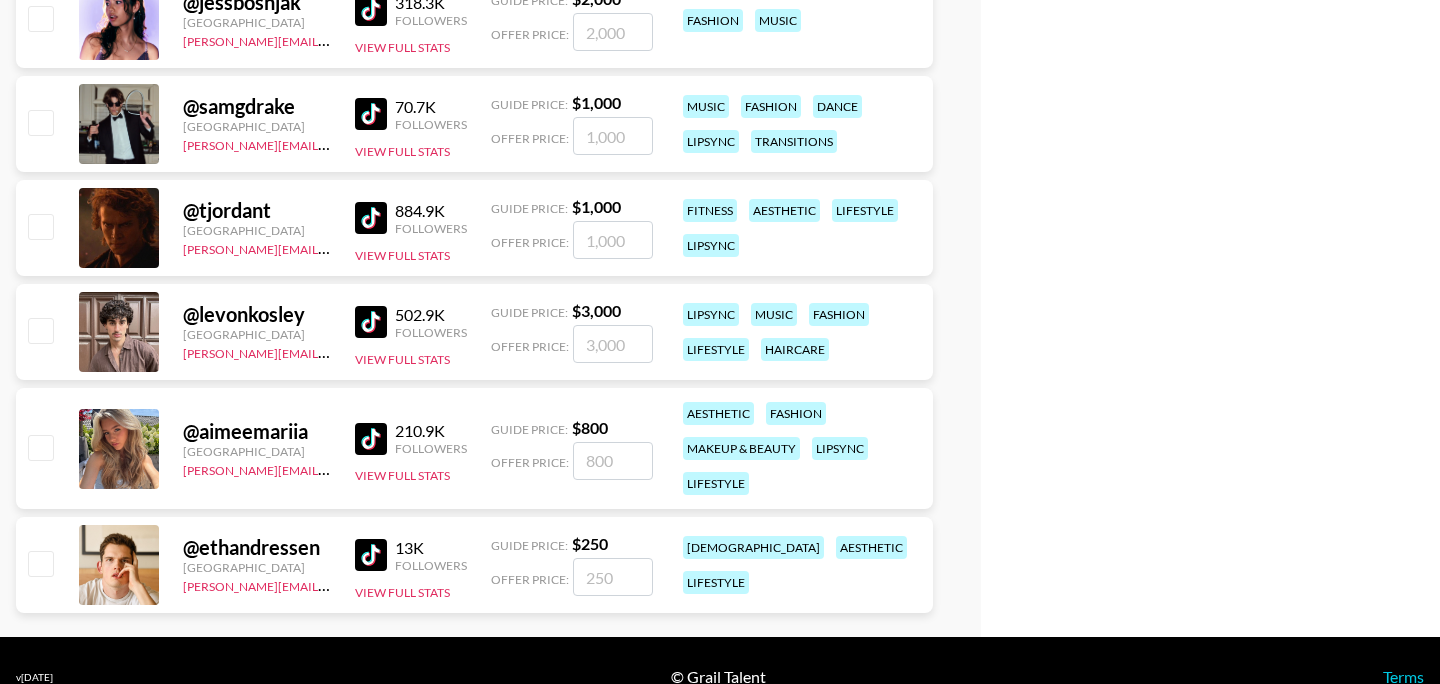 type on "500" 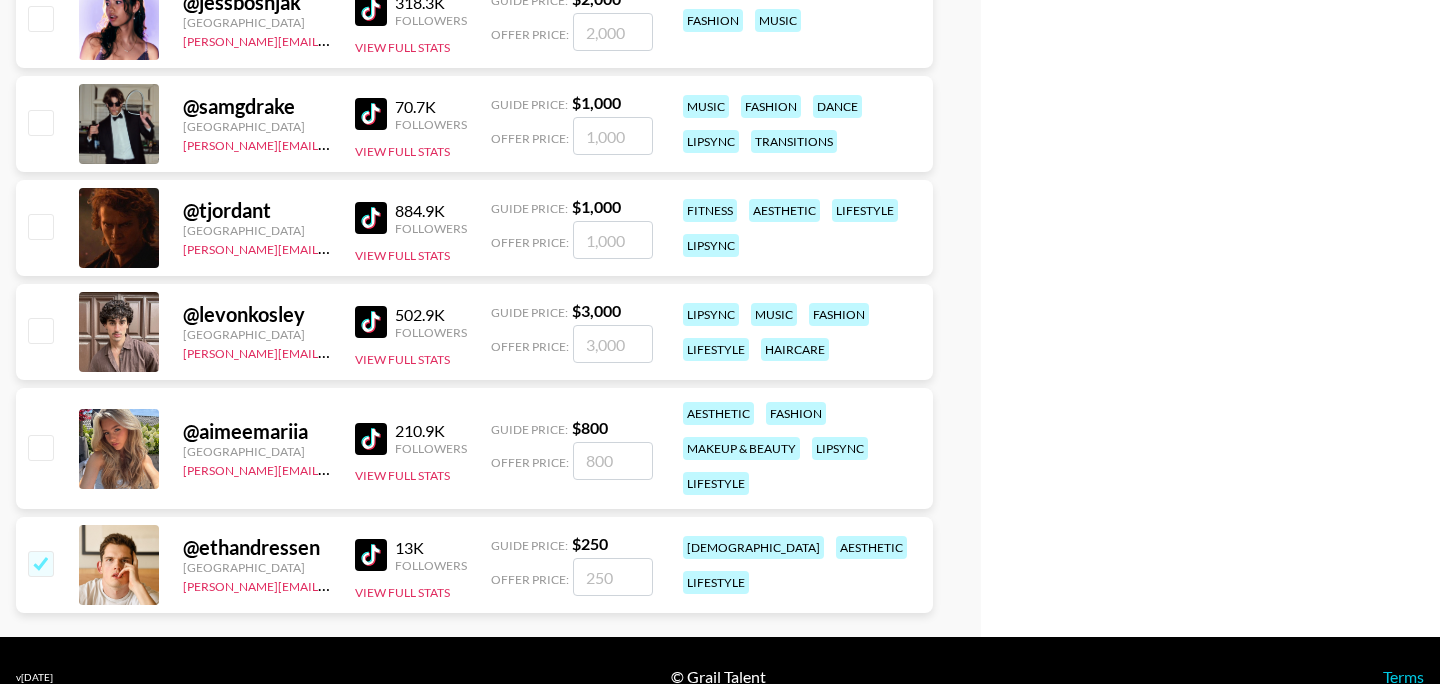checkbox on "true" 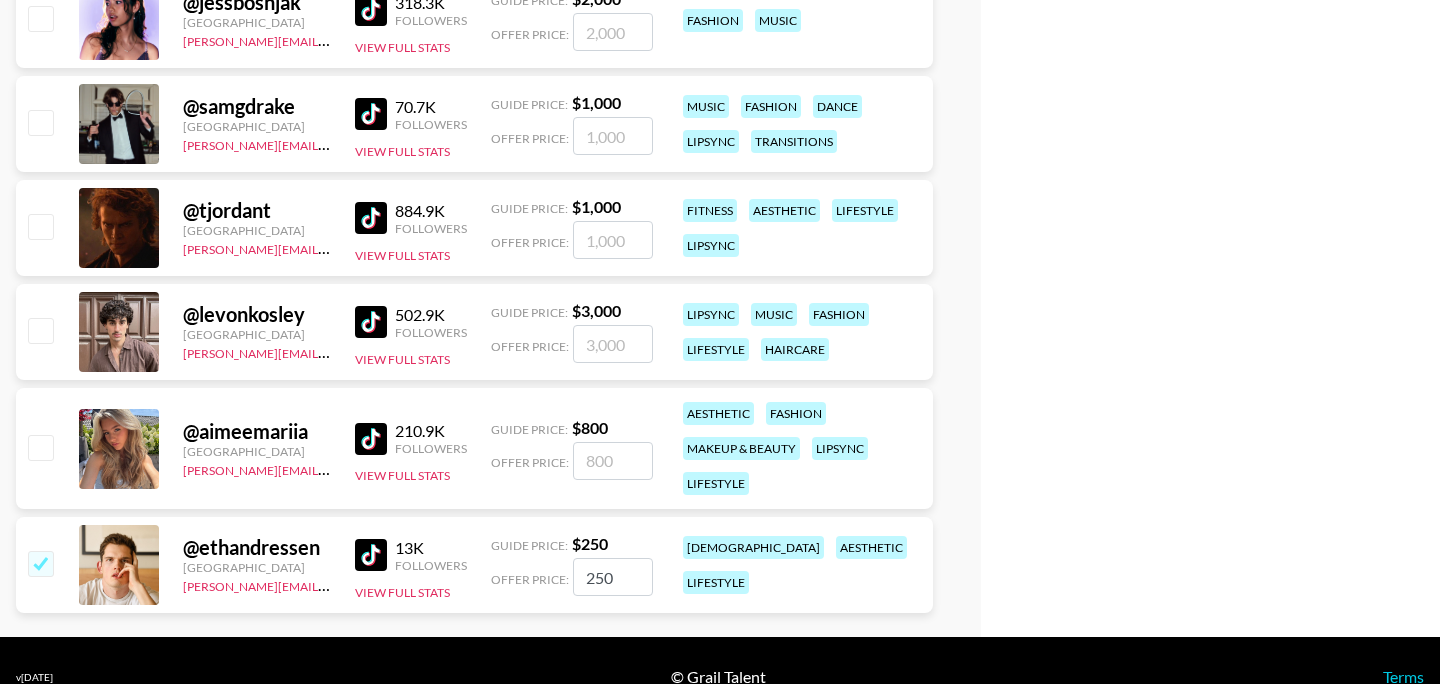 click on "250" at bounding box center (613, 577) 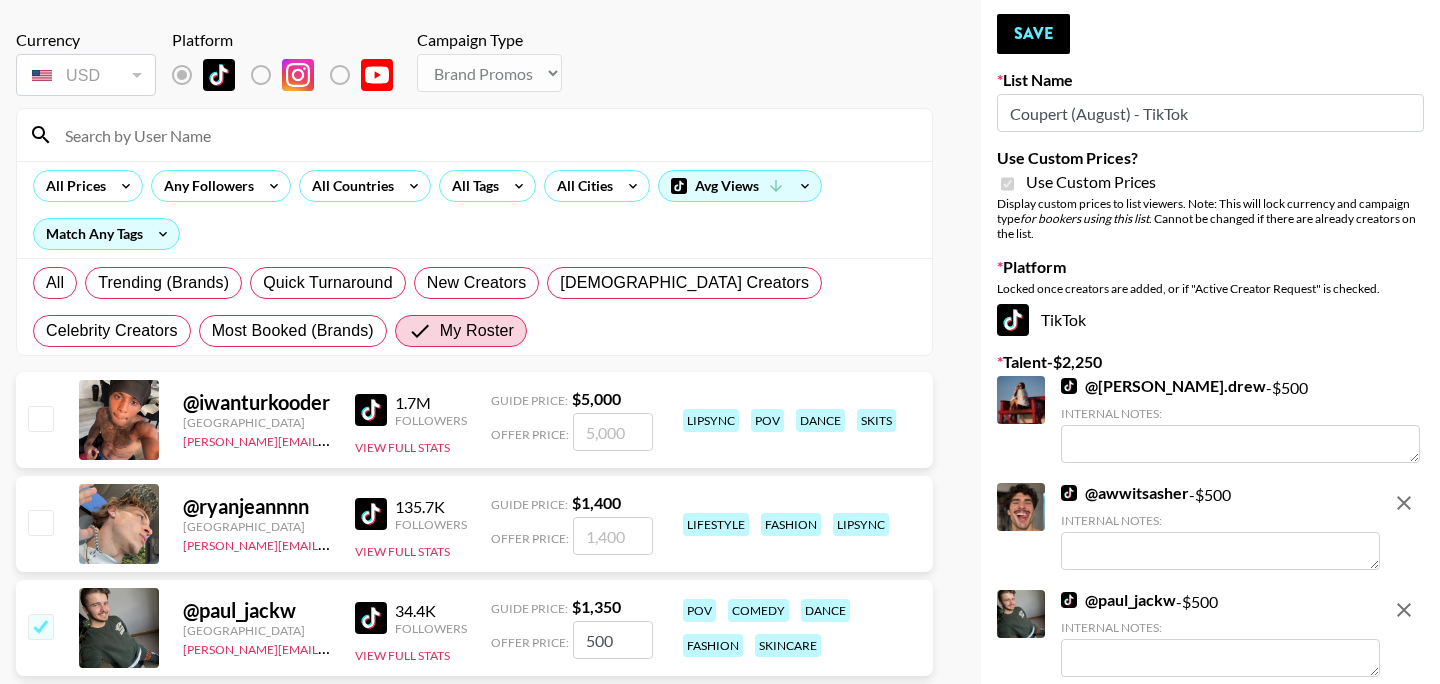 scroll, scrollTop: 41, scrollLeft: 0, axis: vertical 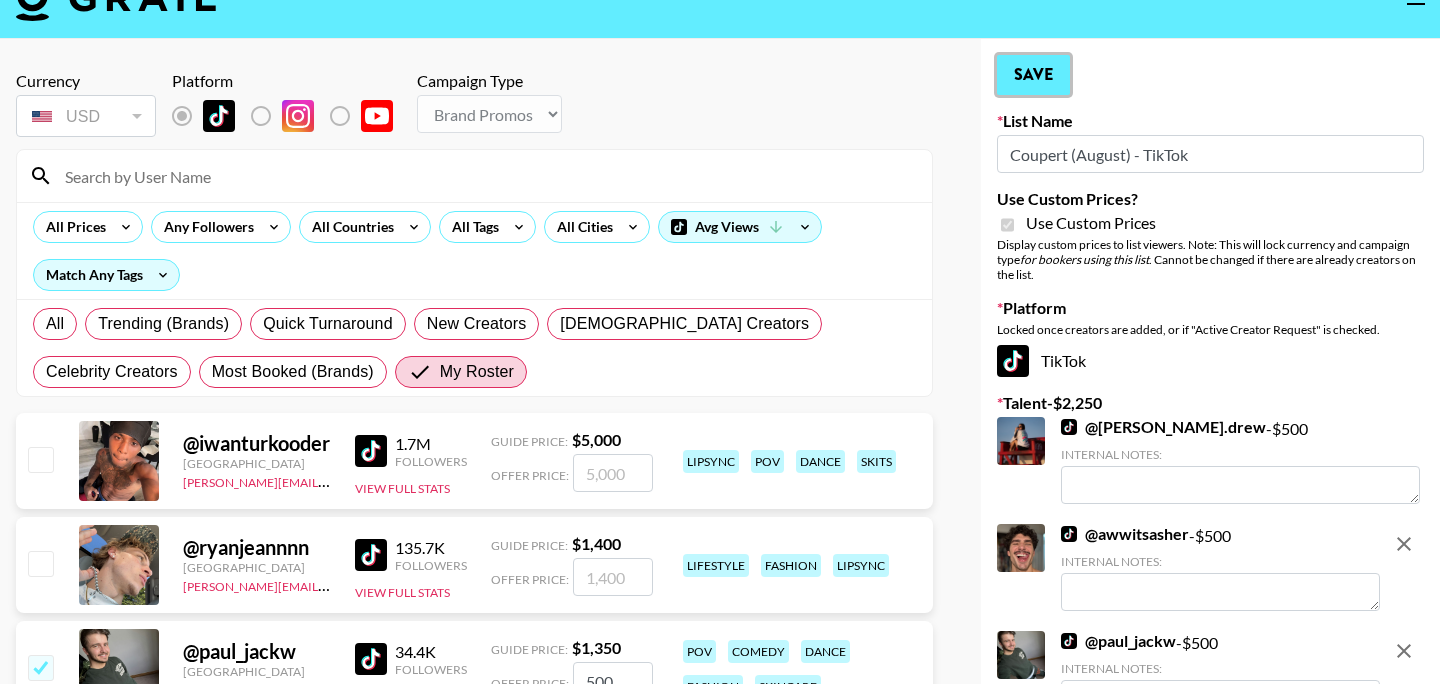 click on "Save" at bounding box center (1033, 75) 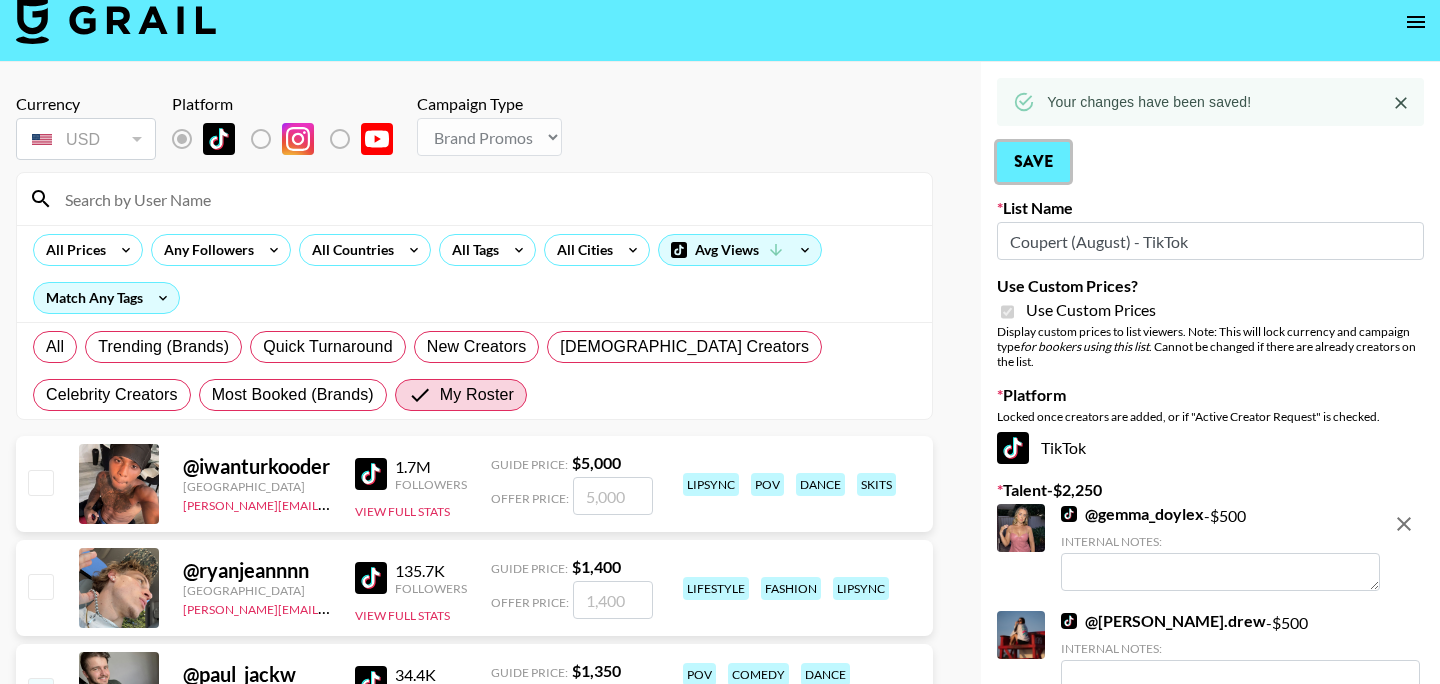scroll, scrollTop: 0, scrollLeft: 0, axis: both 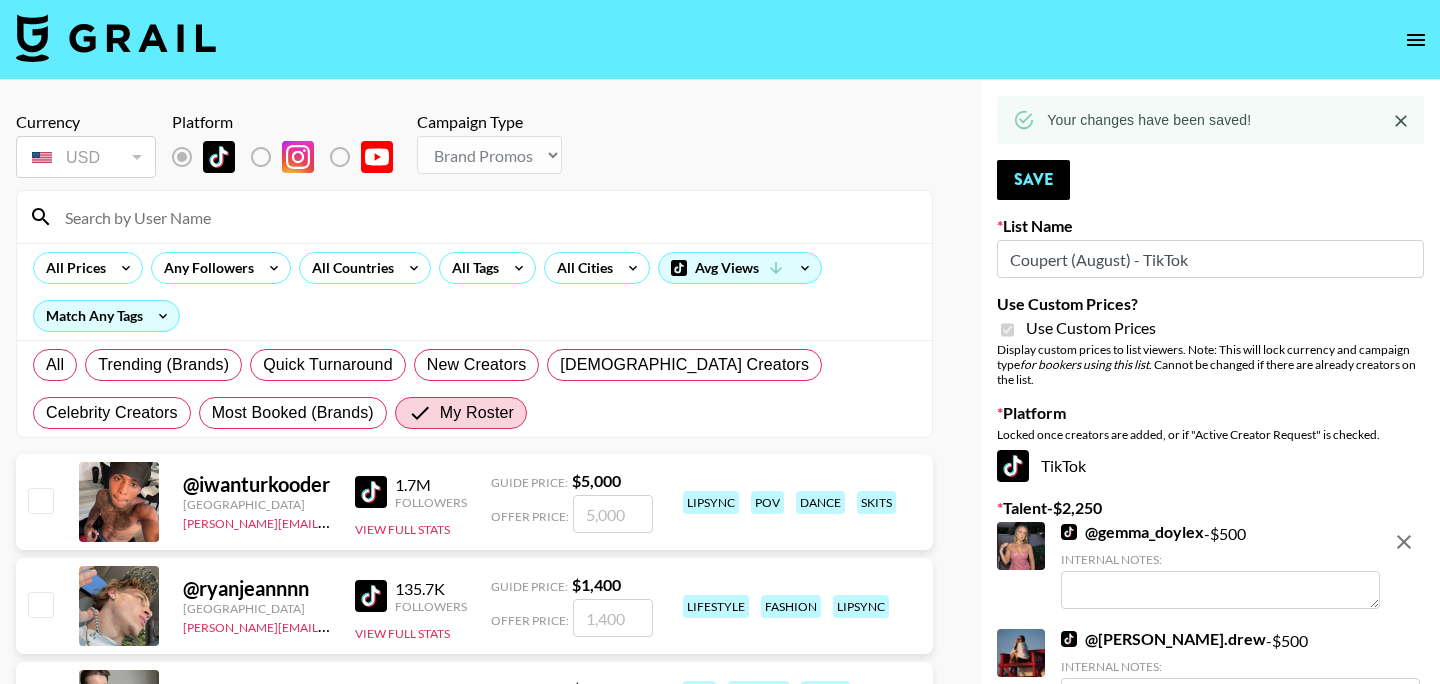click at bounding box center [116, 38] 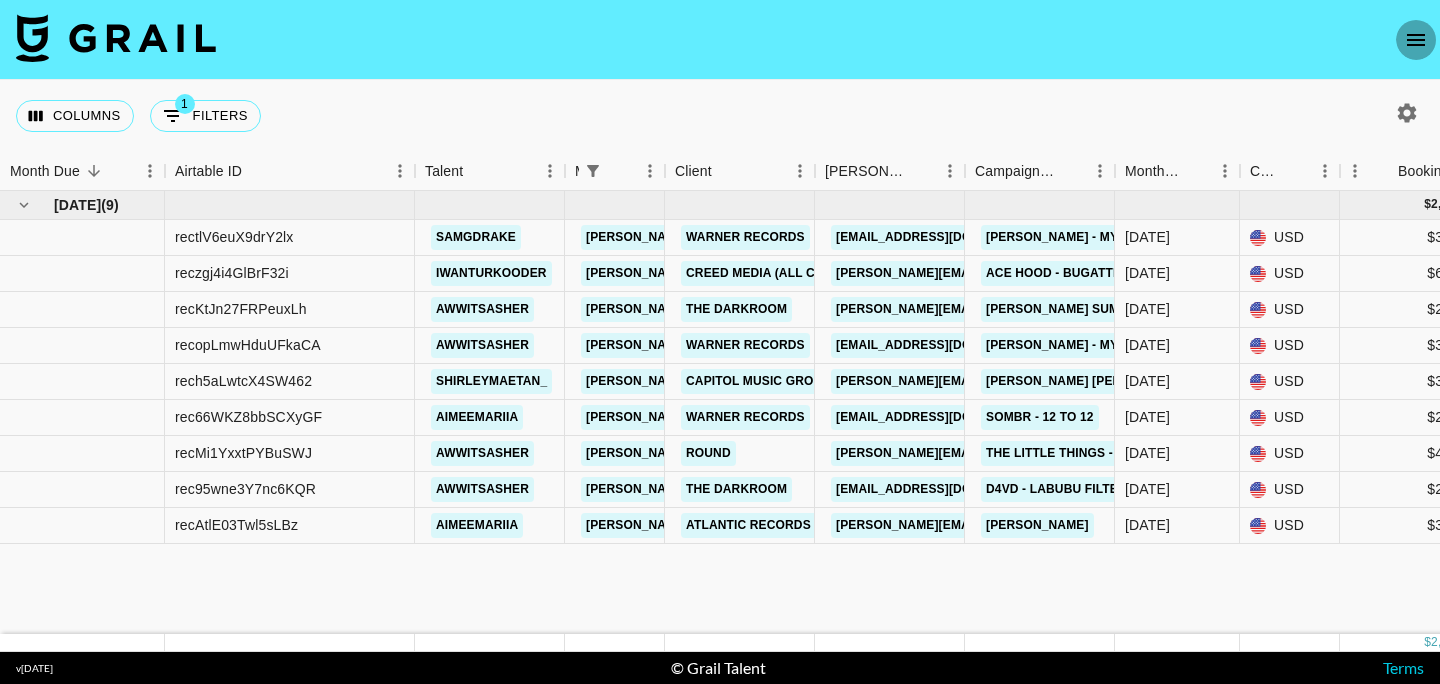 click 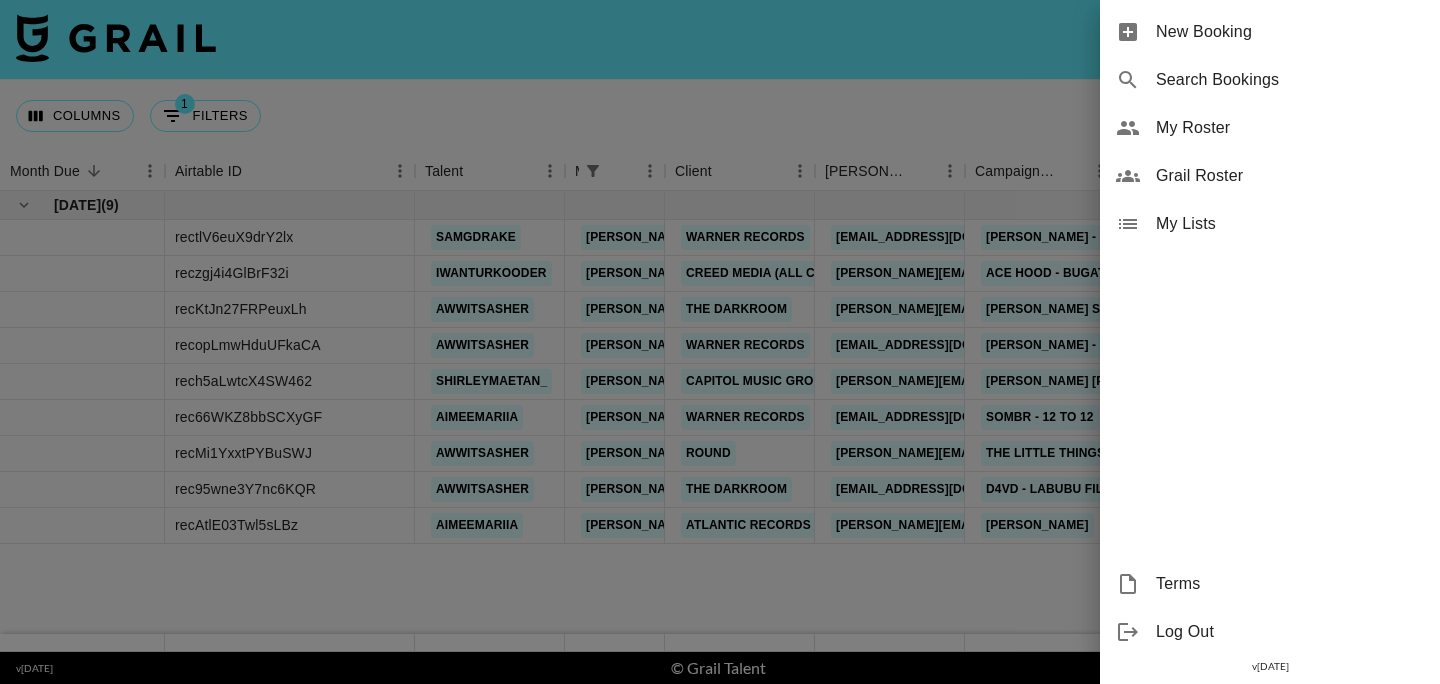 click on "My Roster" at bounding box center (1270, 128) 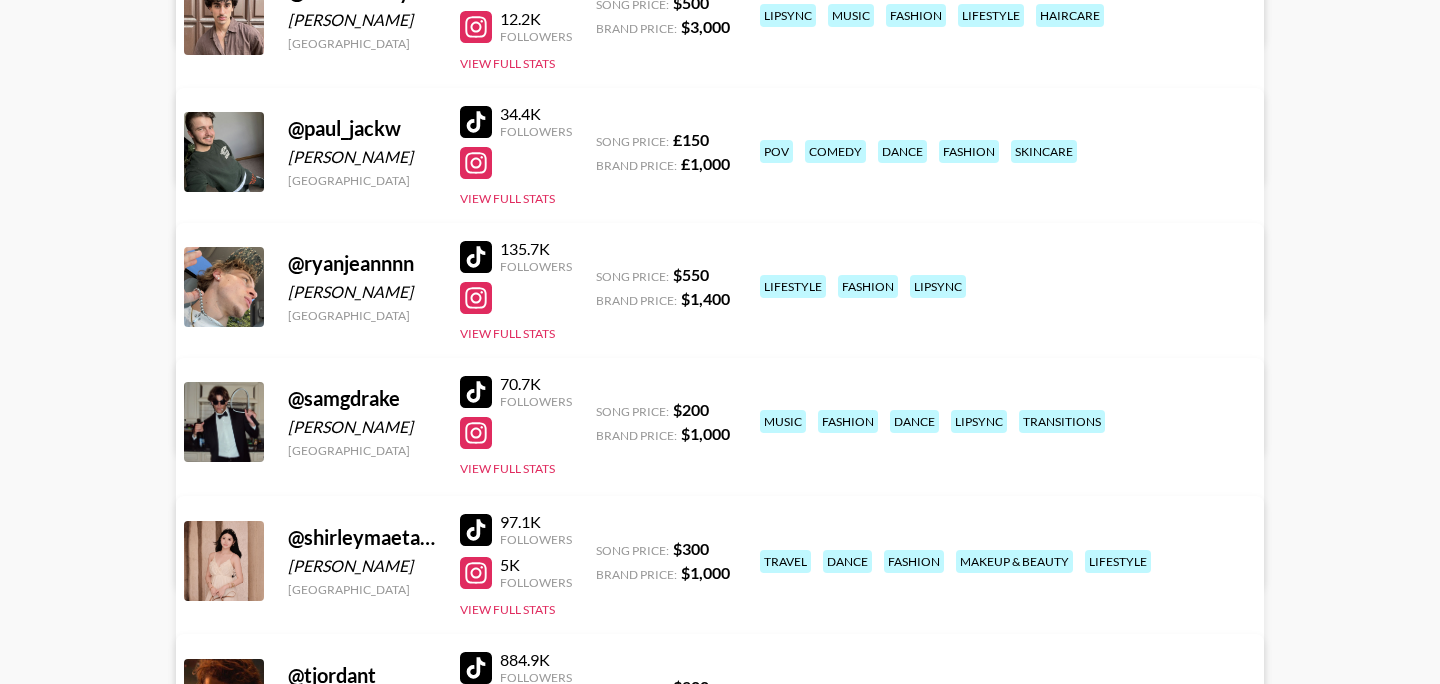 scroll, scrollTop: 1439, scrollLeft: 0, axis: vertical 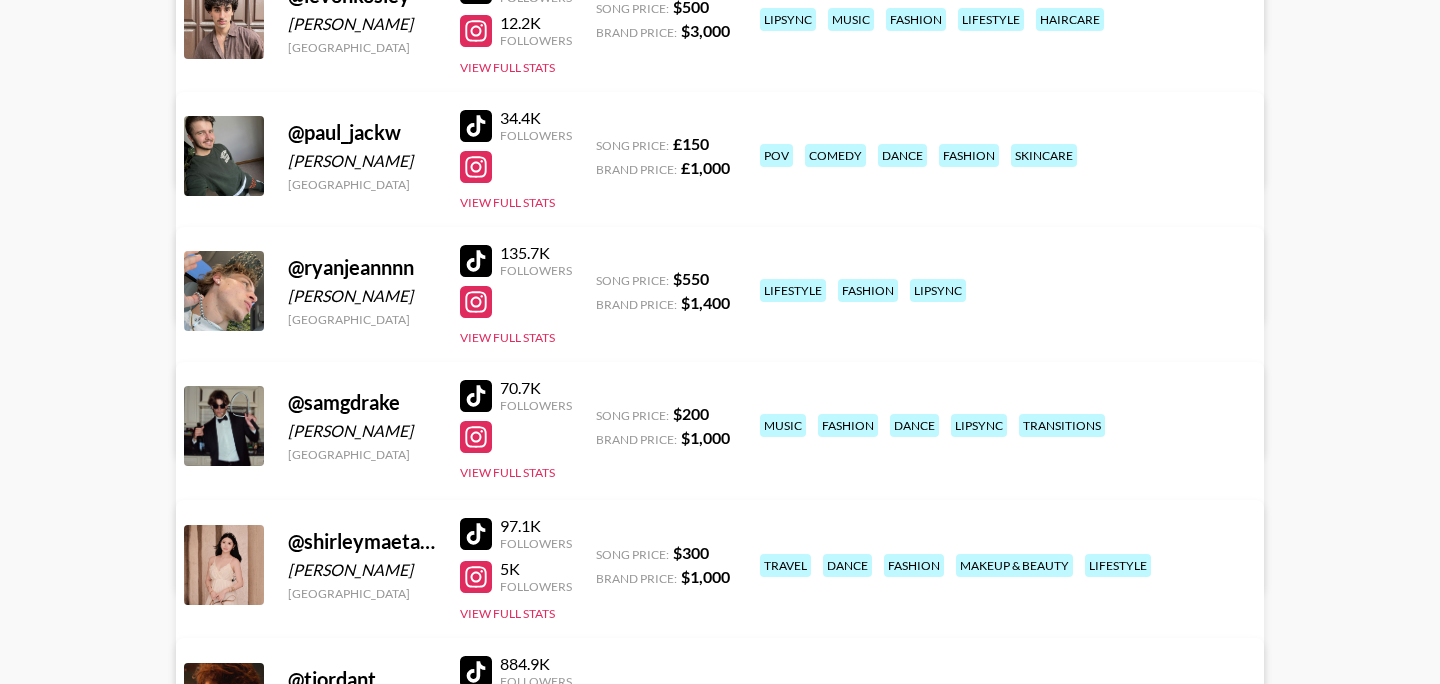 click on "View/Edit Details" at bounding box center [407, 423] 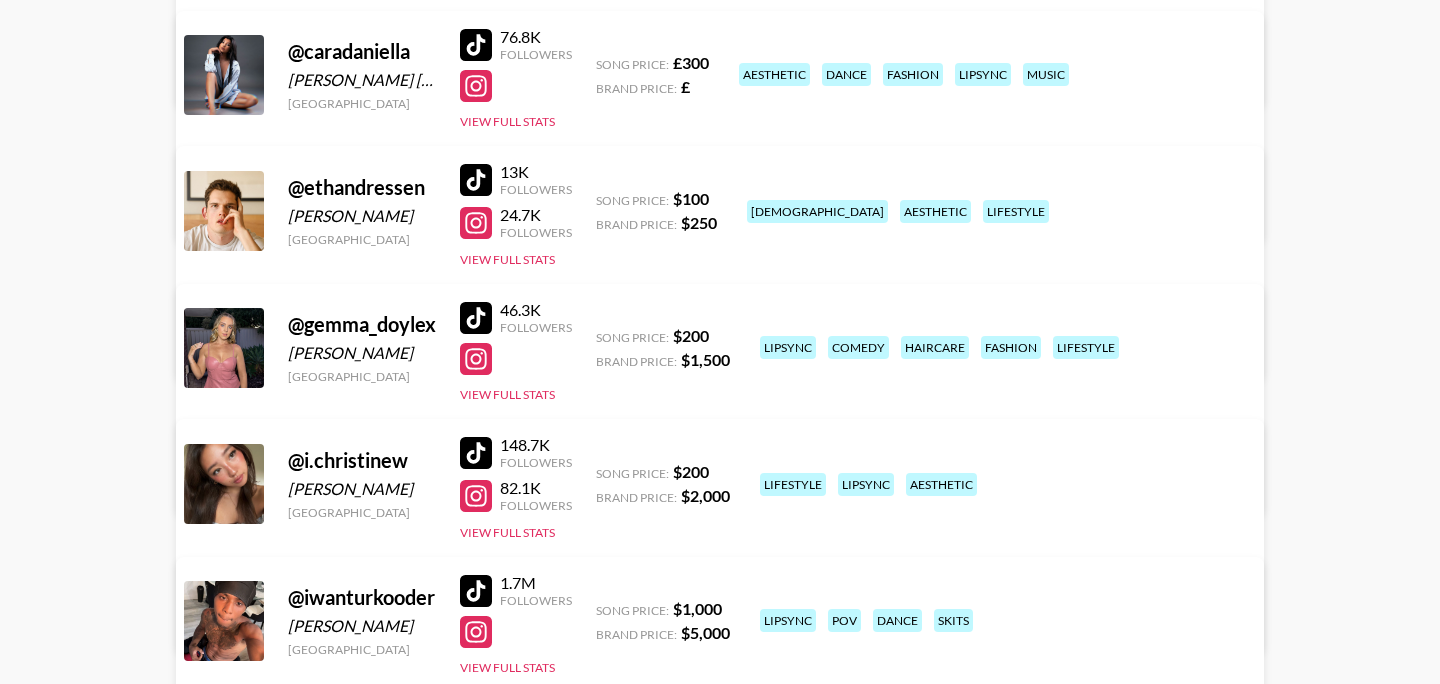 scroll, scrollTop: 524, scrollLeft: 0, axis: vertical 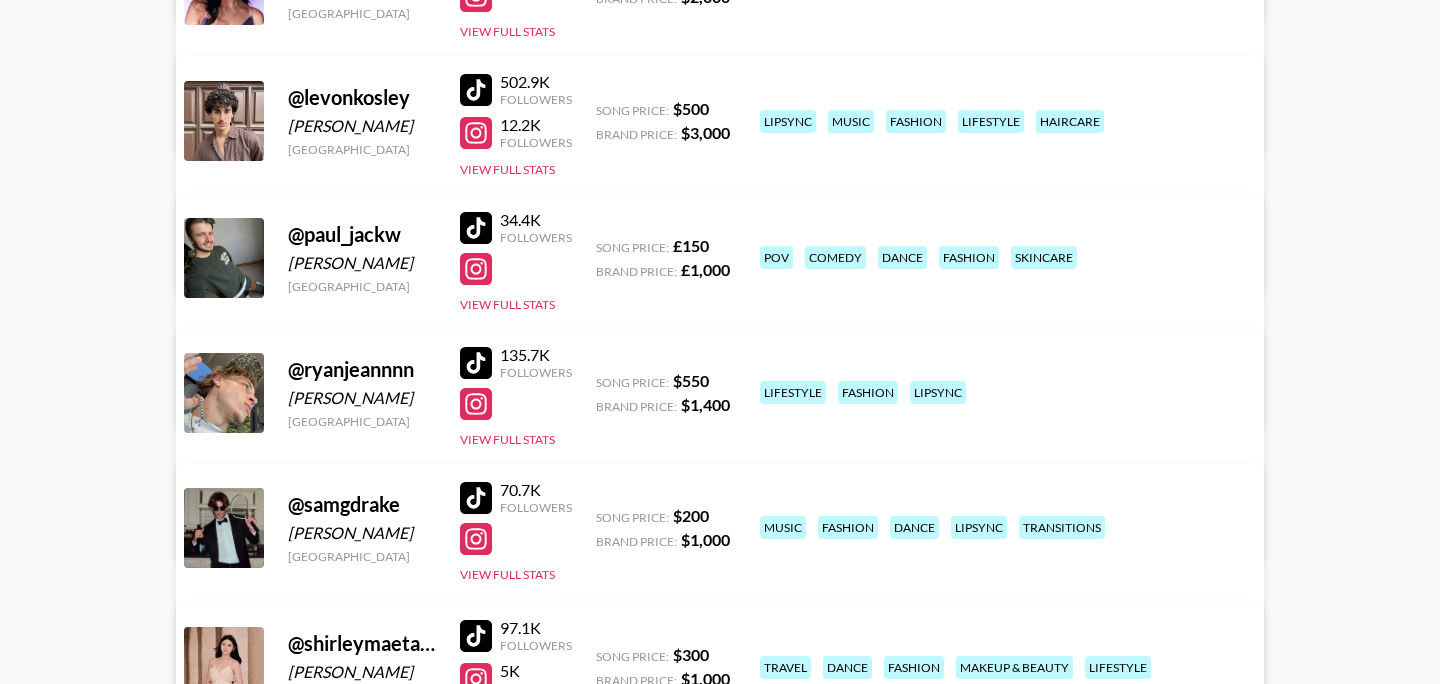 click at bounding box center (476, 363) 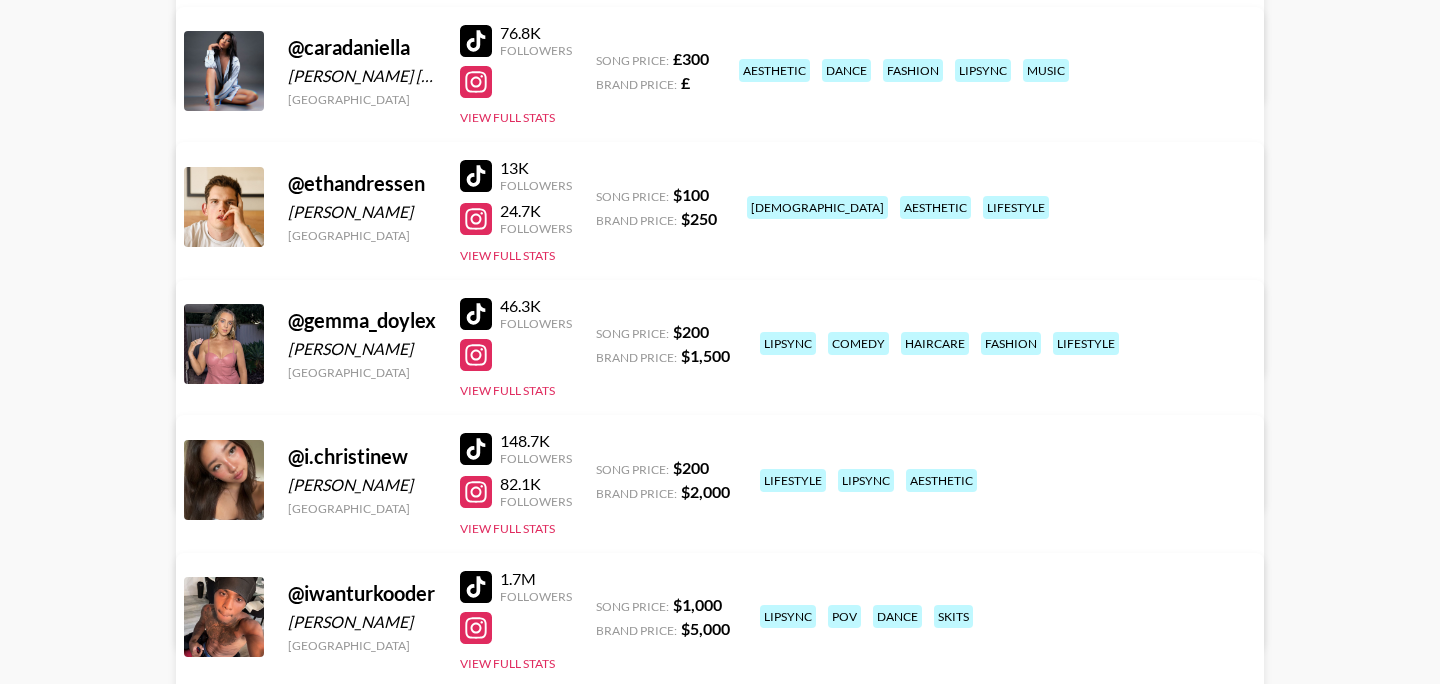 scroll, scrollTop: 0, scrollLeft: 0, axis: both 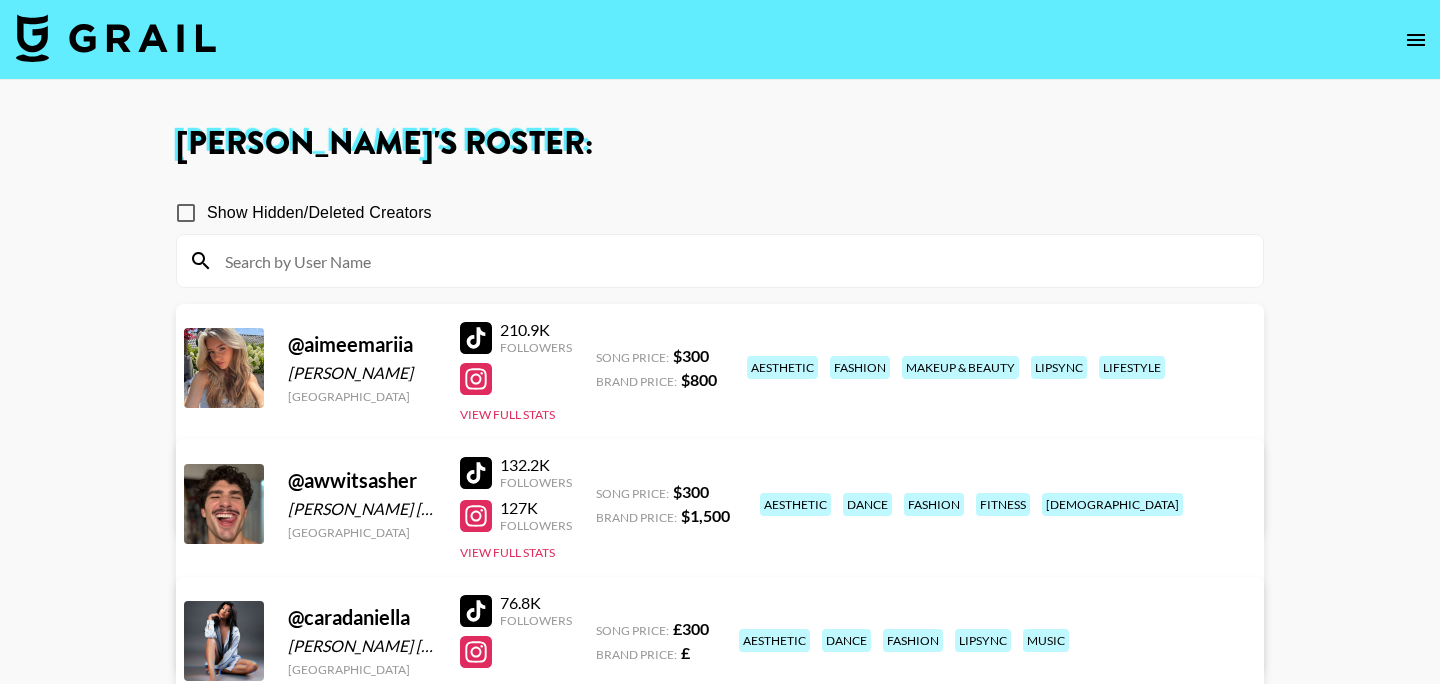 click at bounding box center (116, 38) 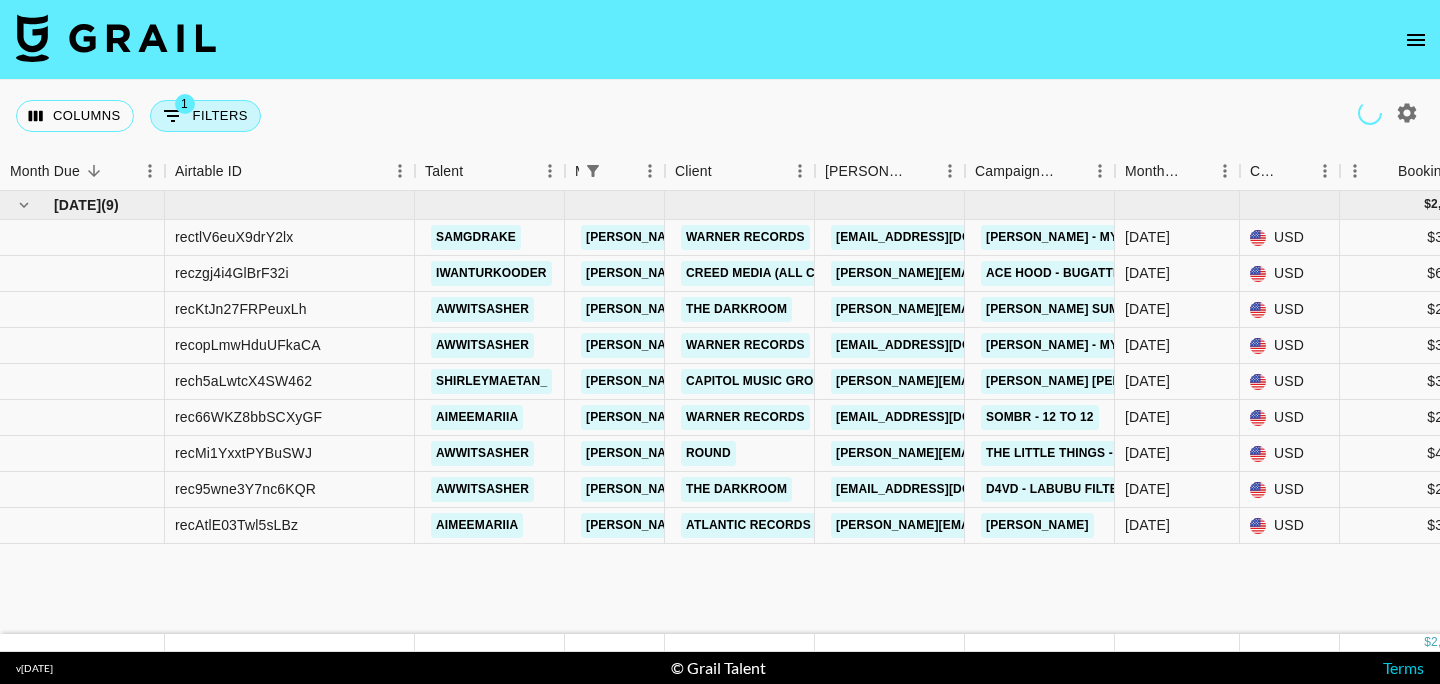 click on "1 Filters" at bounding box center (205, 116) 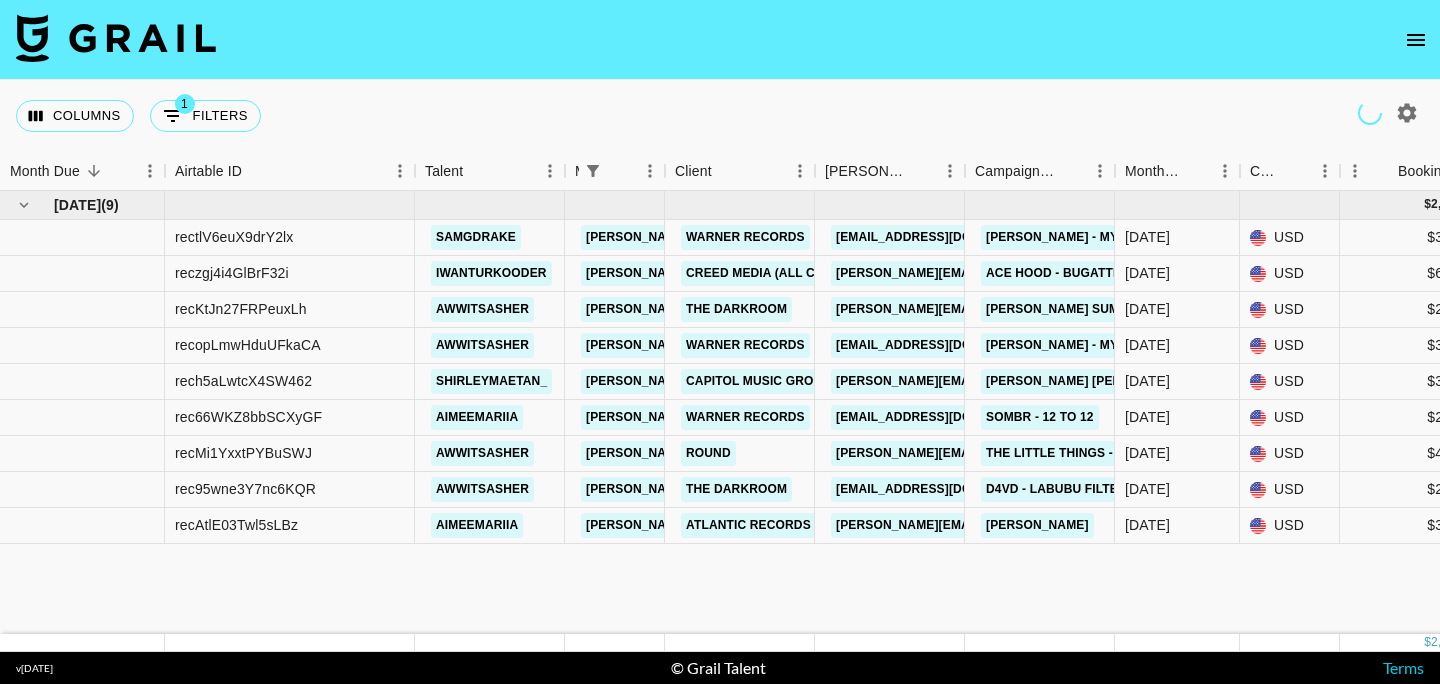 select on "managerIds" 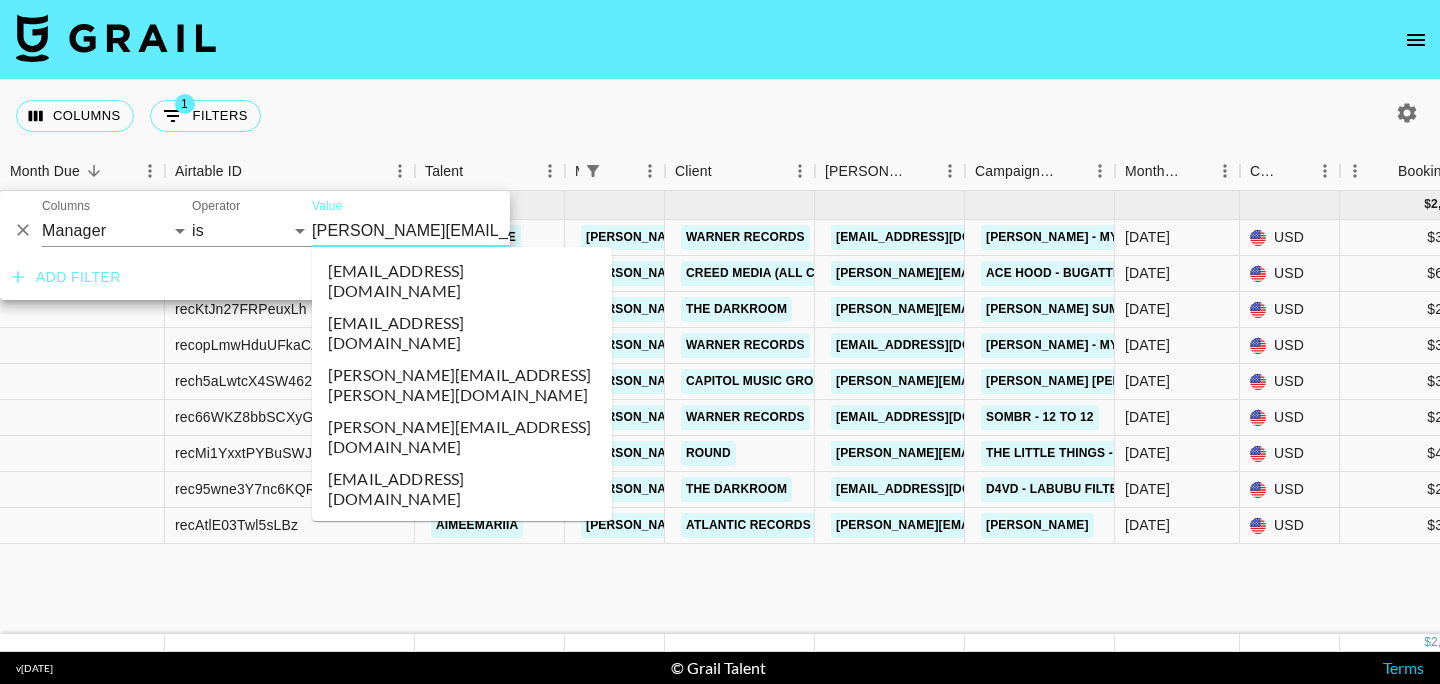 click on "[PERSON_NAME][EMAIL_ADDRESS][DOMAIN_NAME]" at bounding box center (434, 230) 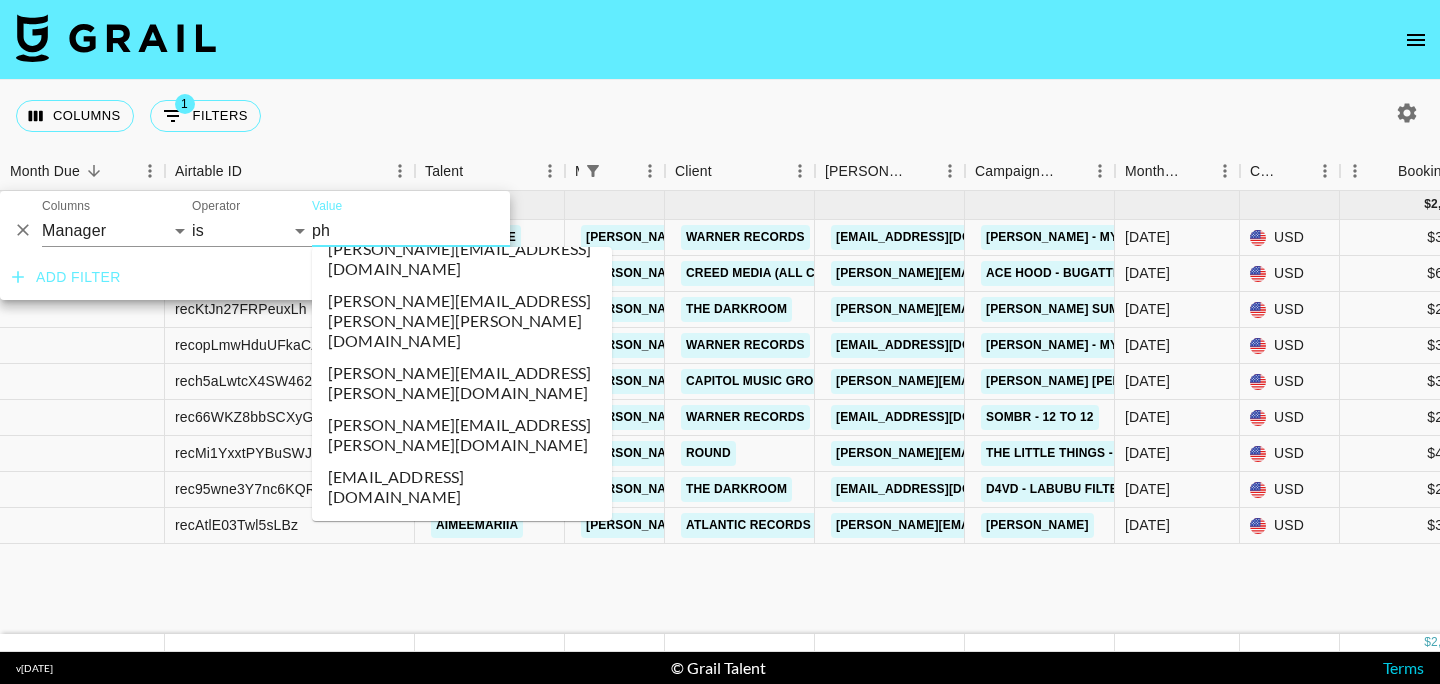 scroll, scrollTop: 0, scrollLeft: 0, axis: both 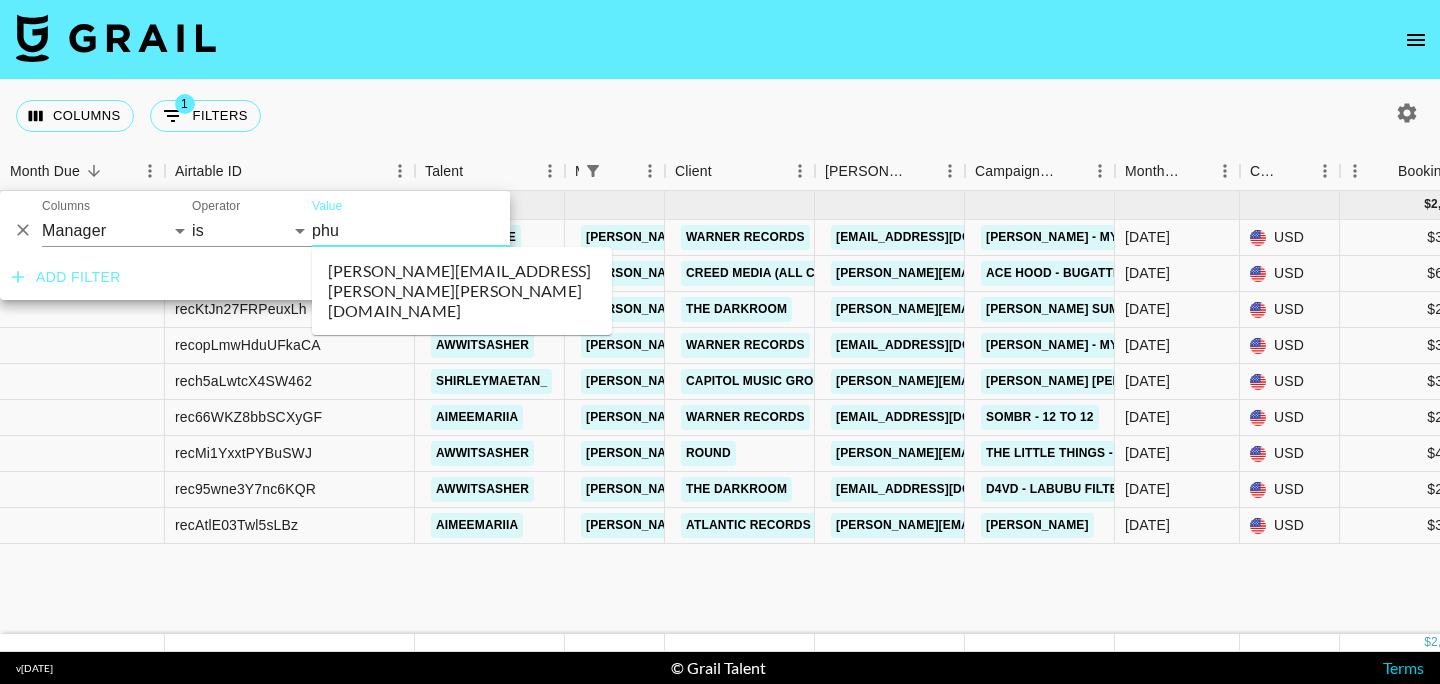 type on "phuo" 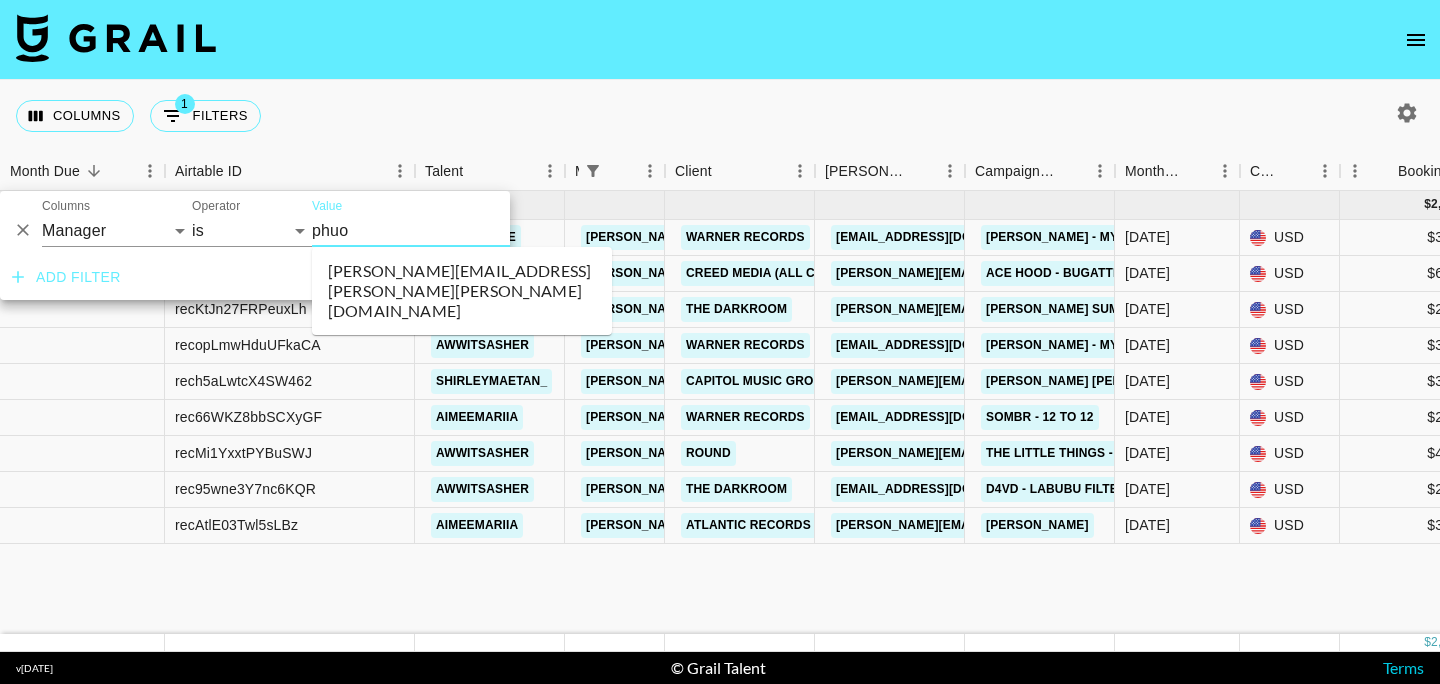 click on "[PERSON_NAME][EMAIL_ADDRESS][PERSON_NAME][PERSON_NAME][DOMAIN_NAME]" at bounding box center (462, 291) 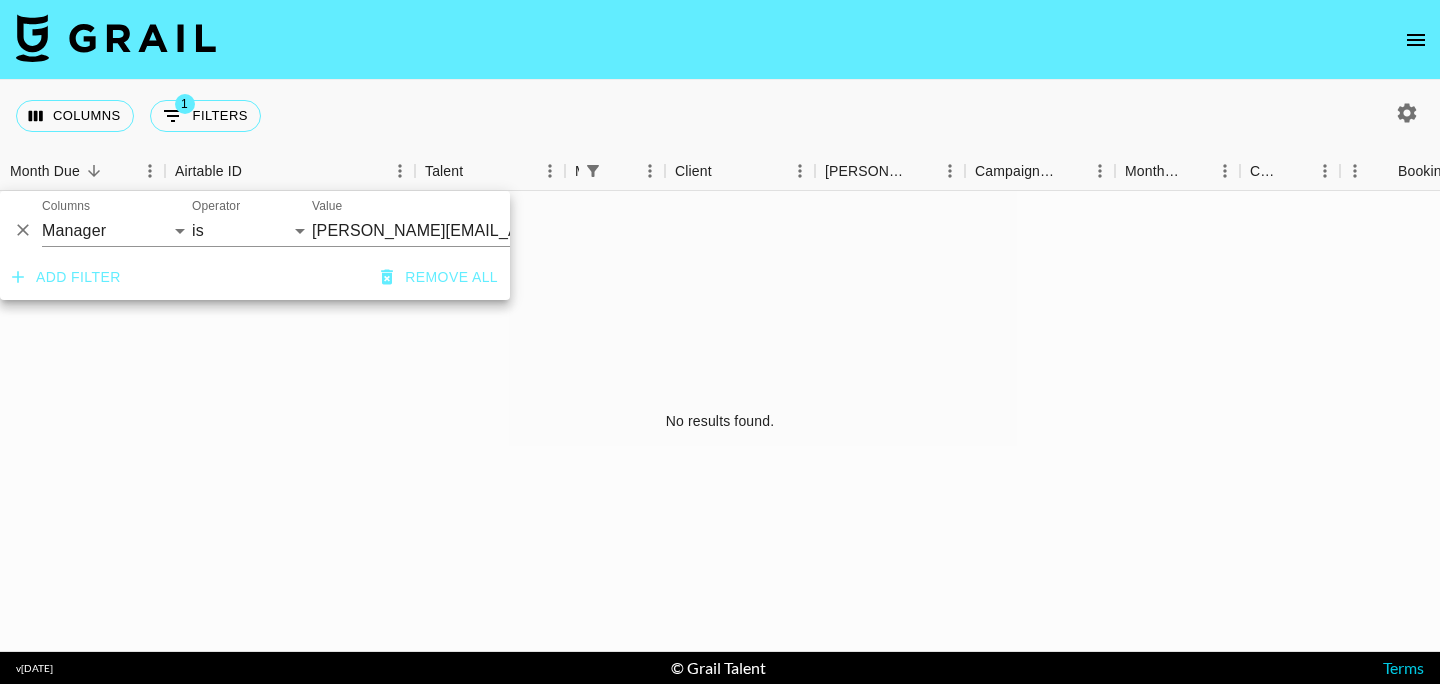 click 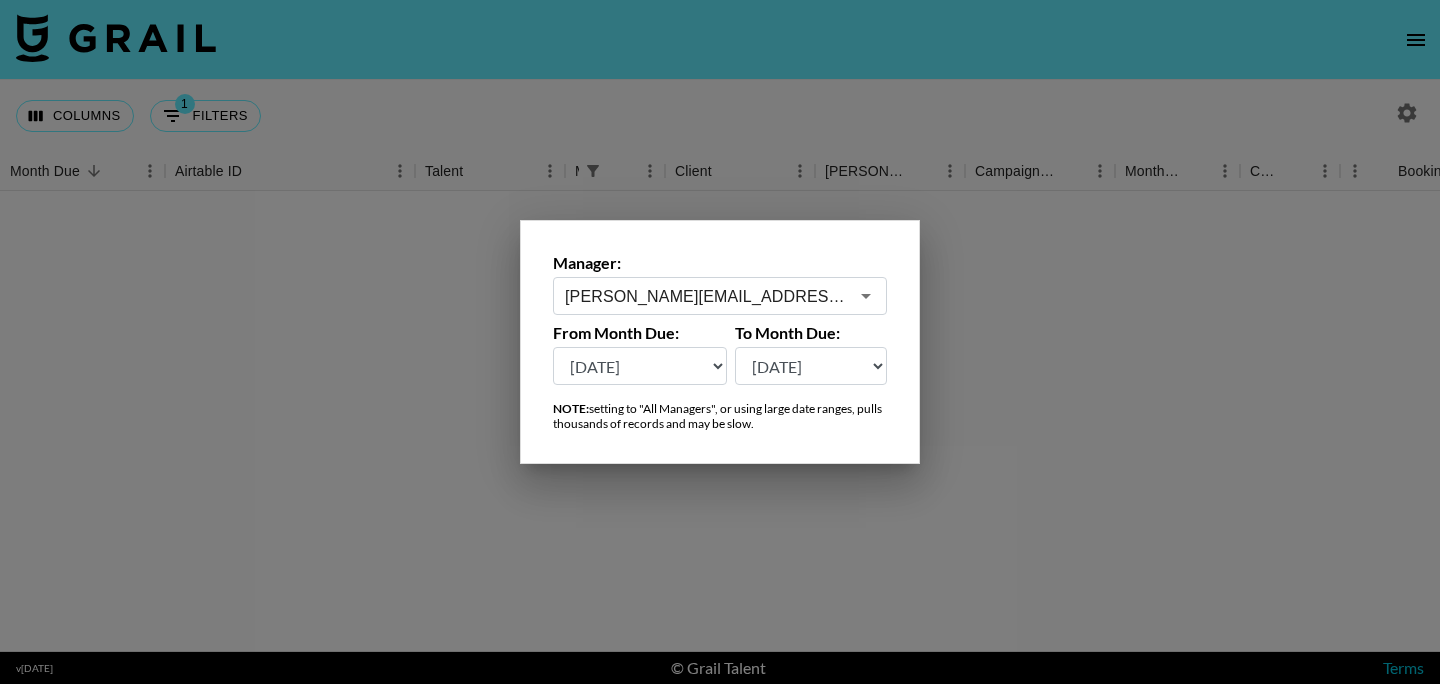 click on "[PERSON_NAME][EMAIL_ADDRESS][DOMAIN_NAME] ​" at bounding box center [720, 296] 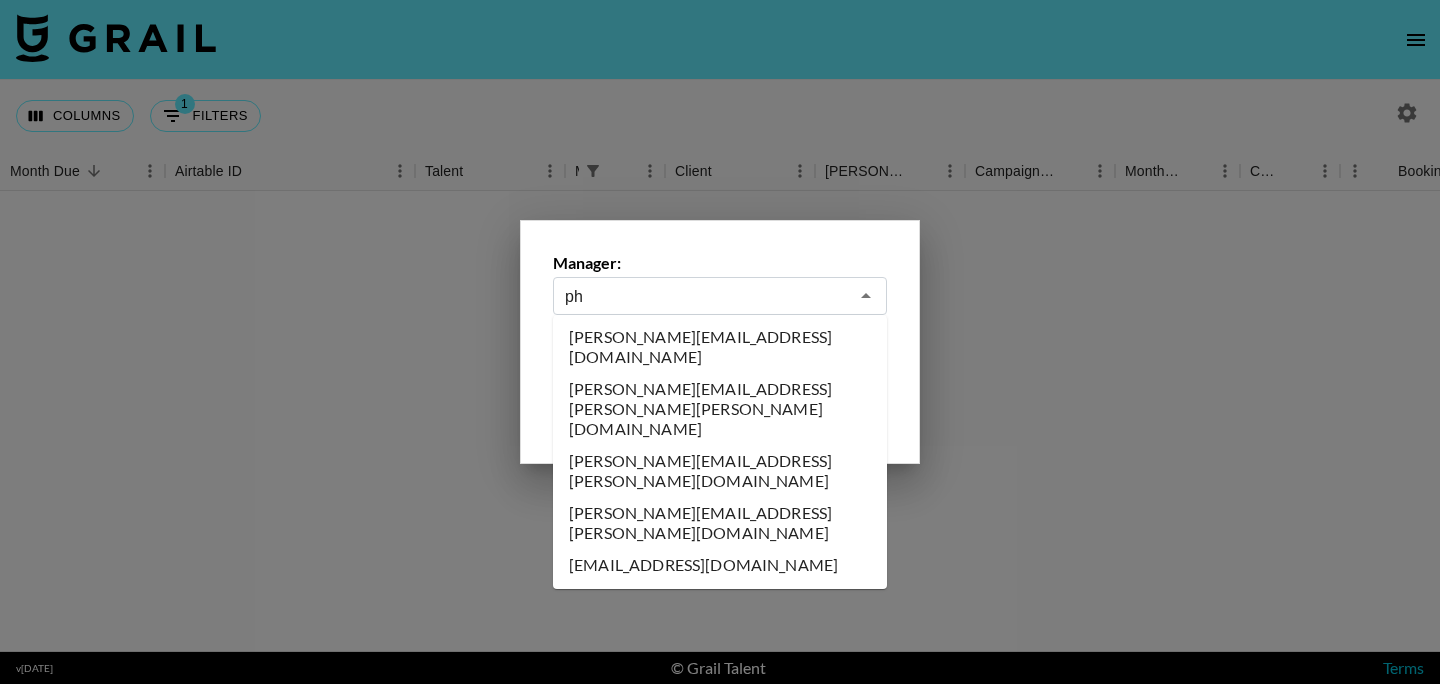 scroll, scrollTop: 0, scrollLeft: 0, axis: both 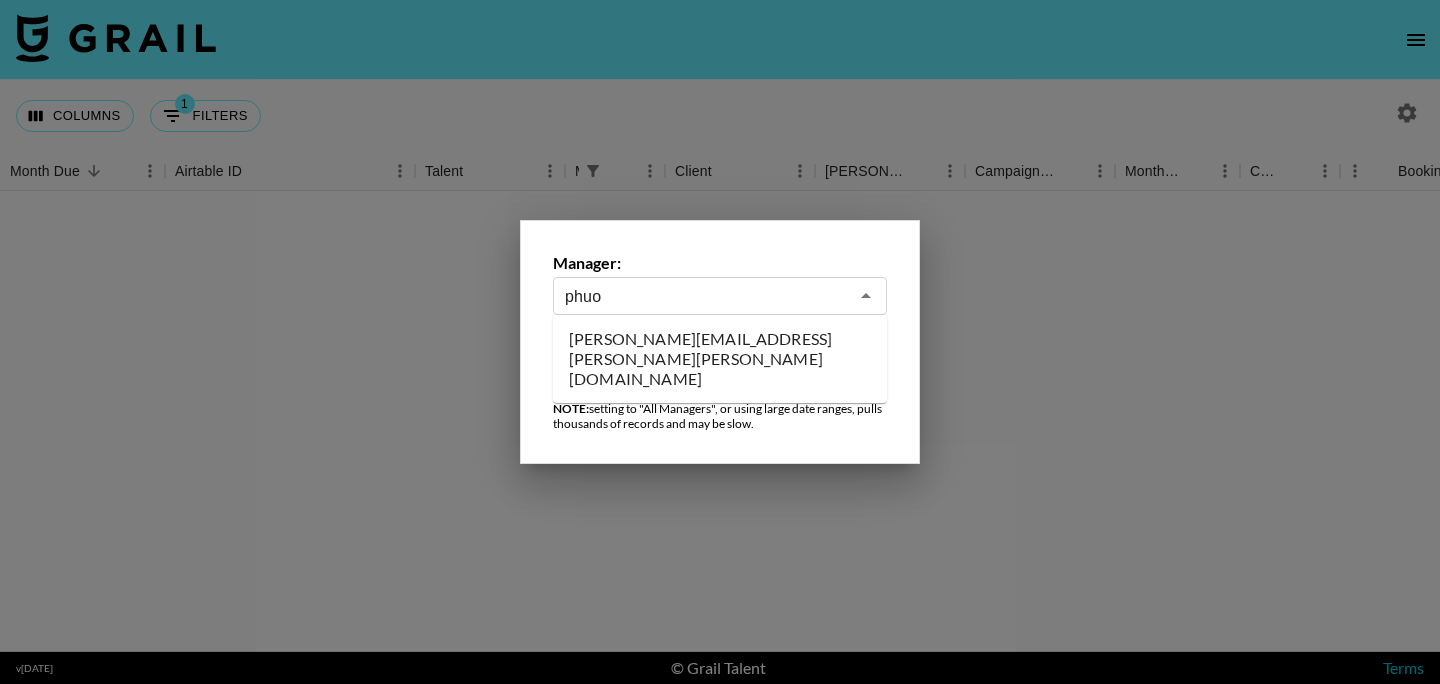 click on "[PERSON_NAME][EMAIL_ADDRESS][PERSON_NAME][PERSON_NAME][DOMAIN_NAME]" at bounding box center (720, 359) 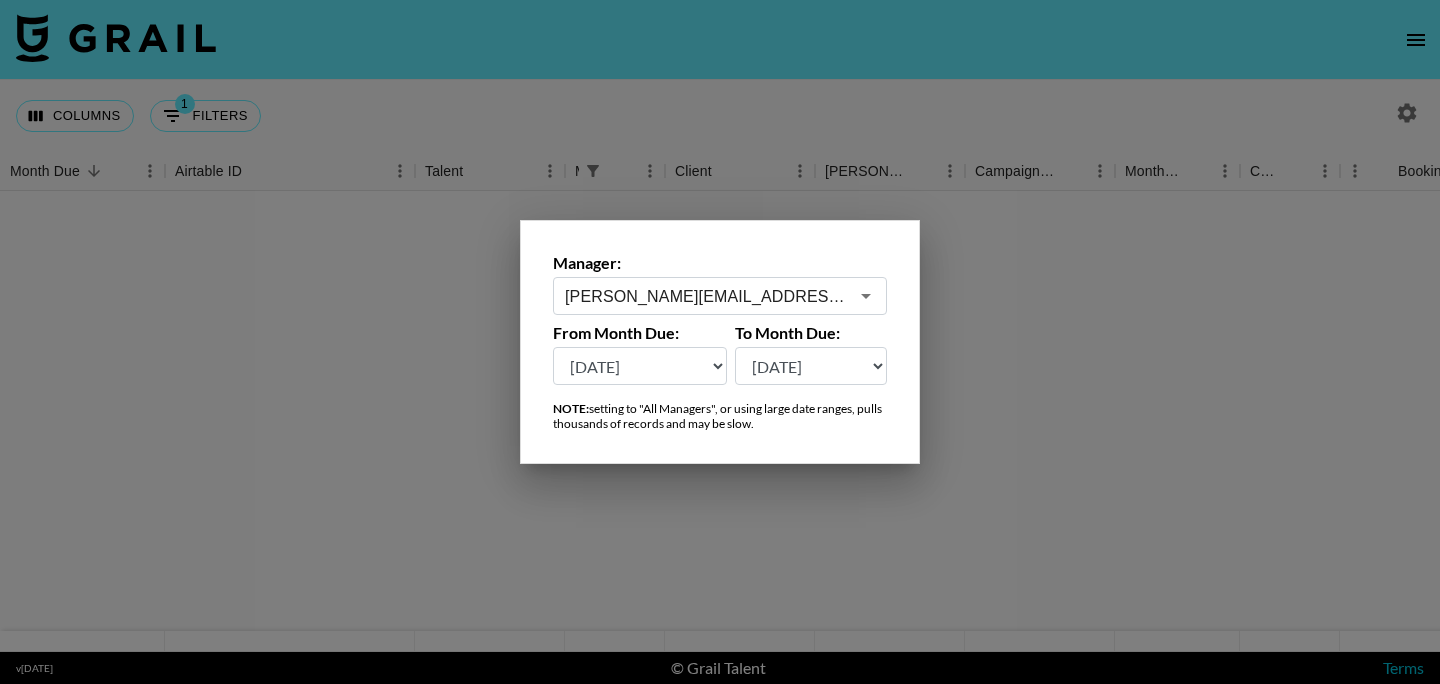 type on "[PERSON_NAME][EMAIL_ADDRESS][PERSON_NAME][PERSON_NAME][DOMAIN_NAME]" 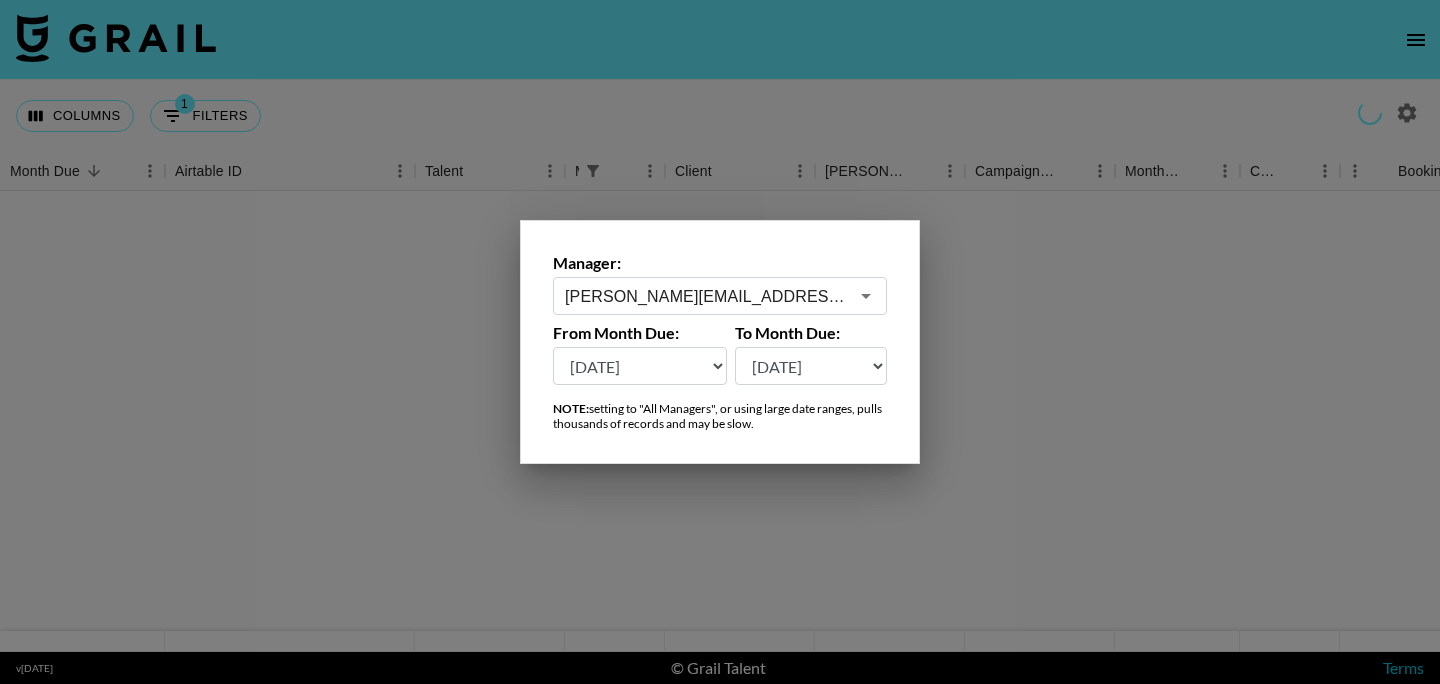select on "[DATE]" 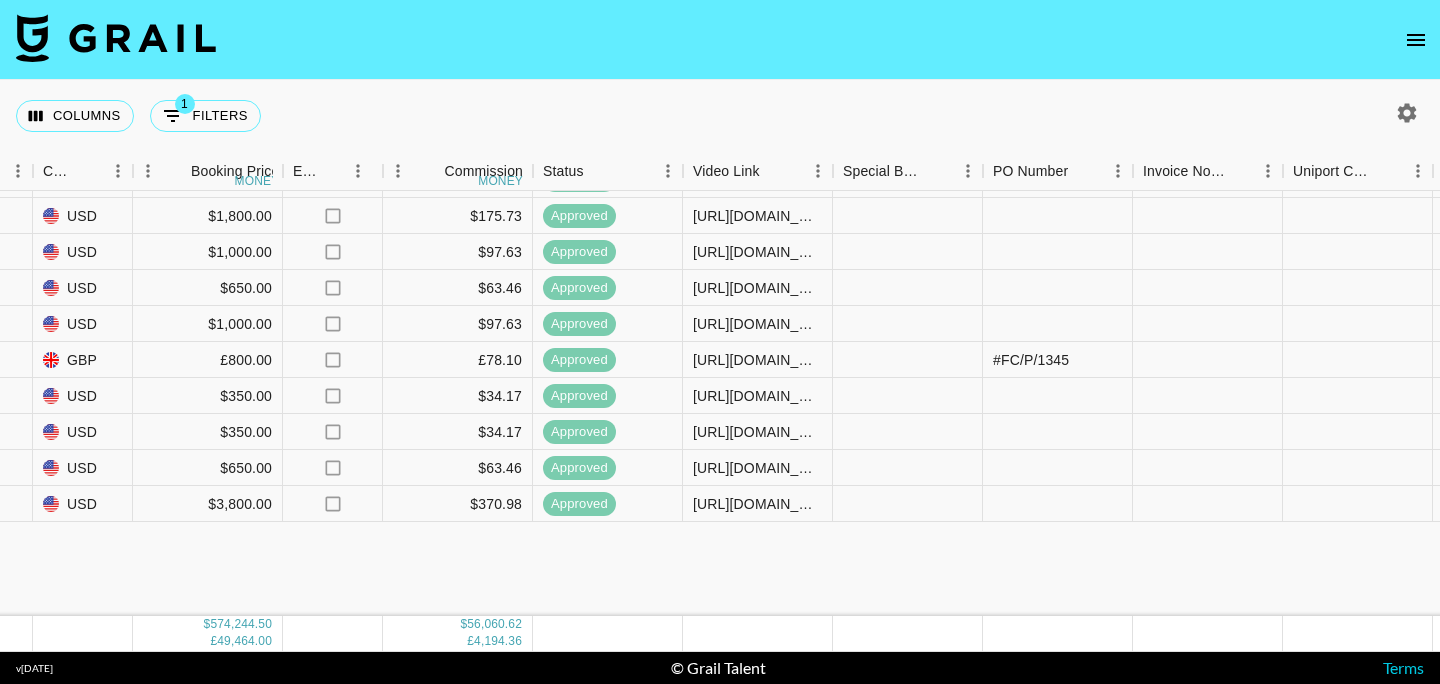 scroll, scrollTop: 0, scrollLeft: 1207, axis: horizontal 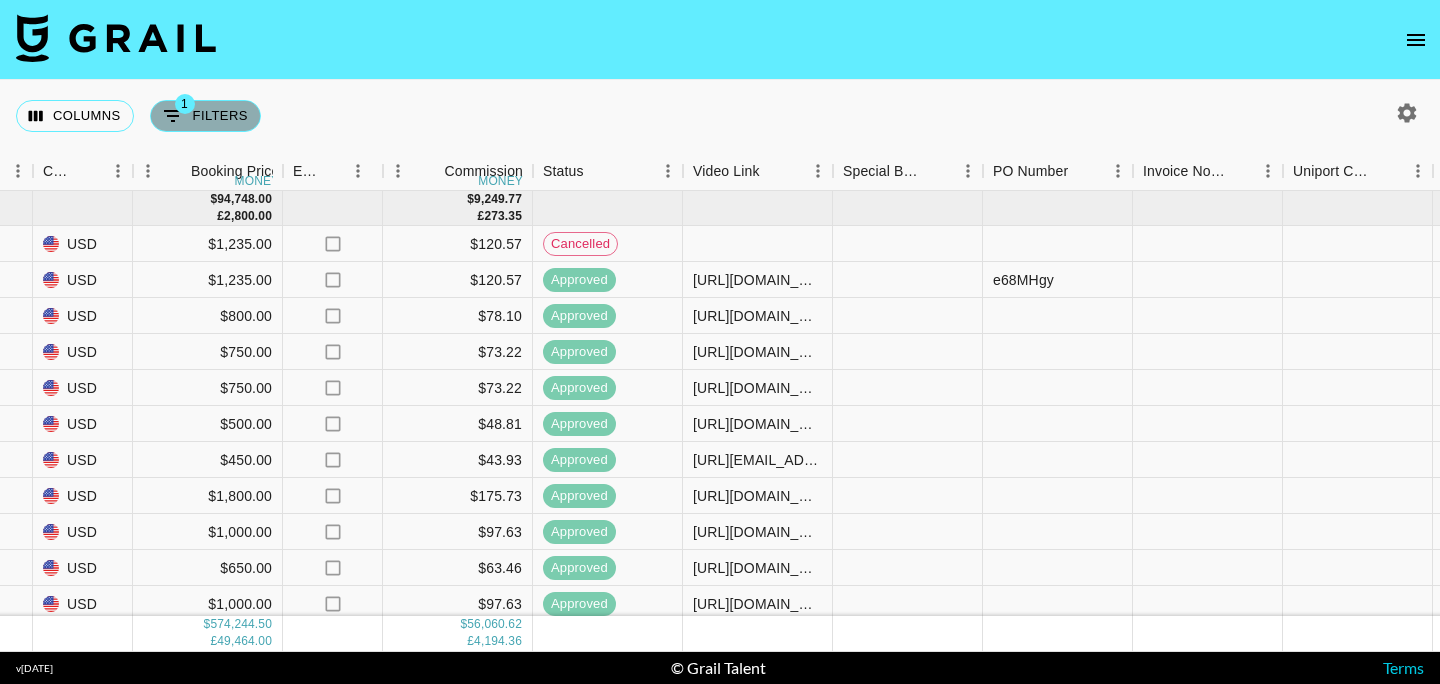 click on "1 Filters" at bounding box center (205, 116) 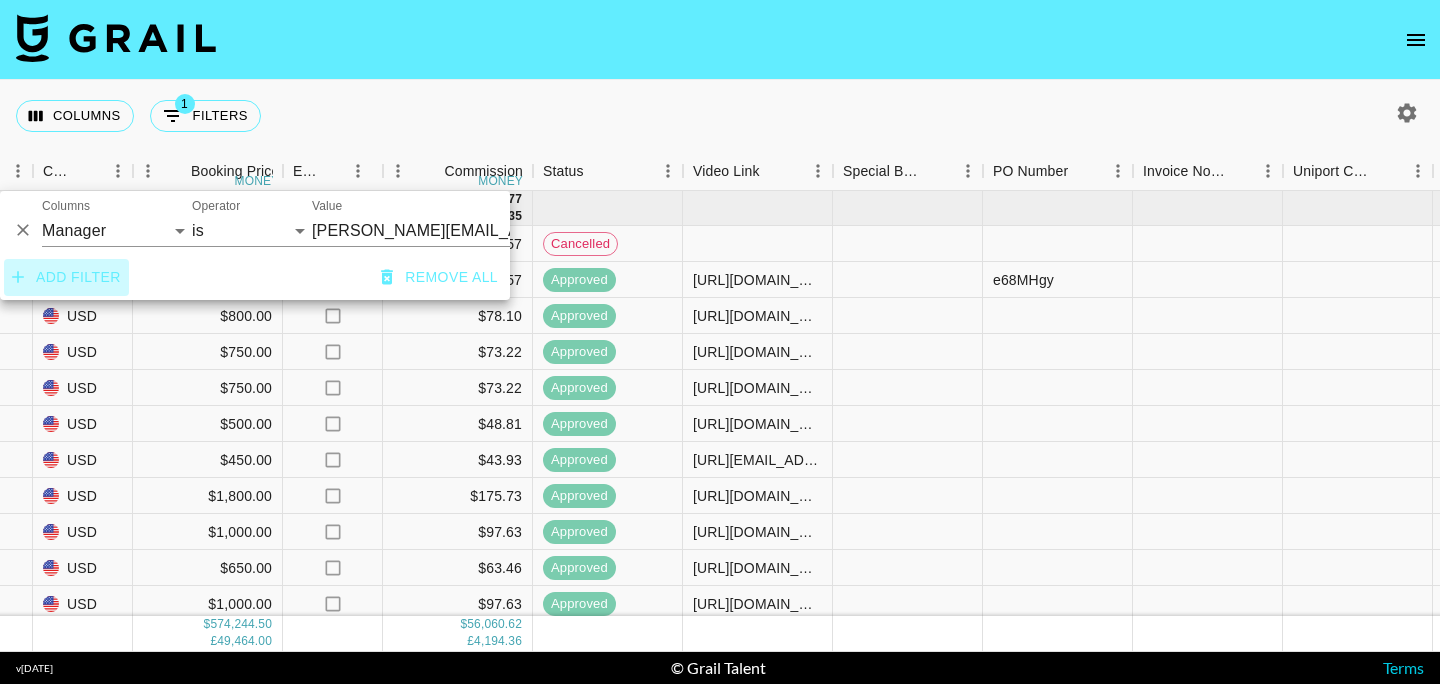 click on "Add filter" at bounding box center [66, 277] 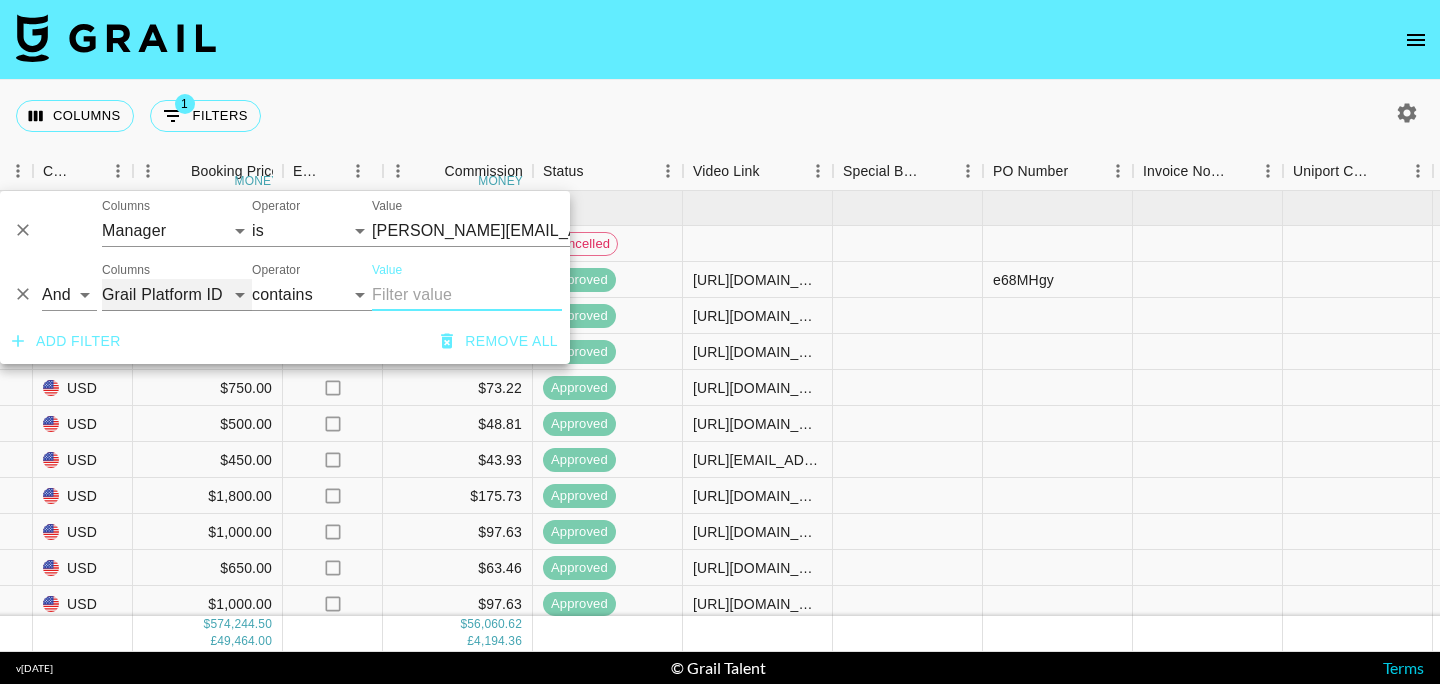 click on "Grail Platform ID Airtable ID Talent Manager Client [PERSON_NAME] Campaign (Type) Date Created Created by Grail Team Month Due Currency Booking Price Creator Commmission Override External Commission Expenses: Remove Commission? Commission Status Video Link Boost Code Special Booking Type PO Number Invoice Notes Uniport Contact Email Contract File Payment Sent Payment Sent Date Invoice Link" at bounding box center (177, 295) 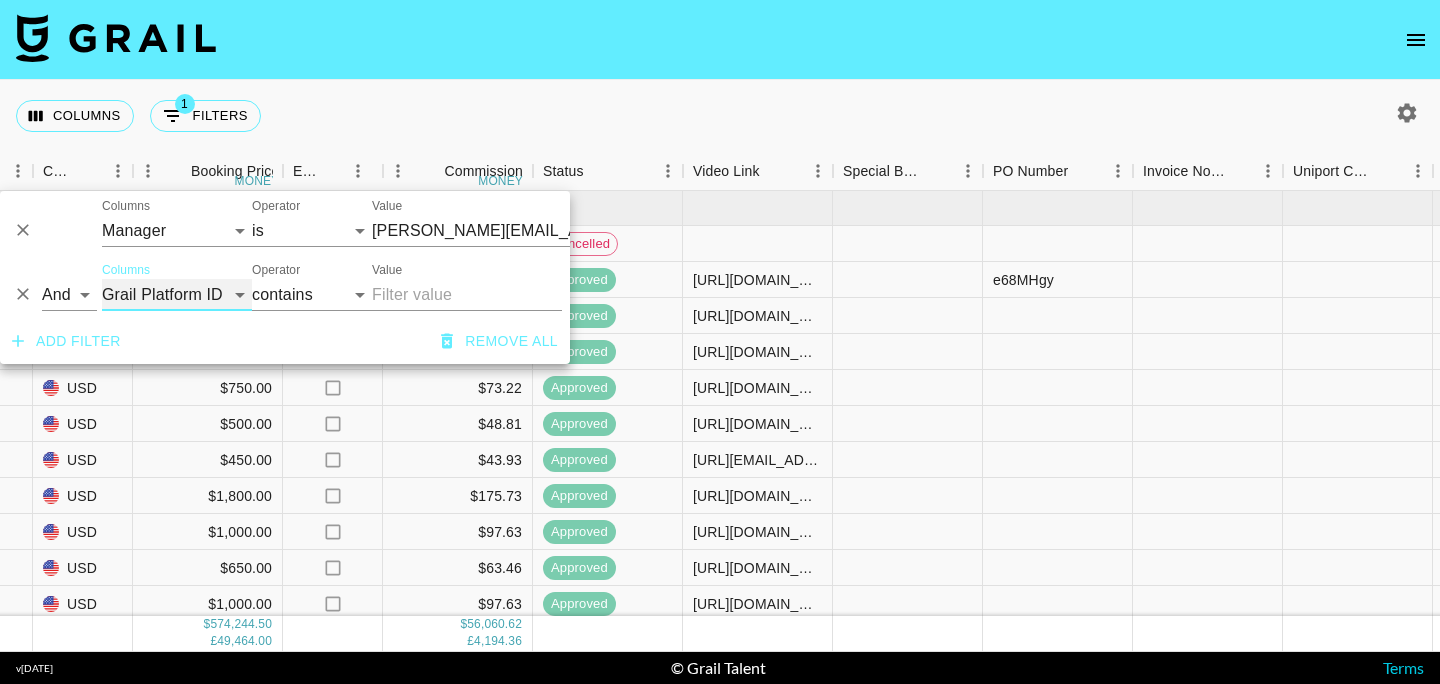 select on "talentName" 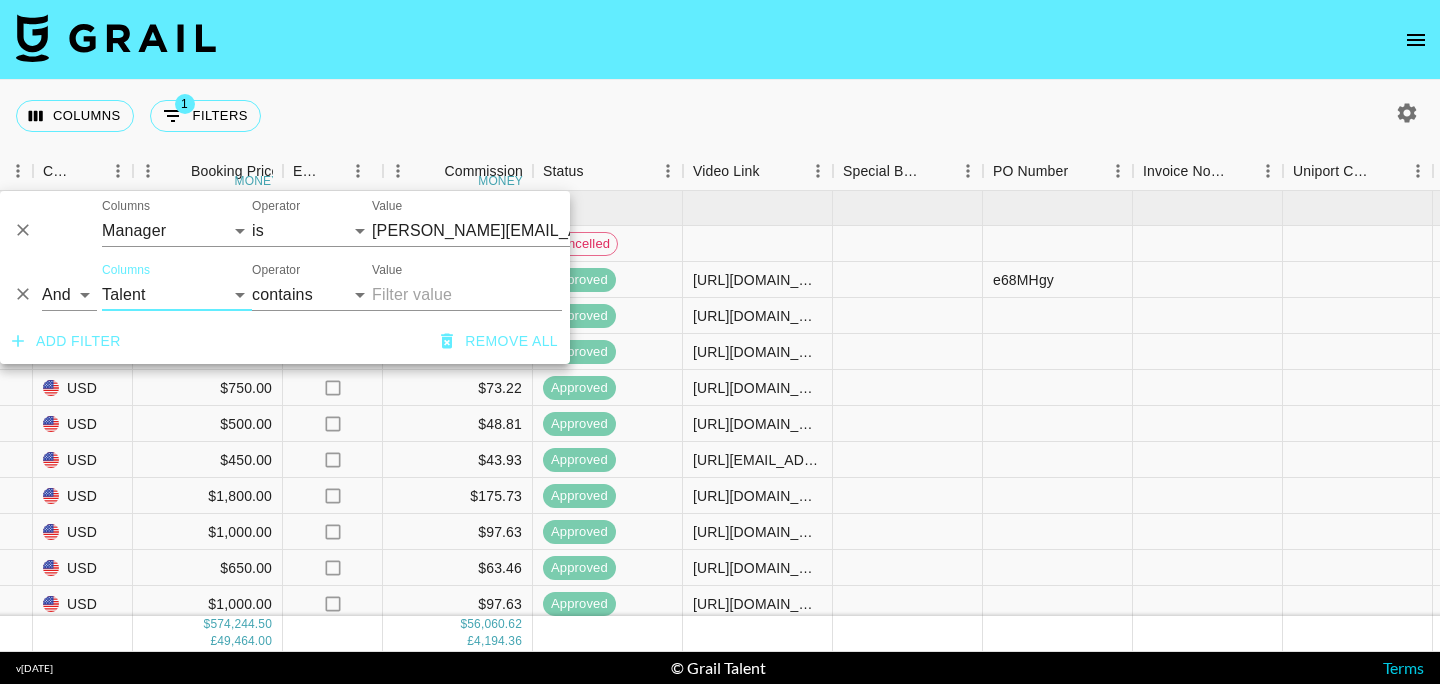 click on "Value" at bounding box center (467, 295) 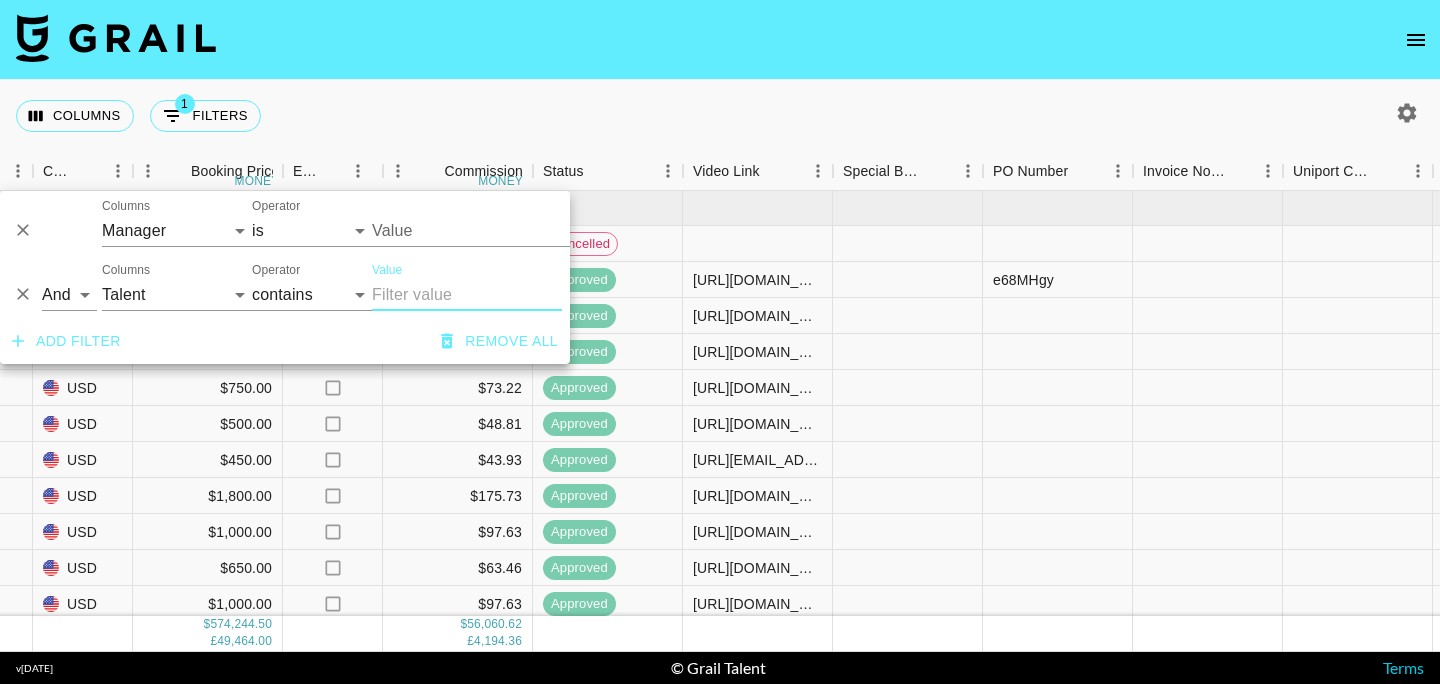 type on "[PERSON_NAME][EMAIL_ADDRESS][PERSON_NAME][PERSON_NAME][DOMAIN_NAME]" 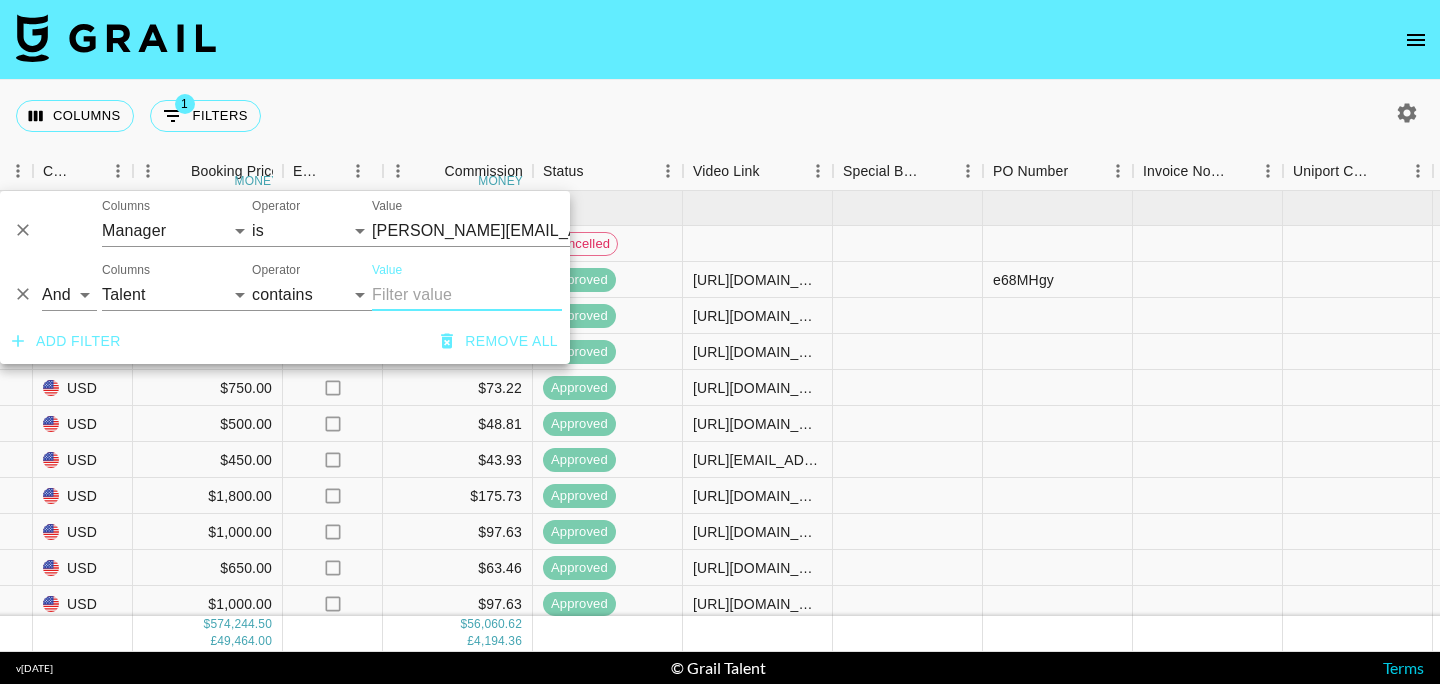 paste on "ryanjeannnn" 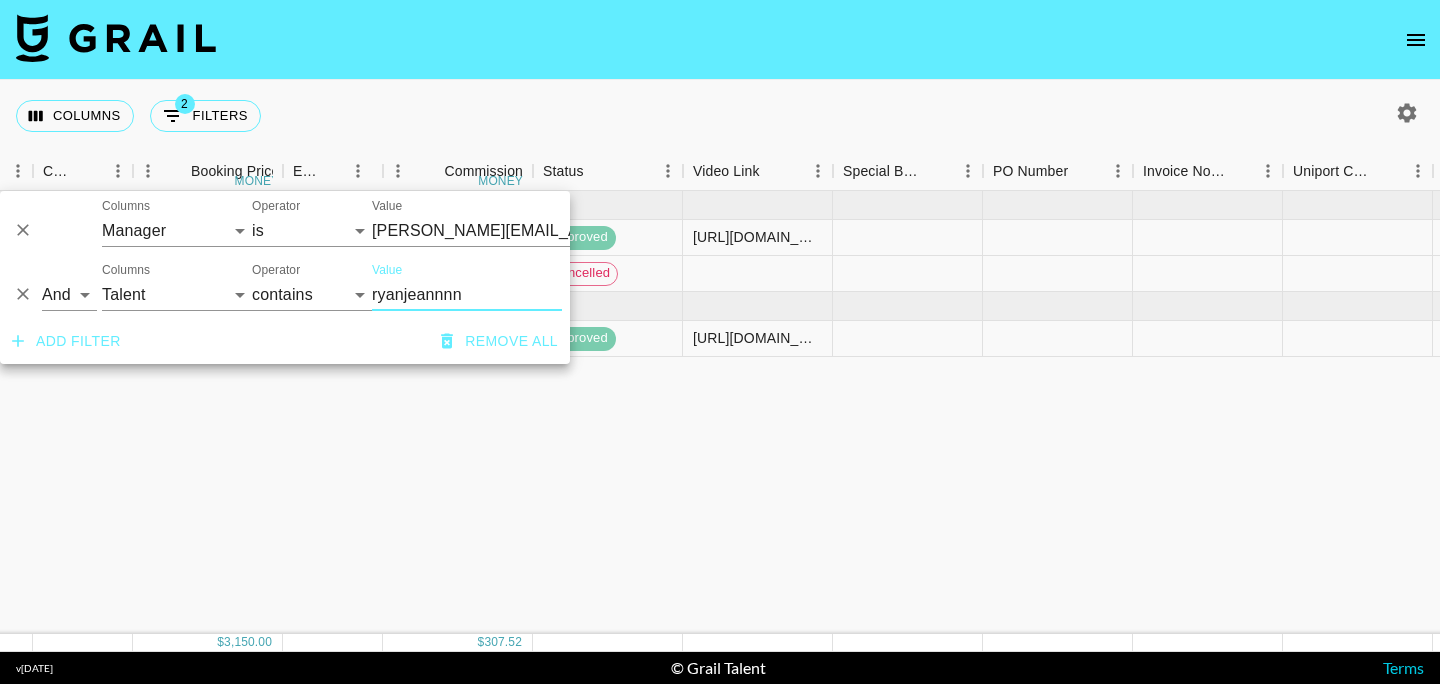 type on "ryanjeannnn" 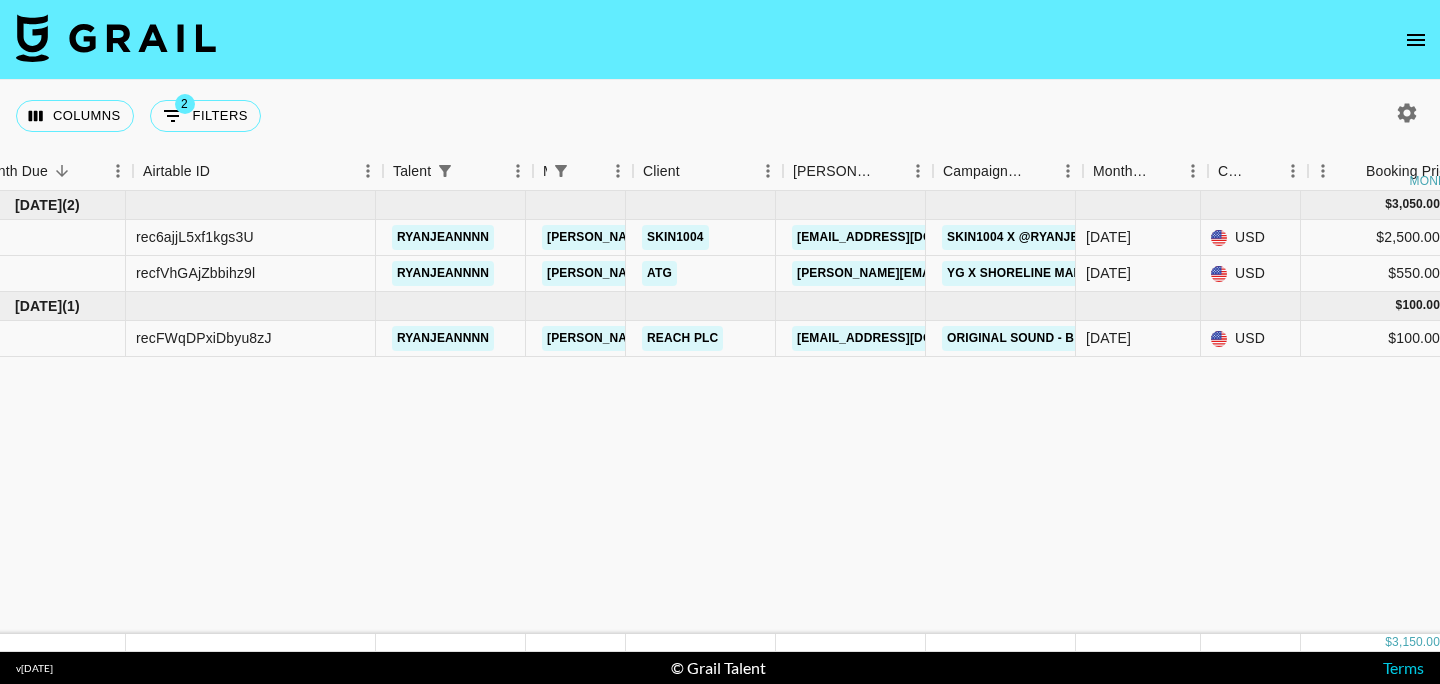scroll, scrollTop: 0, scrollLeft: 40, axis: horizontal 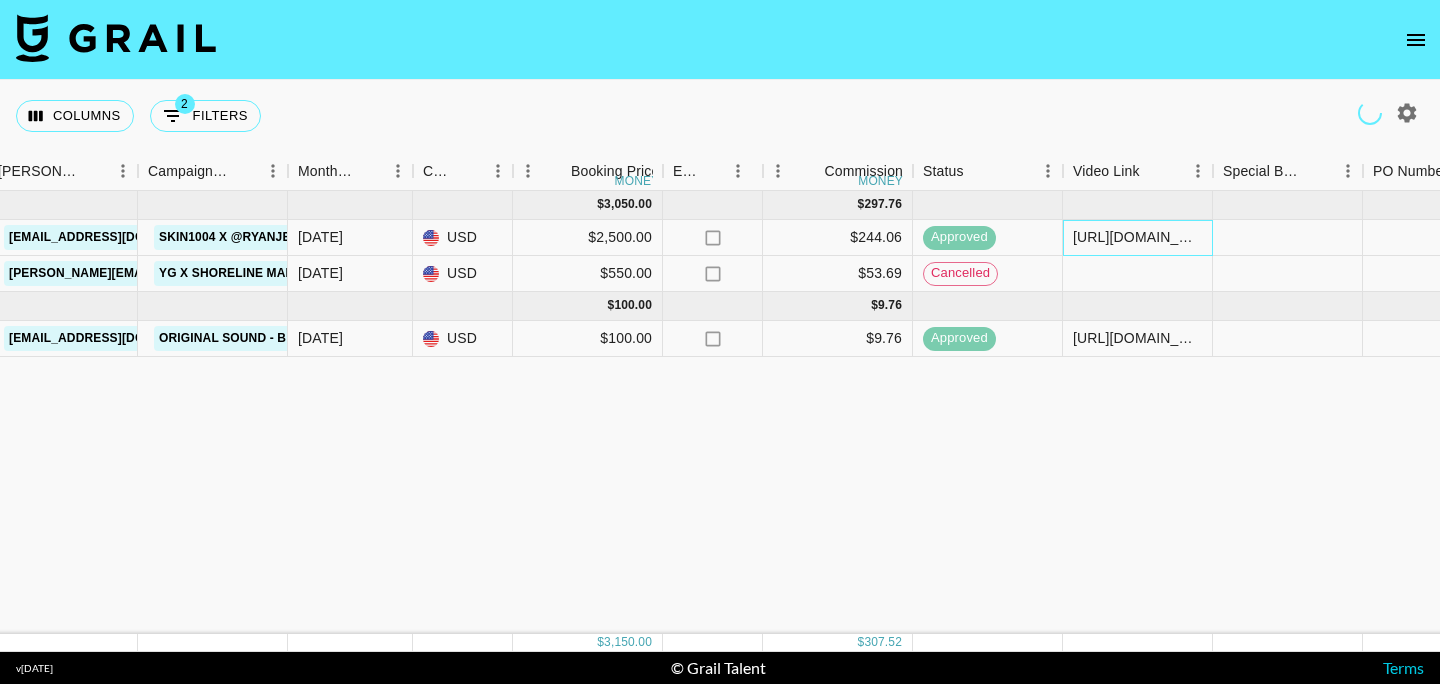 click on "[URL][DOMAIN_NAME]" at bounding box center (1137, 237) 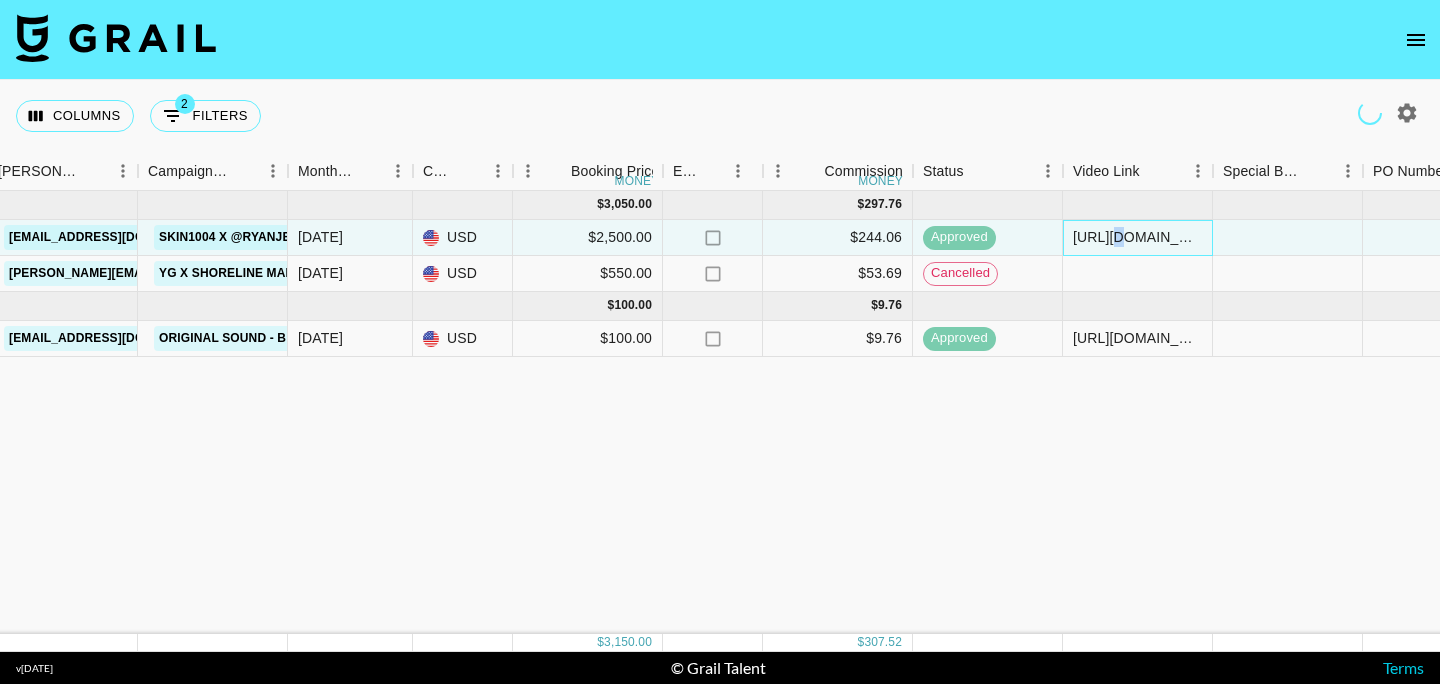 click on "[URL][DOMAIN_NAME]" at bounding box center [1137, 237] 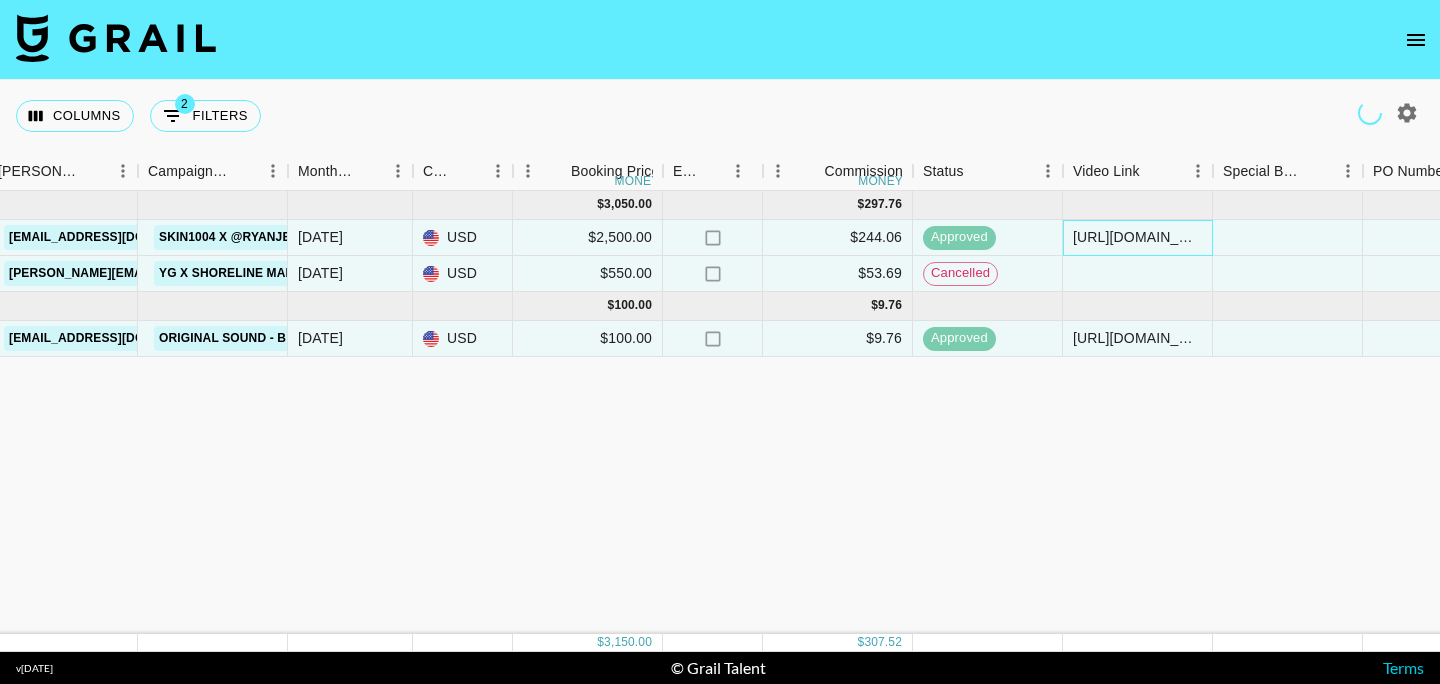 click on "[URL][DOMAIN_NAME]" at bounding box center [1137, 237] 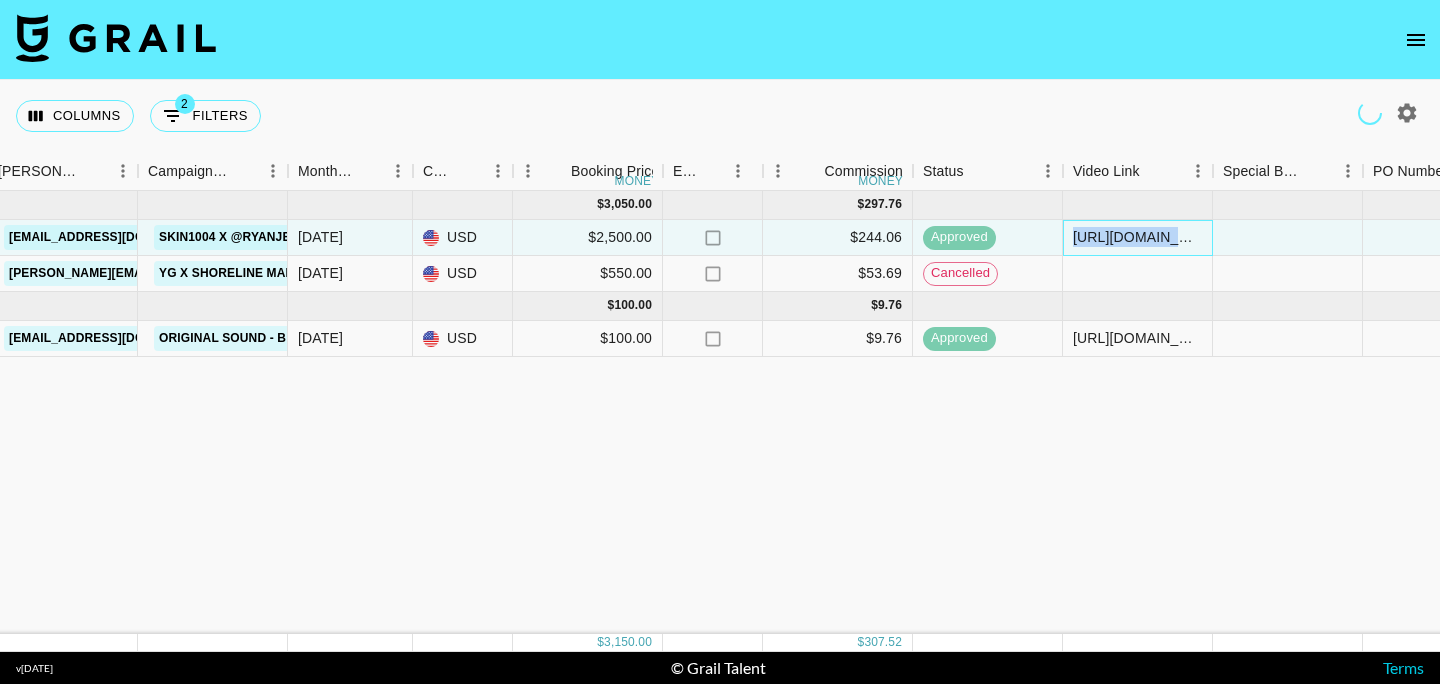 click on "[URL][DOMAIN_NAME]" at bounding box center (1137, 237) 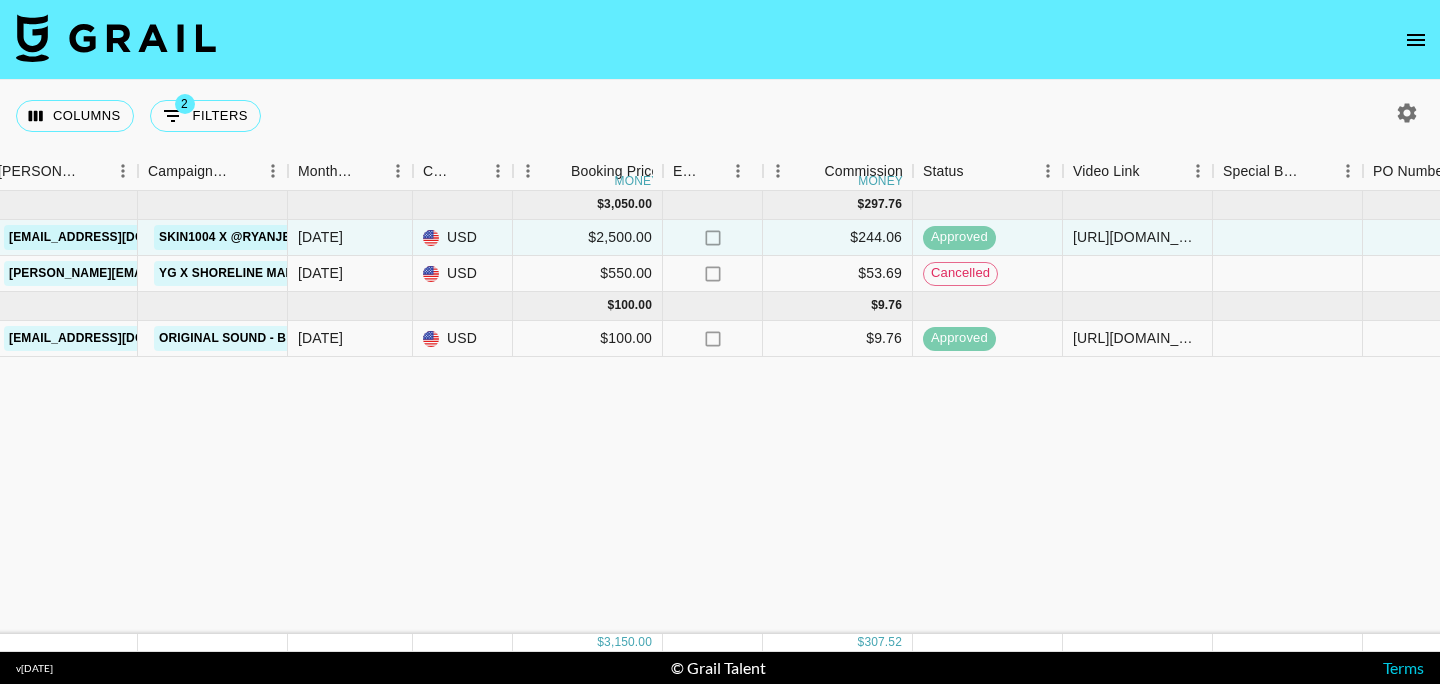 click on "[DATE]  ( 2 ) $ 3,050.00 $ 297.76 rec6ajjL5xf1kgs3U ryanjeannnn [PERSON_NAME][EMAIL_ADDRESS][PERSON_NAME][PERSON_NAME][DOMAIN_NAME] SKIN1004 [EMAIL_ADDRESS][DOMAIN_NAME] SKIN1004 x @ryanjeannnn - 2 video [DATE]  USD $2,500.00 no $244.06 approved [URL][DOMAIN_NAME] FINAL_B2B [SKIN1004] Agreement-Agent Only_[ryanjeannnn] (1).pdf yes [DATE] [URL][DOMAIN_NAME] recfVhGAjZbbihz9l ryanjeannnn [PERSON_NAME][EMAIL_ADDRESS][PERSON_NAME][PERSON_NAME][DOMAIN_NAME] ATG [PERSON_NAME][EMAIL_ADDRESS][DOMAIN_NAME] YG x Shoreline Mafia "HOLLYWOOD" [DATE]  USD $550.00 no $53.69 cancelled no [DATE]  ( 1 ) $ 100.00 $ 9.76 recFWqDPxiDbyu8zJ ryanjeannnn [PERSON_NAME][EMAIL_ADDRESS][PERSON_NAME][PERSON_NAME][DOMAIN_NAME] Reach PLC [EMAIL_ADDRESS][DOMAIN_NAME] original sound - [PERSON_NAME] enthusiast [DATE]  USD $100.00 no $9.76 approved [URL][DOMAIN_NAME] yes [DATE] [URL][DOMAIN_NAME]" at bounding box center (833, 412) 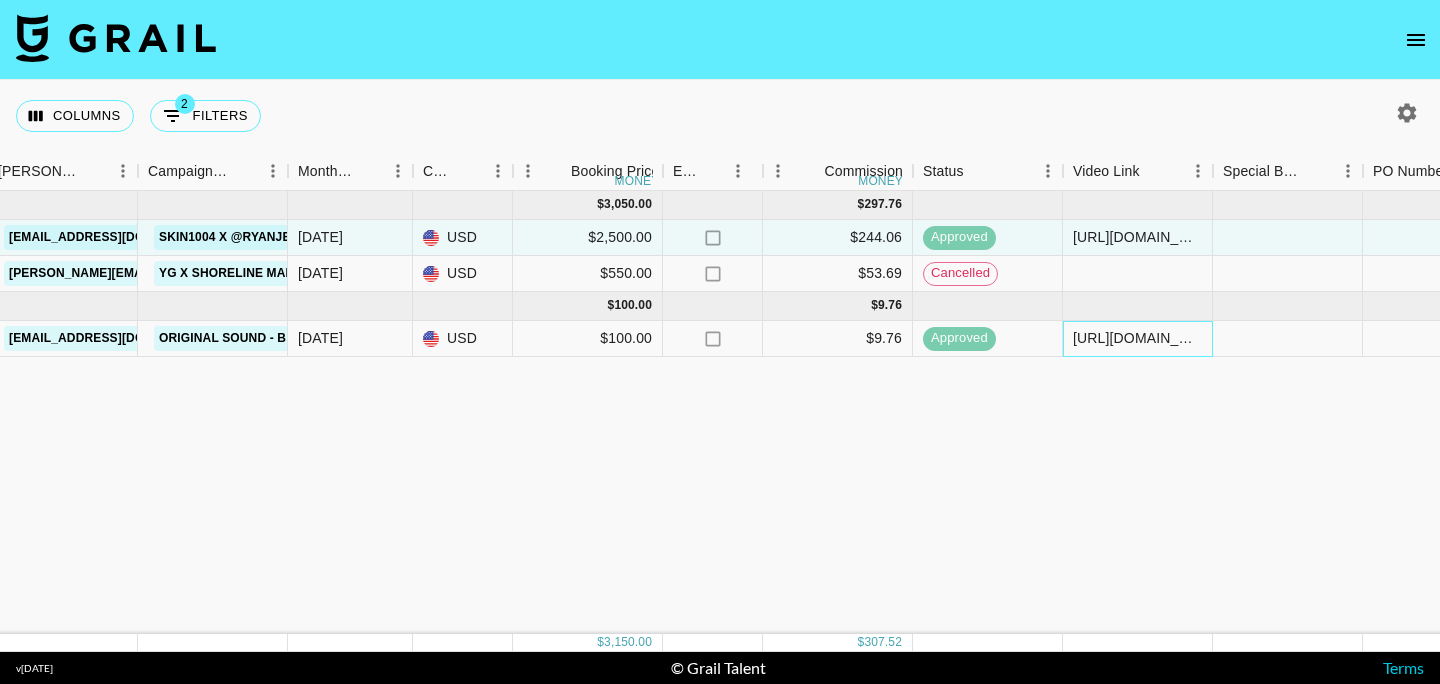 click on "[URL][DOMAIN_NAME]" at bounding box center [1137, 338] 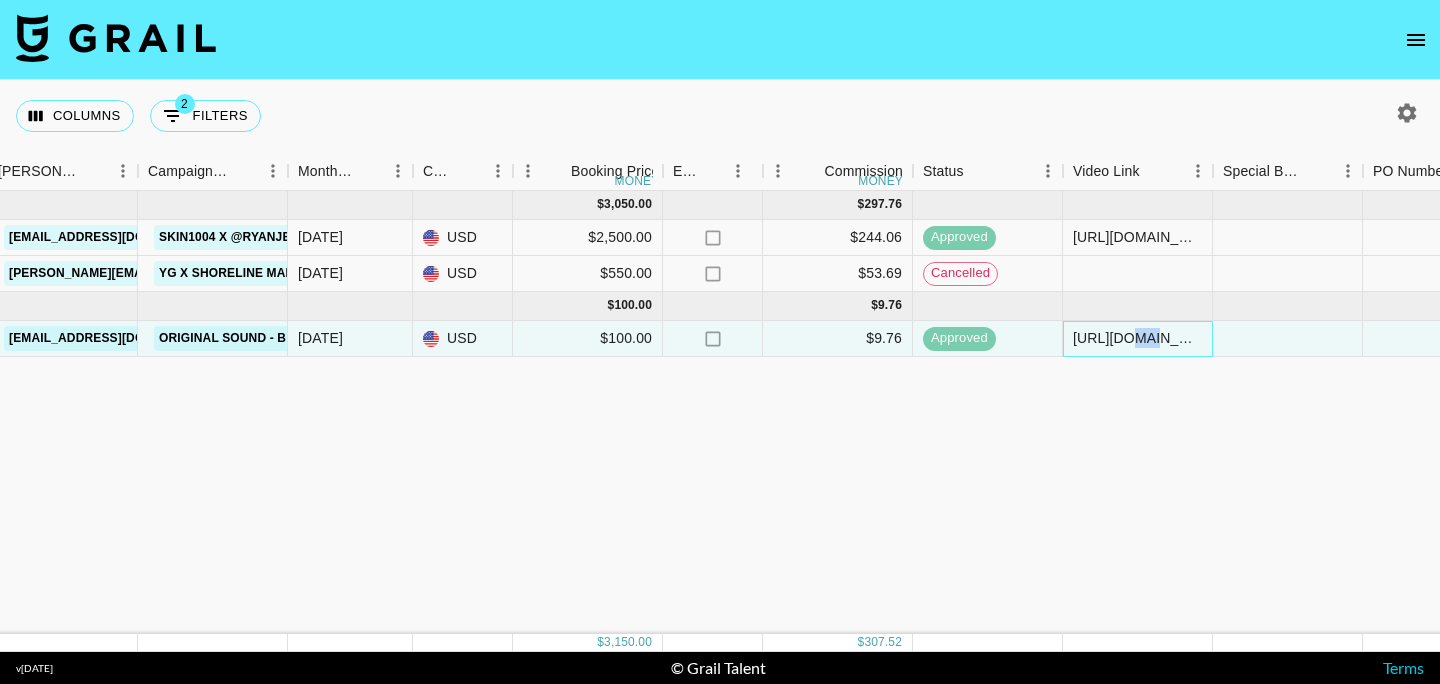 click on "[URL][DOMAIN_NAME]" at bounding box center (1137, 338) 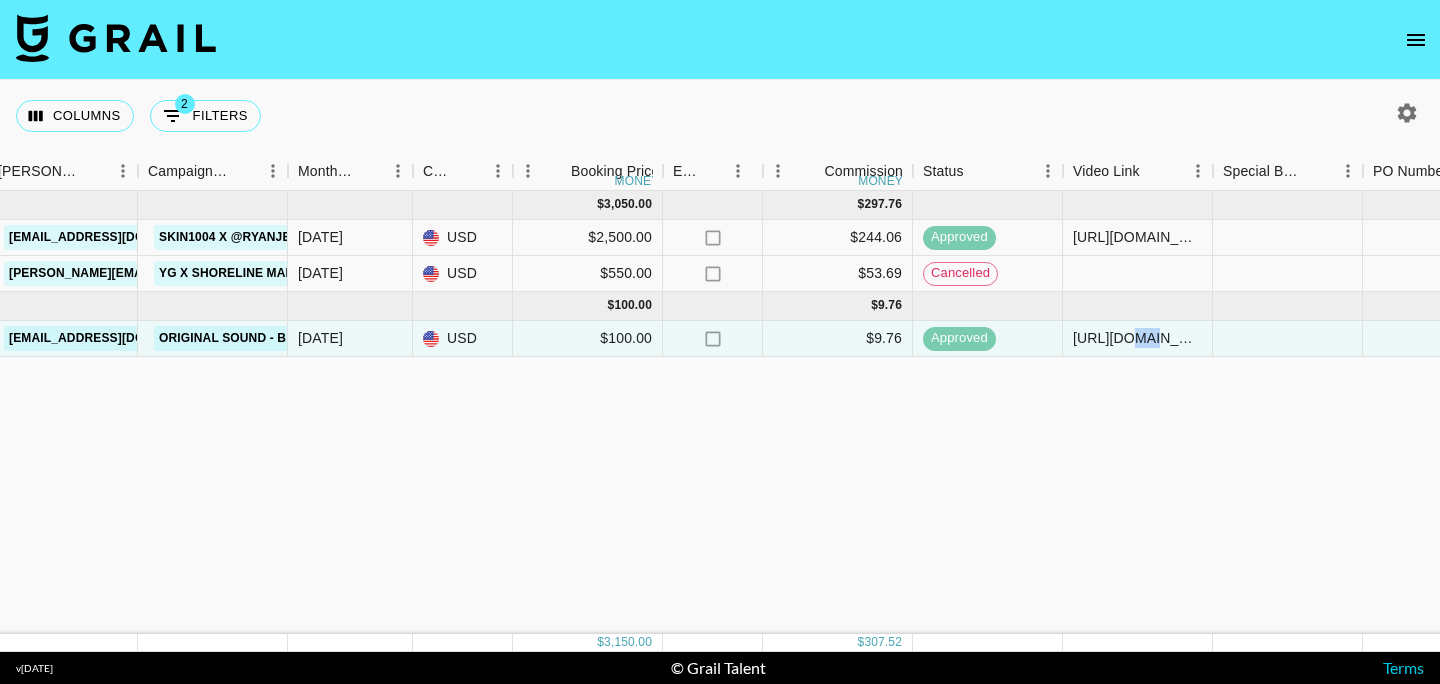 click on "[DATE]  ( 2 ) $ 3,050.00 $ 297.76 rec6ajjL5xf1kgs3U ryanjeannnn [PERSON_NAME][EMAIL_ADDRESS][PERSON_NAME][PERSON_NAME][DOMAIN_NAME] SKIN1004 [EMAIL_ADDRESS][DOMAIN_NAME] SKIN1004 x @ryanjeannnn - 2 video [DATE]  USD $2,500.00 no $244.06 approved [URL][DOMAIN_NAME] FINAL_B2B [SKIN1004] Agreement-Agent Only_[ryanjeannnn] (1).pdf yes [DATE] [URL][DOMAIN_NAME] recfVhGAjZbbihz9l ryanjeannnn [PERSON_NAME][EMAIL_ADDRESS][PERSON_NAME][PERSON_NAME][DOMAIN_NAME] ATG [PERSON_NAME][EMAIL_ADDRESS][DOMAIN_NAME] YG x Shoreline Mafia "HOLLYWOOD" [DATE]  USD $550.00 no $53.69 cancelled no [DATE]  ( 1 ) $ 100.00 $ 9.76 recFWqDPxiDbyu8zJ ryanjeannnn [PERSON_NAME][EMAIL_ADDRESS][PERSON_NAME][PERSON_NAME][DOMAIN_NAME] Reach PLC [EMAIL_ADDRESS][DOMAIN_NAME] original sound - [PERSON_NAME] enthusiast [DATE]  USD $100.00 no $9.76 approved [URL][DOMAIN_NAME] yes [DATE] [URL][DOMAIN_NAME]" at bounding box center (833, 412) 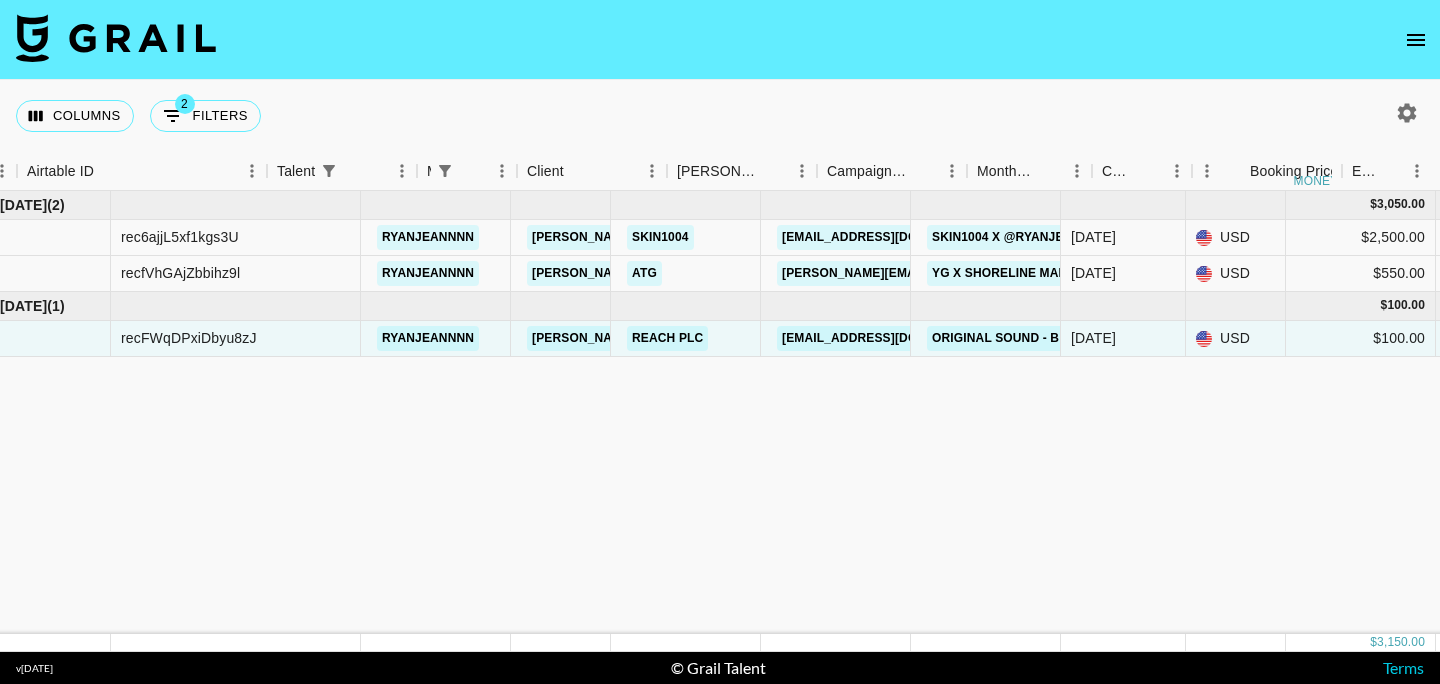 scroll, scrollTop: 0, scrollLeft: 0, axis: both 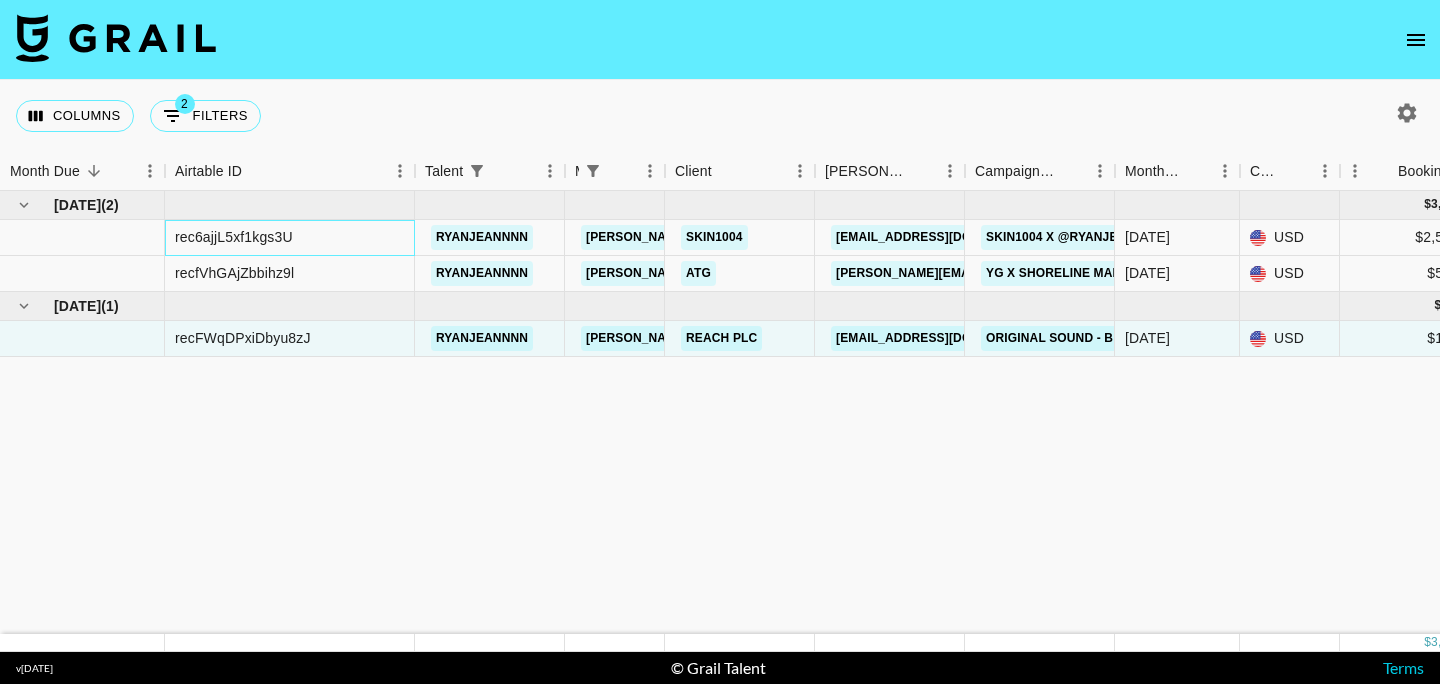 click on "rec6ajjL5xf1kgs3U" at bounding box center (234, 237) 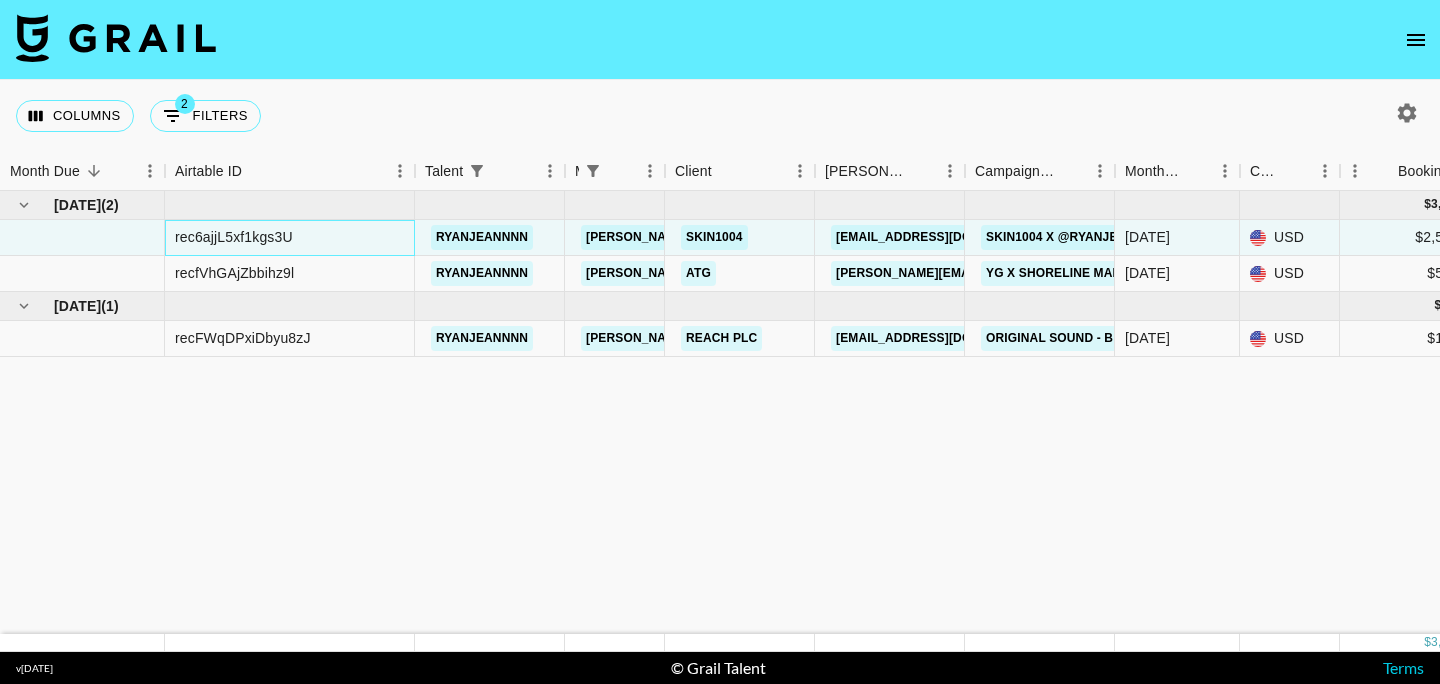 click on "rec6ajjL5xf1kgs3U" at bounding box center (234, 237) 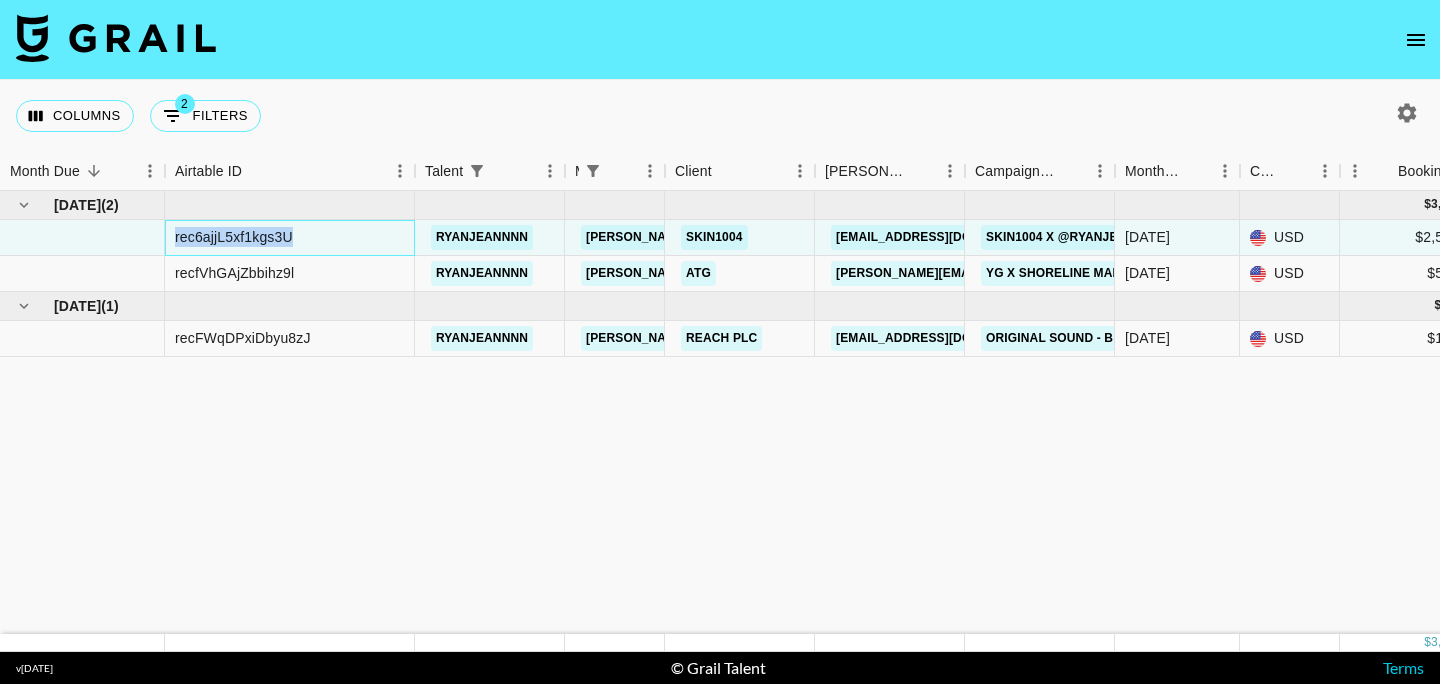 copy on "rec6ajjL5xf1kgs3U" 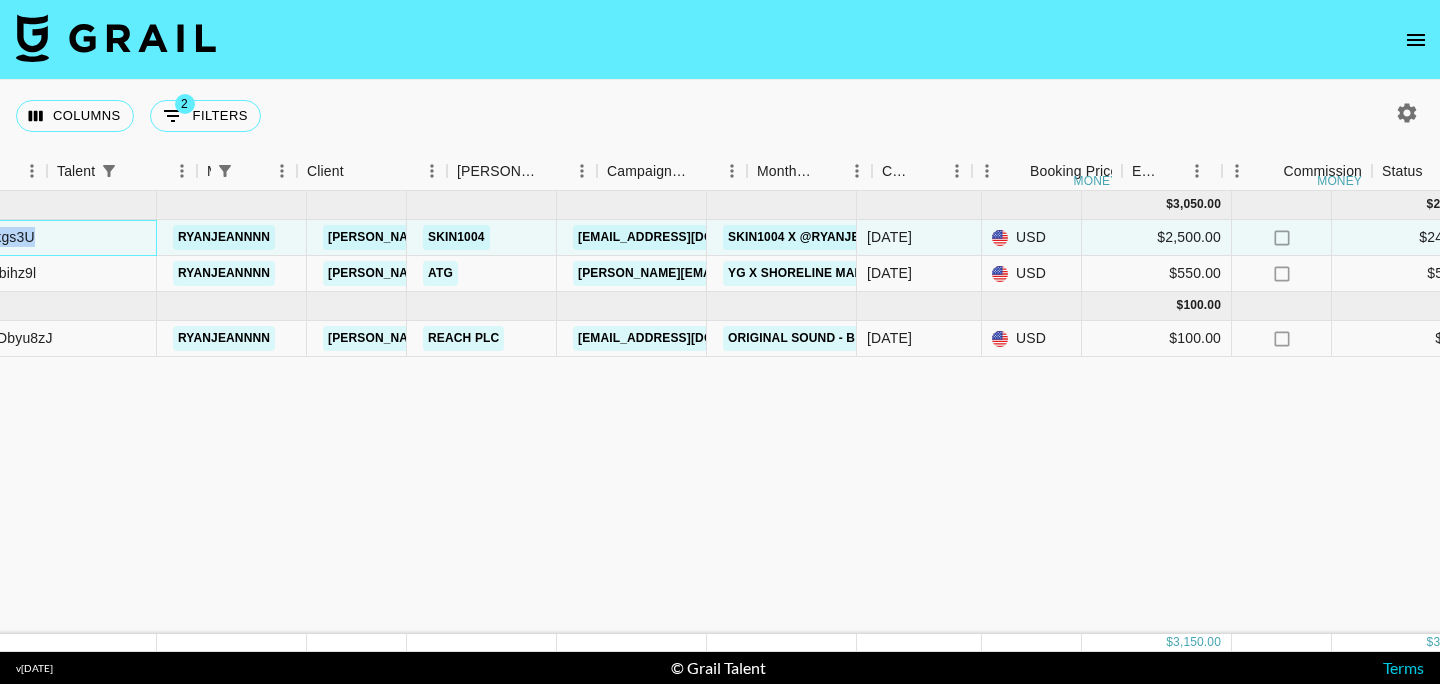 scroll, scrollTop: 0, scrollLeft: 121, axis: horizontal 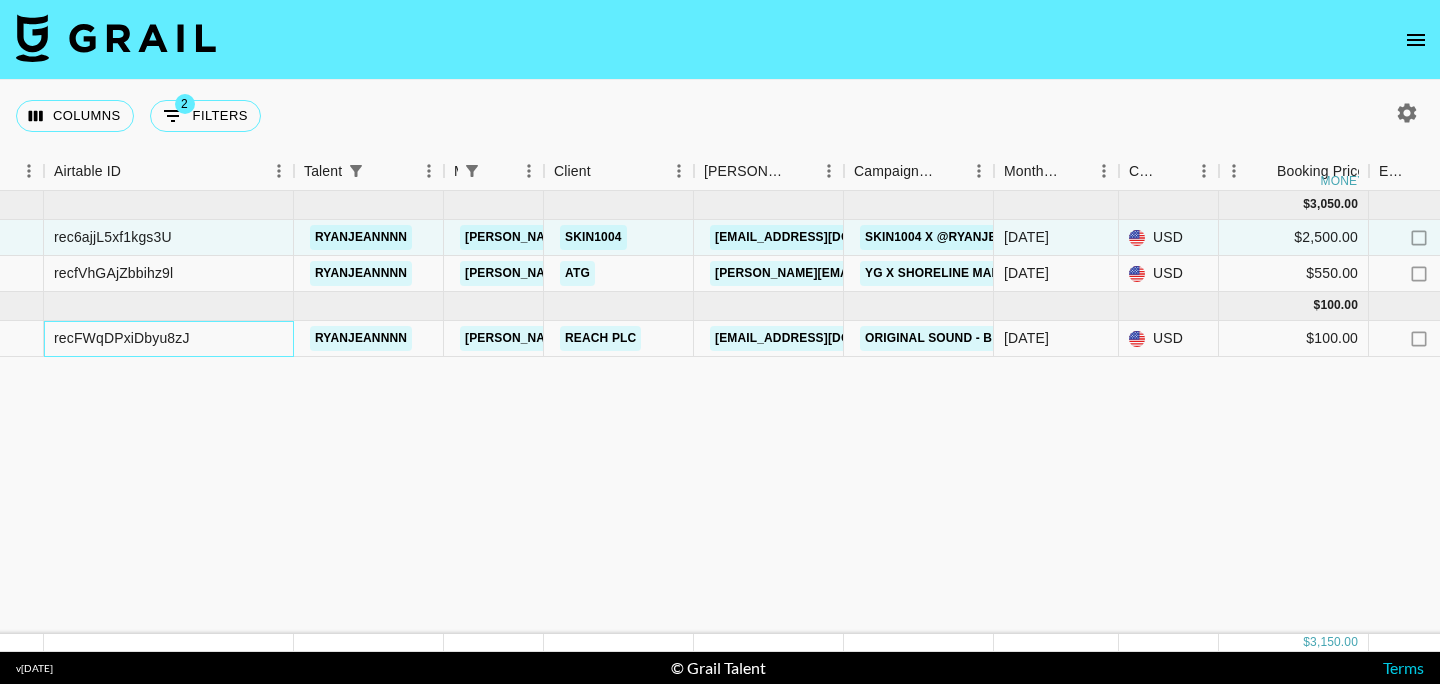 click on "recFWqDPxiDbyu8zJ" at bounding box center [122, 338] 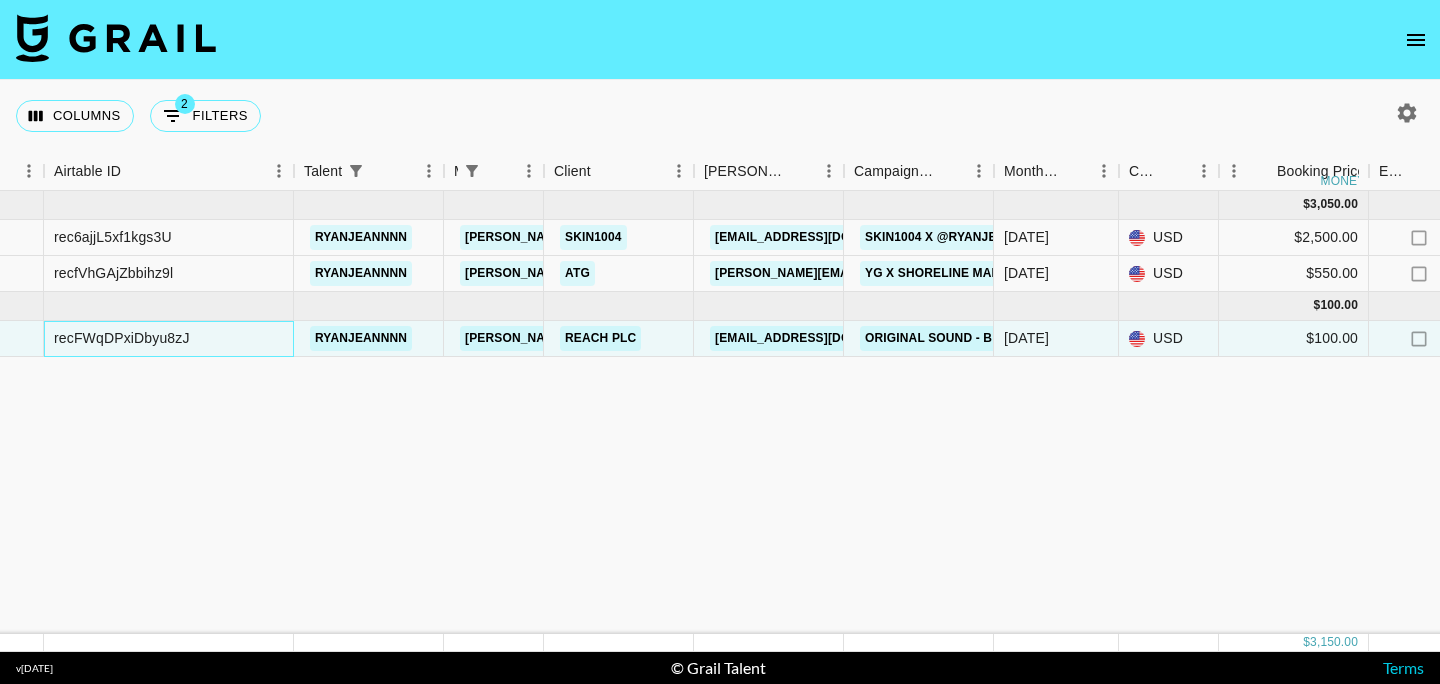click on "recFWqDPxiDbyu8zJ" at bounding box center (122, 338) 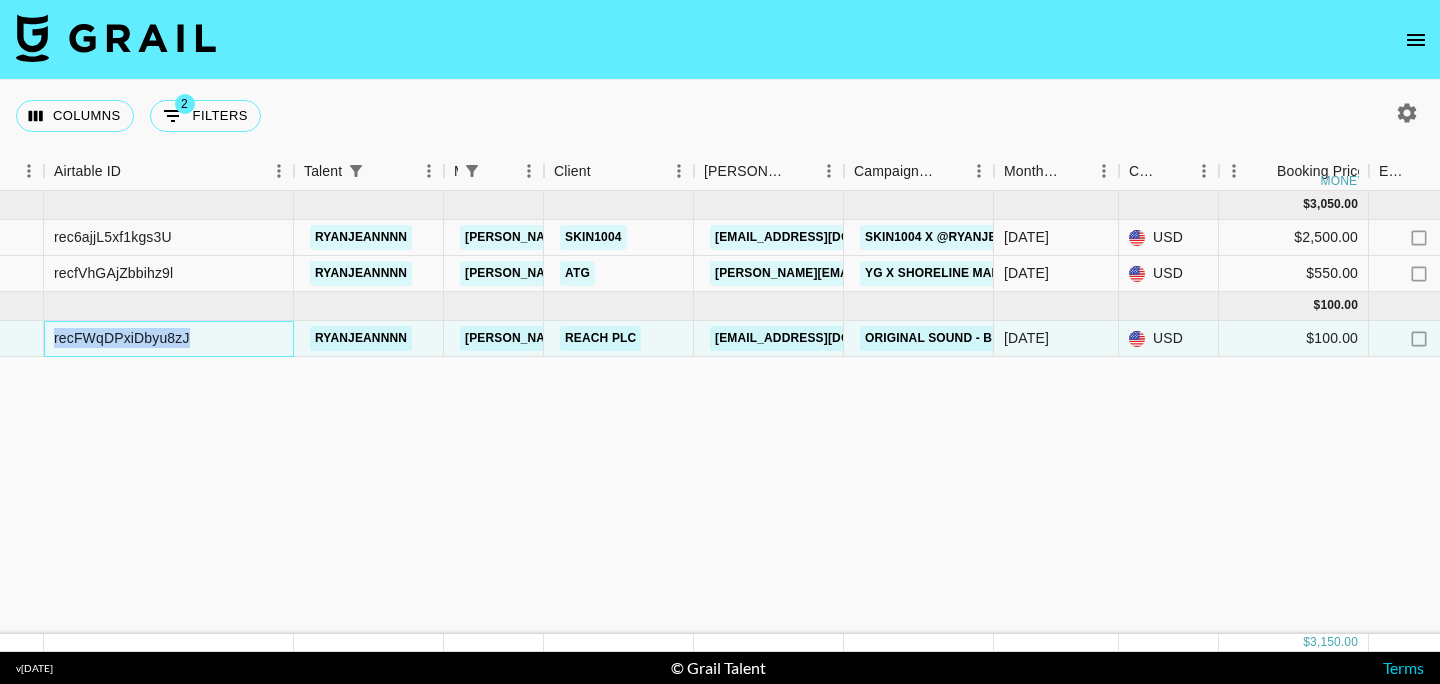 copy on "recFWqDPxiDbyu8zJ" 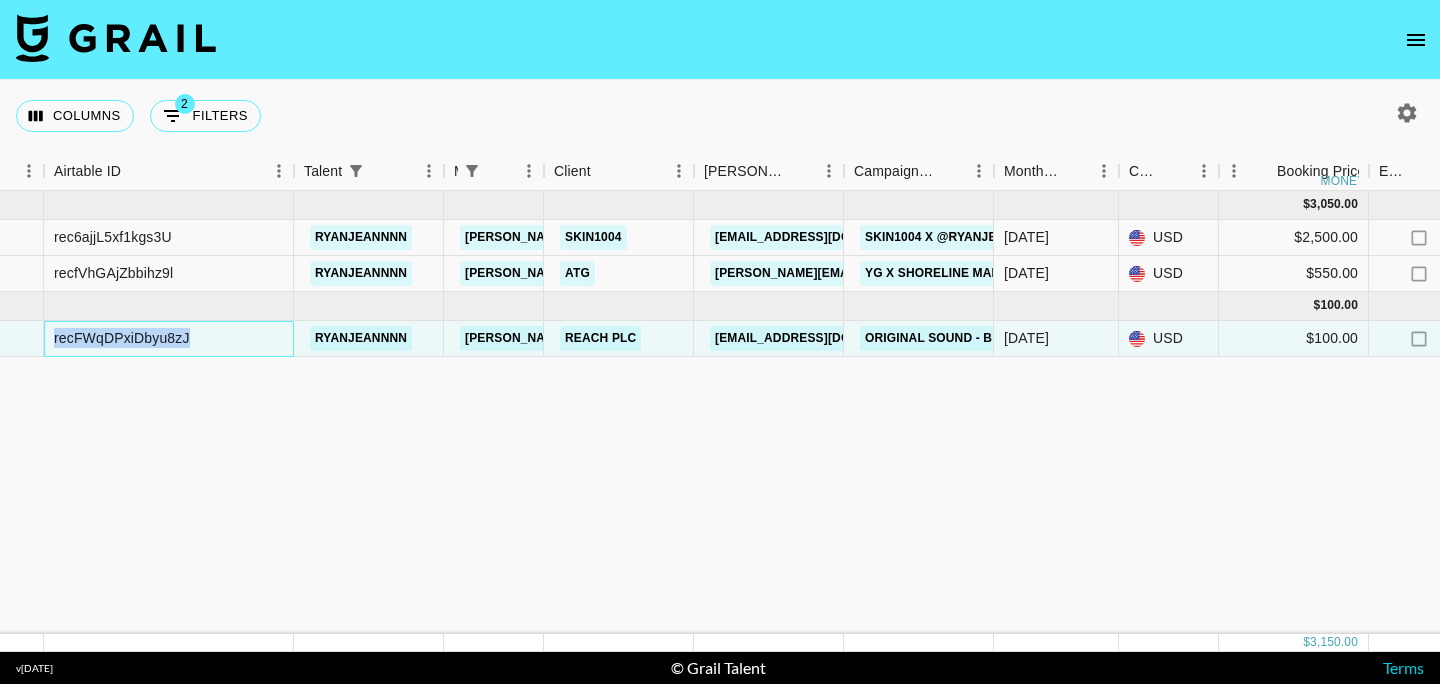 scroll, scrollTop: 0, scrollLeft: 0, axis: both 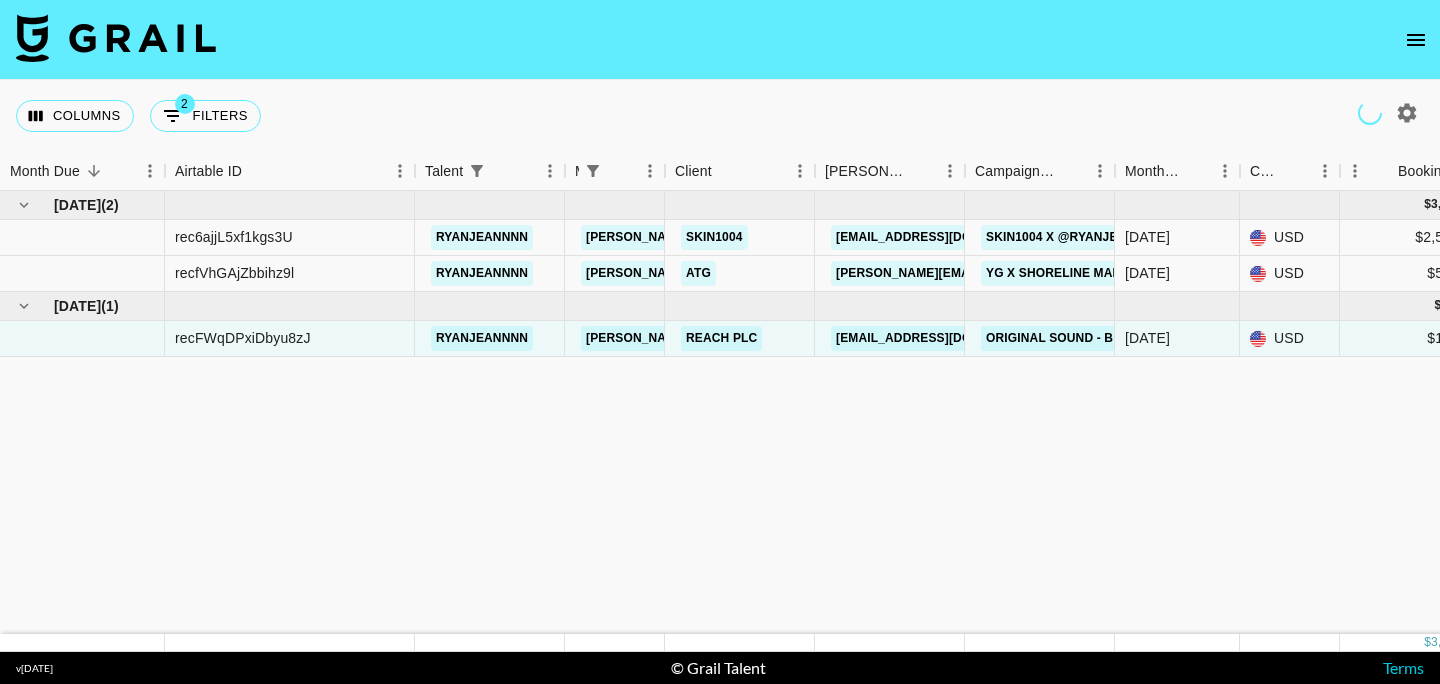 click on "[DATE]  ( 2 ) $ 3,050.00 $ 297.76 rec6ajjL5xf1kgs3U ryanjeannnn [PERSON_NAME][EMAIL_ADDRESS][PERSON_NAME][PERSON_NAME][DOMAIN_NAME] SKIN1004 [EMAIL_ADDRESS][DOMAIN_NAME] SKIN1004 x @ryanjeannnn - 2 video [DATE]  USD $2,500.00 no $244.06 approved [URL][DOMAIN_NAME] FINAL_B2B [SKIN1004] Agreement-Agent Only_[ryanjeannnn] (1).pdf yes [DATE] [URL][DOMAIN_NAME] recfVhGAjZbbihz9l ryanjeannnn [PERSON_NAME][EMAIL_ADDRESS][PERSON_NAME][PERSON_NAME][DOMAIN_NAME] ATG [PERSON_NAME][EMAIL_ADDRESS][DOMAIN_NAME] YG x Shoreline Mafia "HOLLYWOOD" [DATE]  USD $550.00 no $53.69 cancelled no [DATE]  ( 1 ) $ 100.00 $ 9.76 recFWqDPxiDbyu8zJ ryanjeannnn [PERSON_NAME][EMAIL_ADDRESS][PERSON_NAME][PERSON_NAME][DOMAIN_NAME] Reach PLC [EMAIL_ADDRESS][DOMAIN_NAME] original sound - [PERSON_NAME] enthusiast [DATE]  USD $100.00 no $9.76 approved [URL][DOMAIN_NAME] yes [DATE] [URL][DOMAIN_NAME]" at bounding box center [1660, 412] 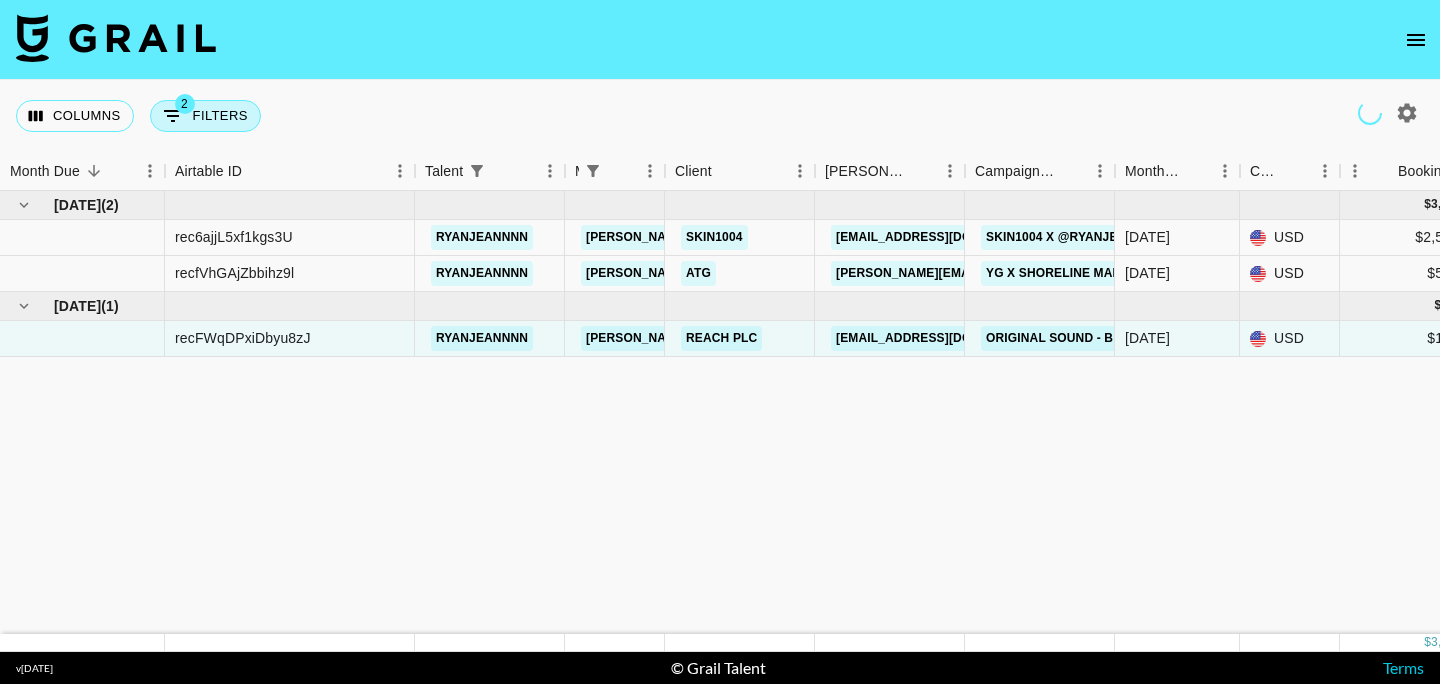 click on "2 Filters" at bounding box center (205, 116) 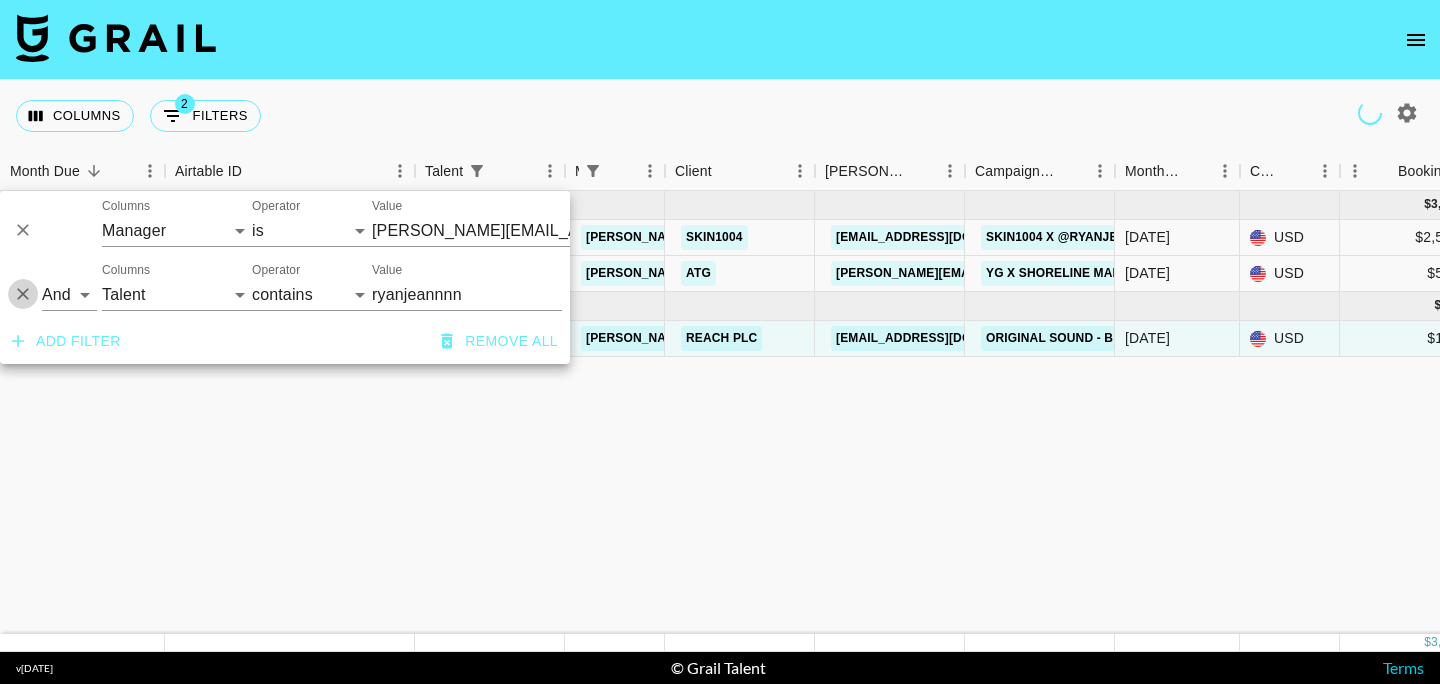 click 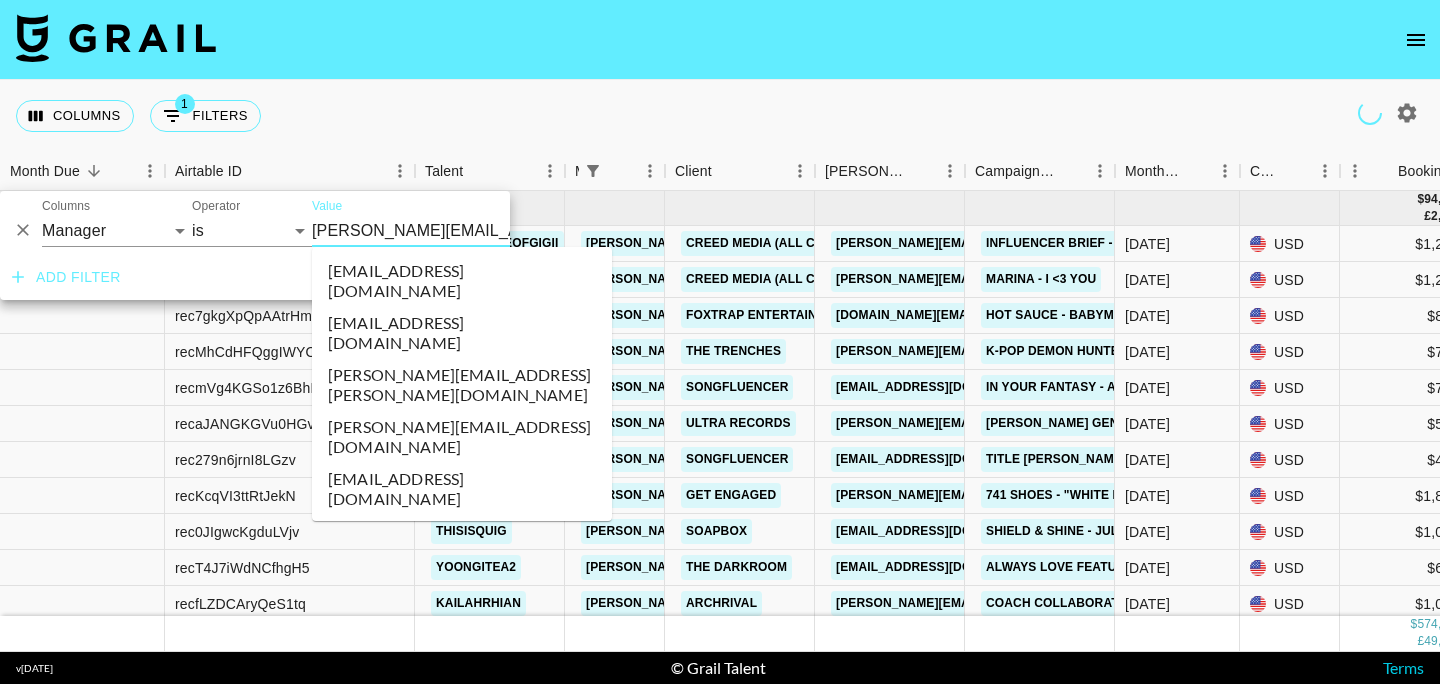 click on "[PERSON_NAME][EMAIL_ADDRESS][PERSON_NAME][PERSON_NAME][DOMAIN_NAME]" at bounding box center (434, 230) 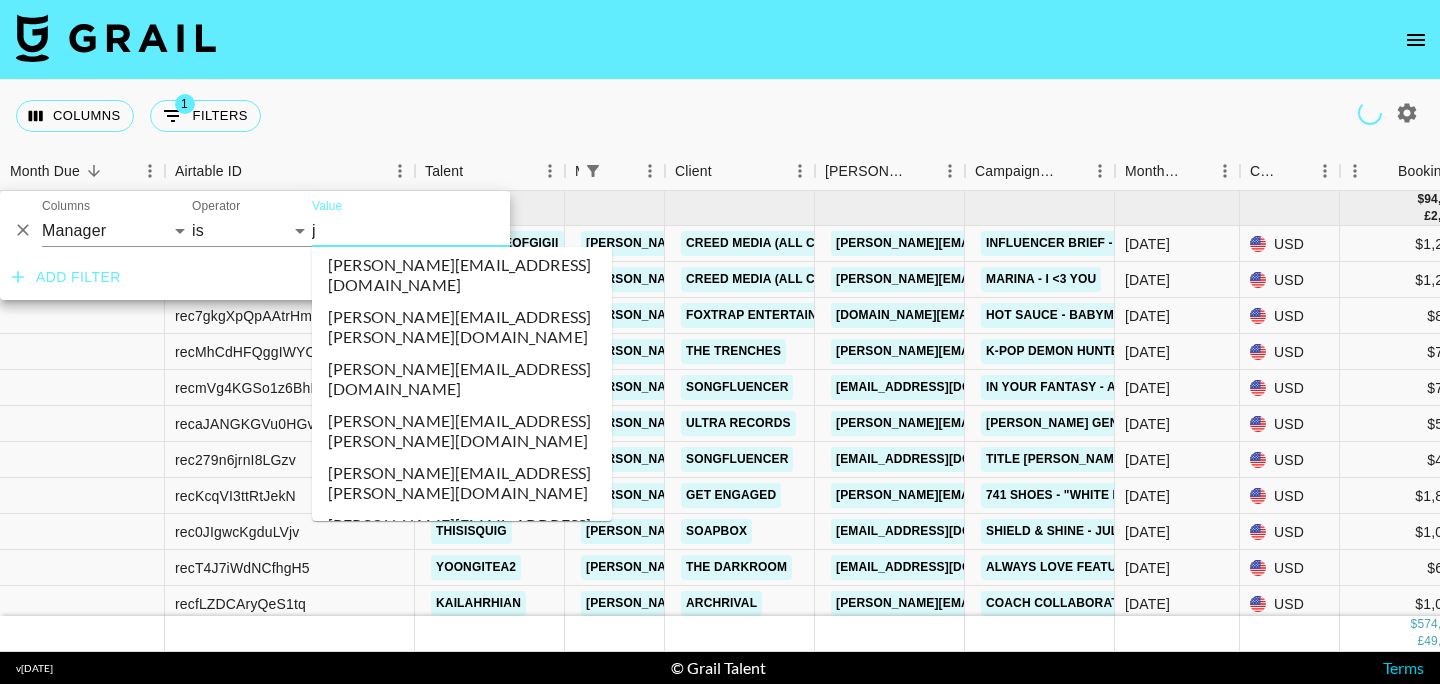 scroll, scrollTop: 0, scrollLeft: 0, axis: both 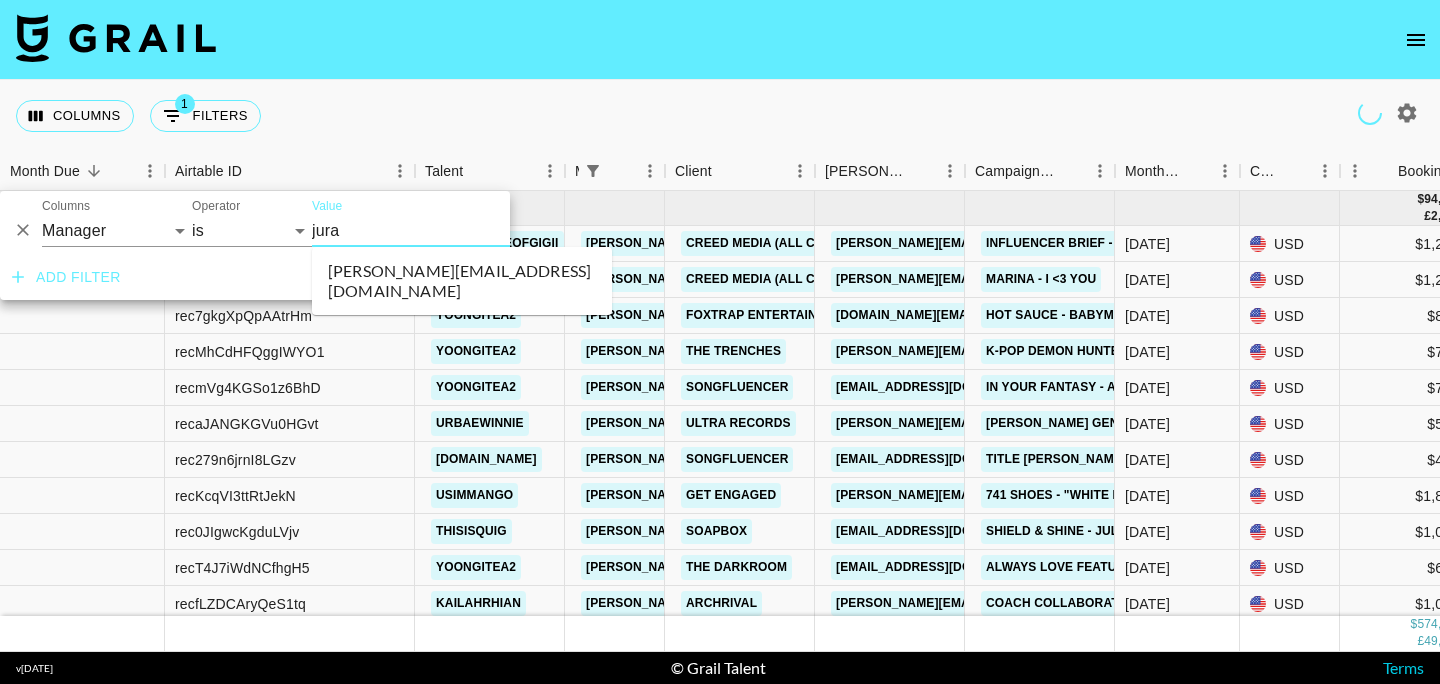 type on "juraj" 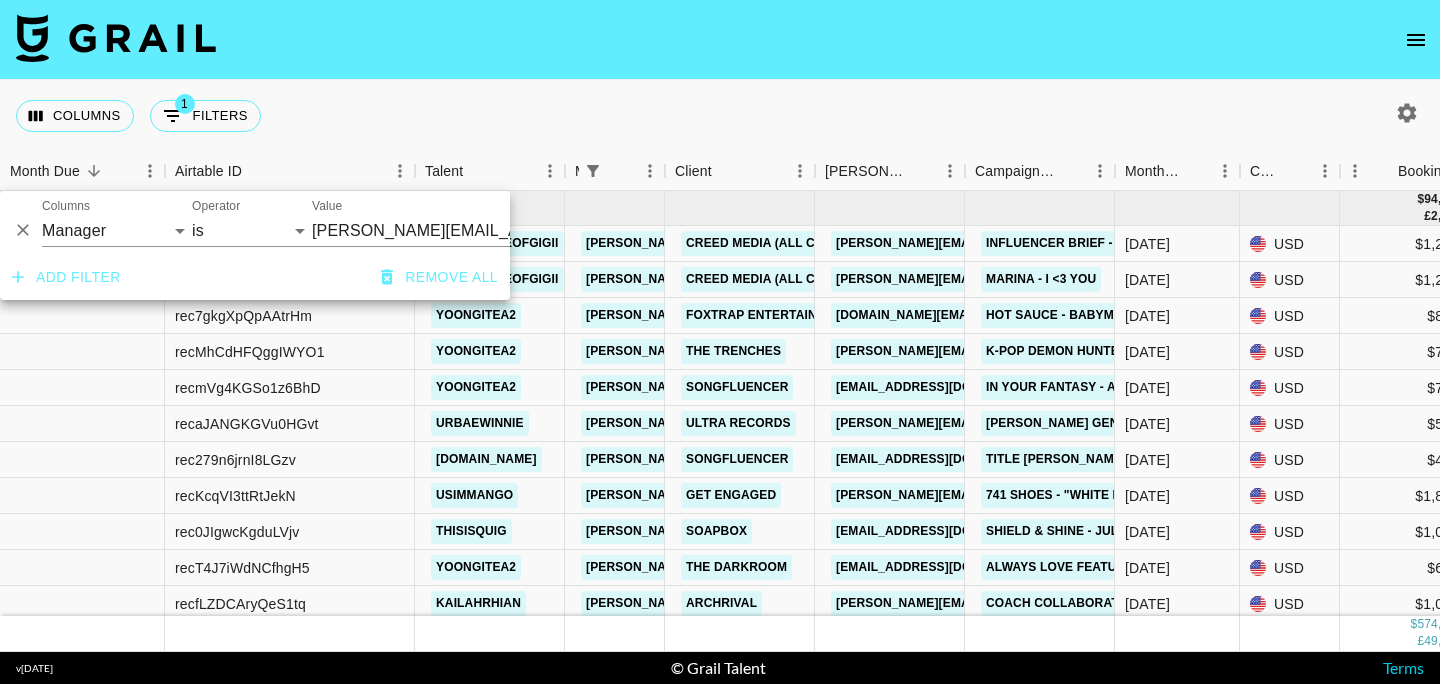 click on "Remove all" at bounding box center (439, 277) 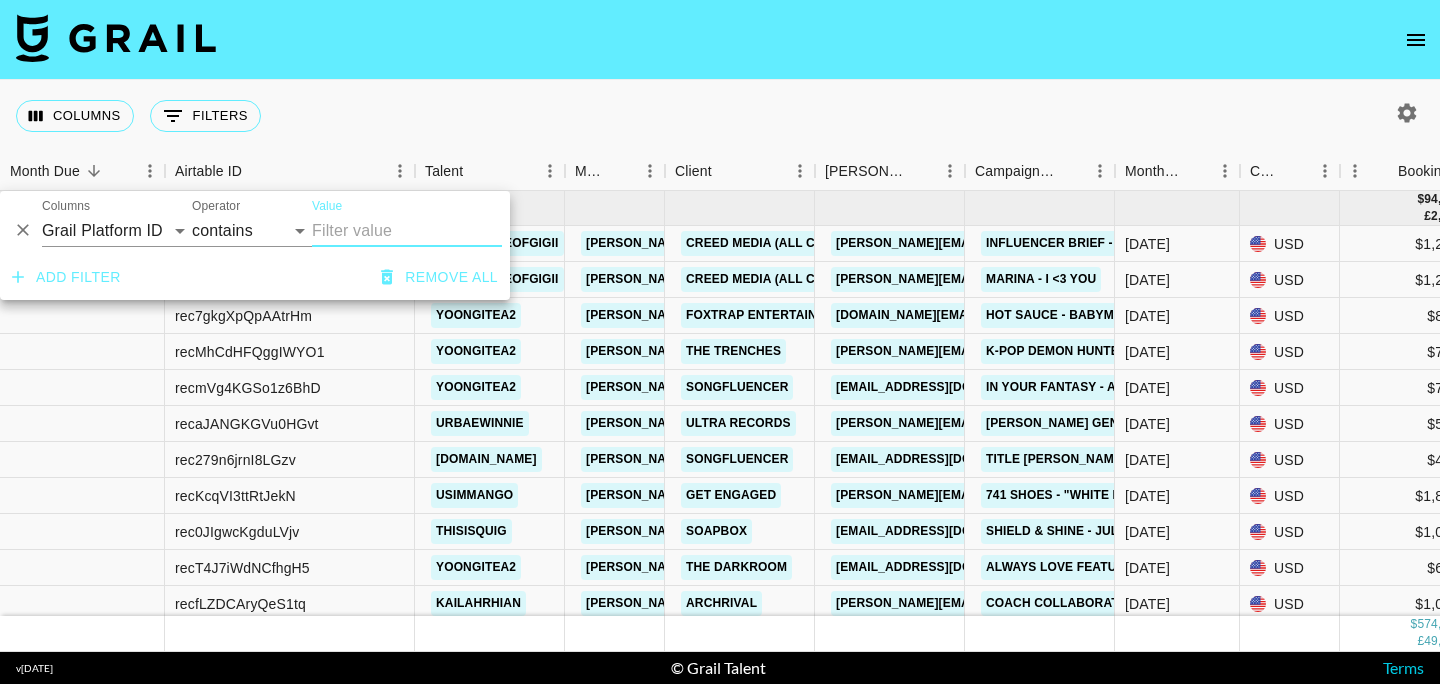 click on "Value" at bounding box center (407, 231) 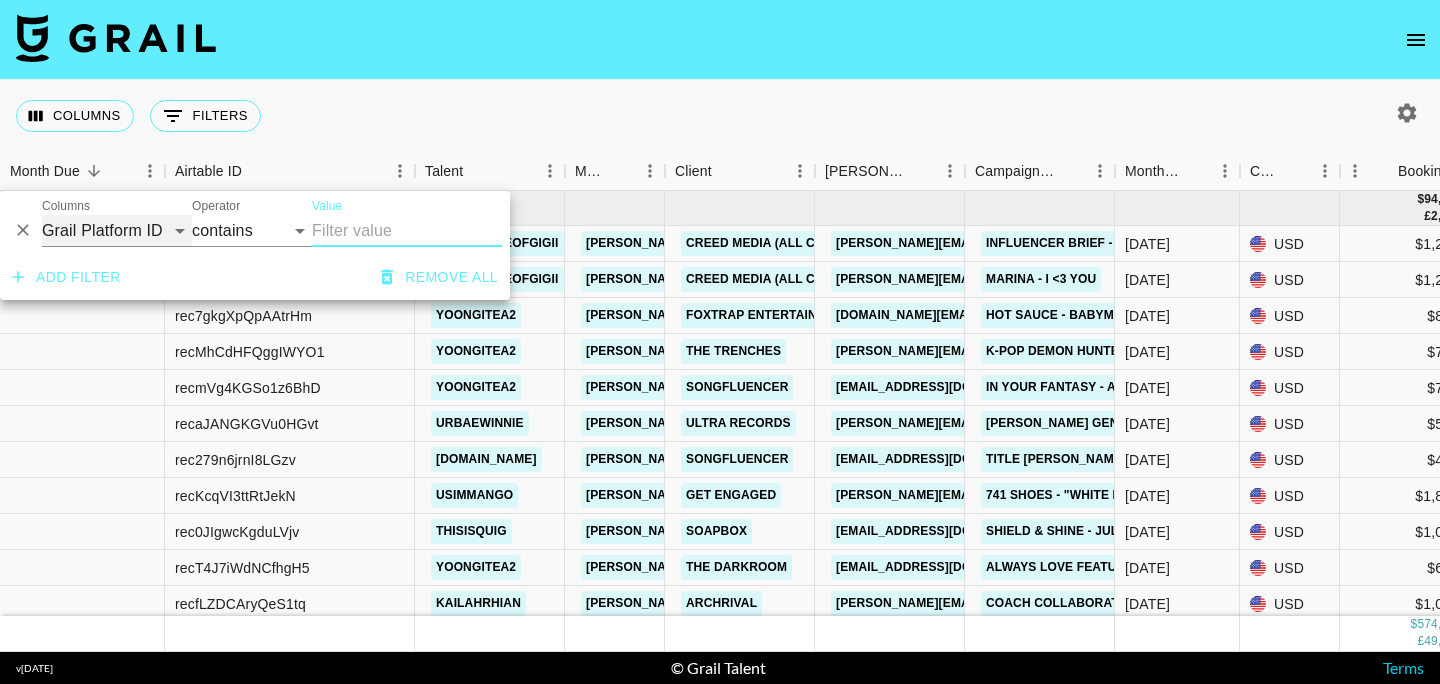 click on "Grail Platform ID Airtable ID Talent Manager Client [PERSON_NAME] Campaign (Type) Date Created Created by Grail Team Month Due Currency Booking Price Creator Commmission Override External Commission Expenses: Remove Commission? Commission Status Video Link Boost Code Special Booking Type PO Number Invoice Notes Uniport Contact Email Contract File Payment Sent Payment Sent Date Invoice Link" at bounding box center (117, 231) 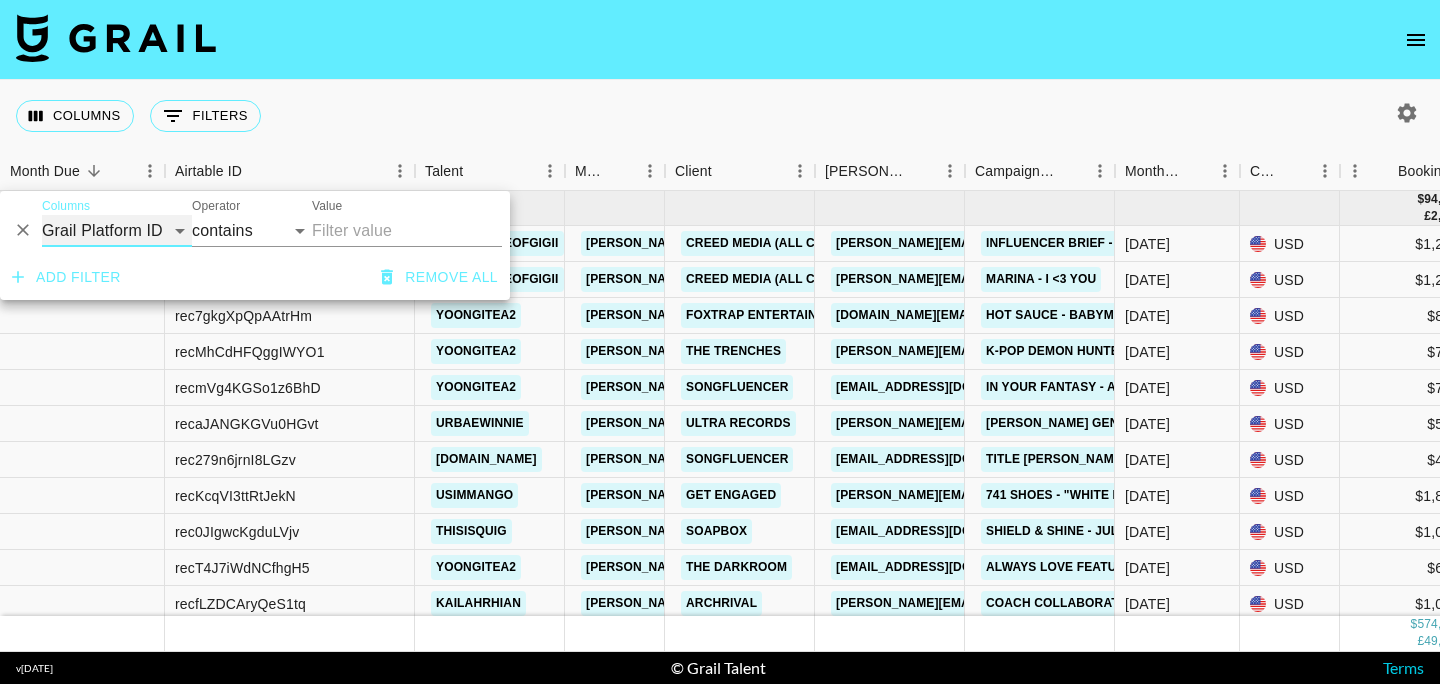 select on "managerIds" 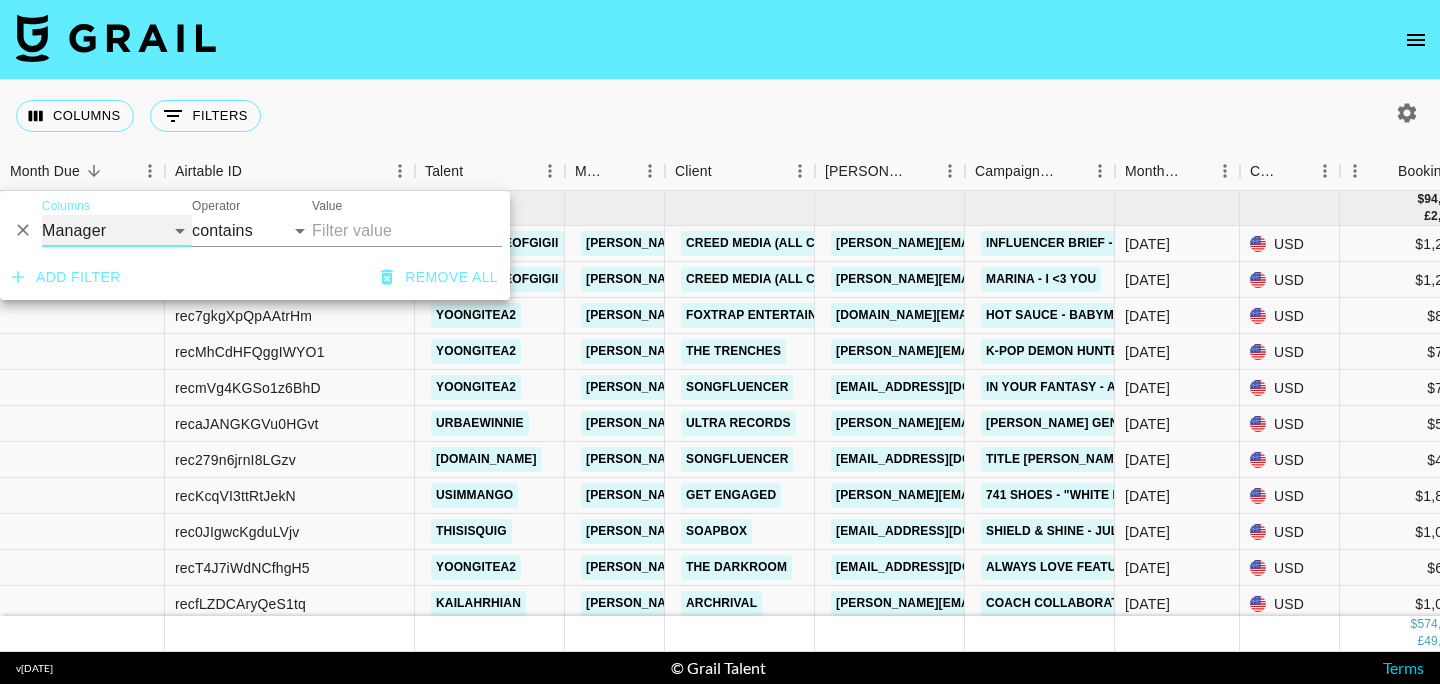 select on "is" 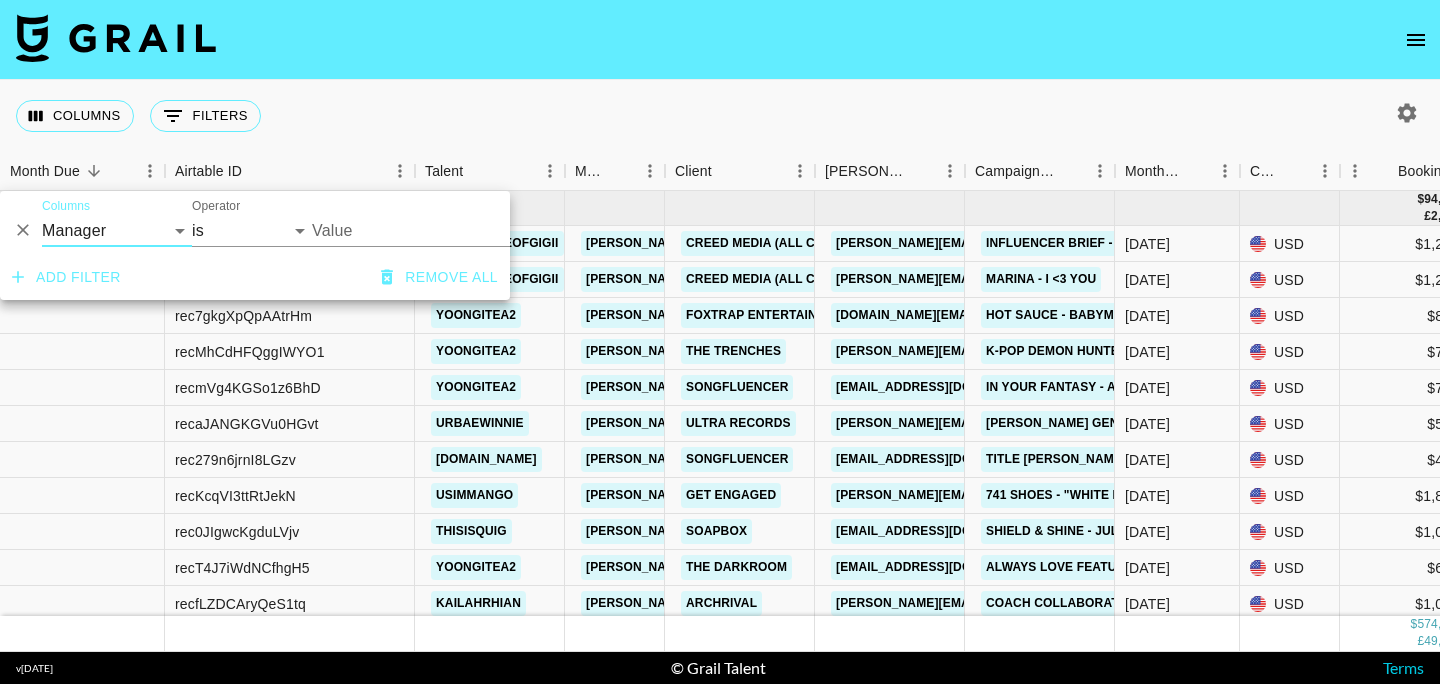 click on "Value" at bounding box center (447, 230) 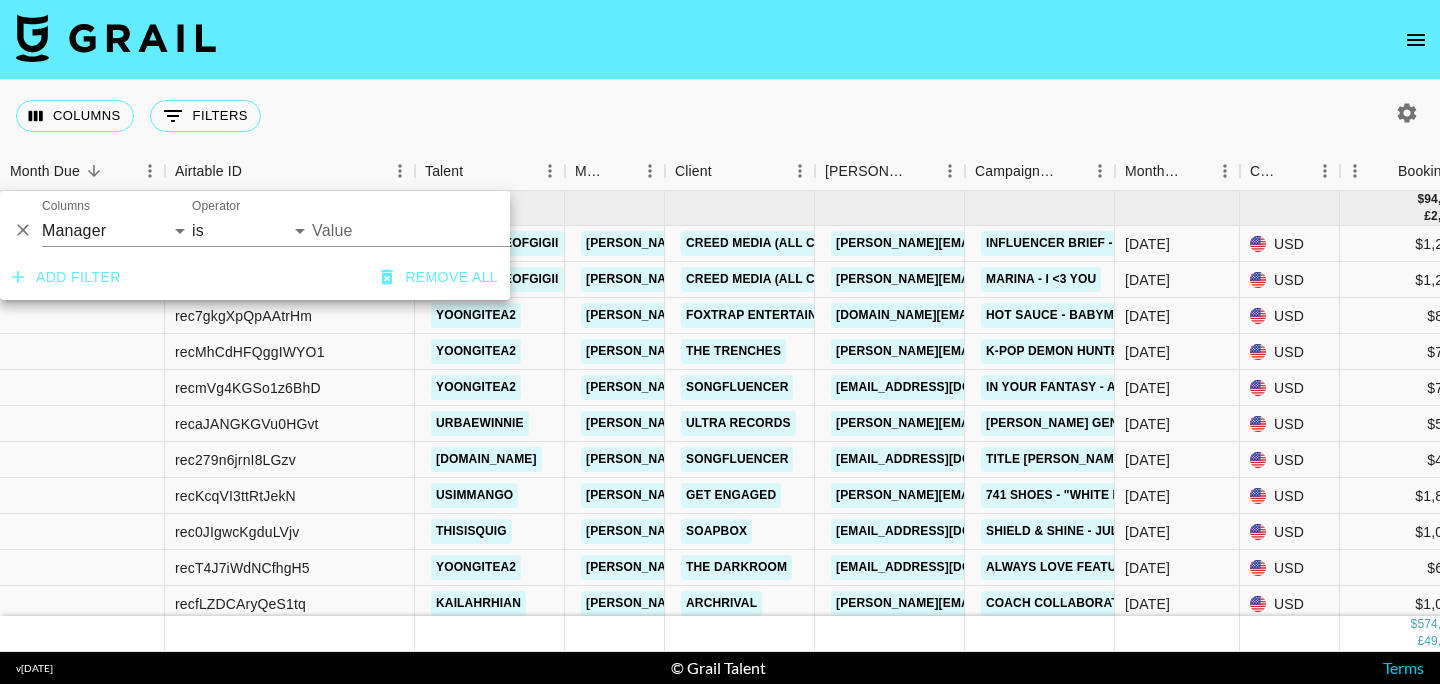 click on "Value" at bounding box center [447, 230] 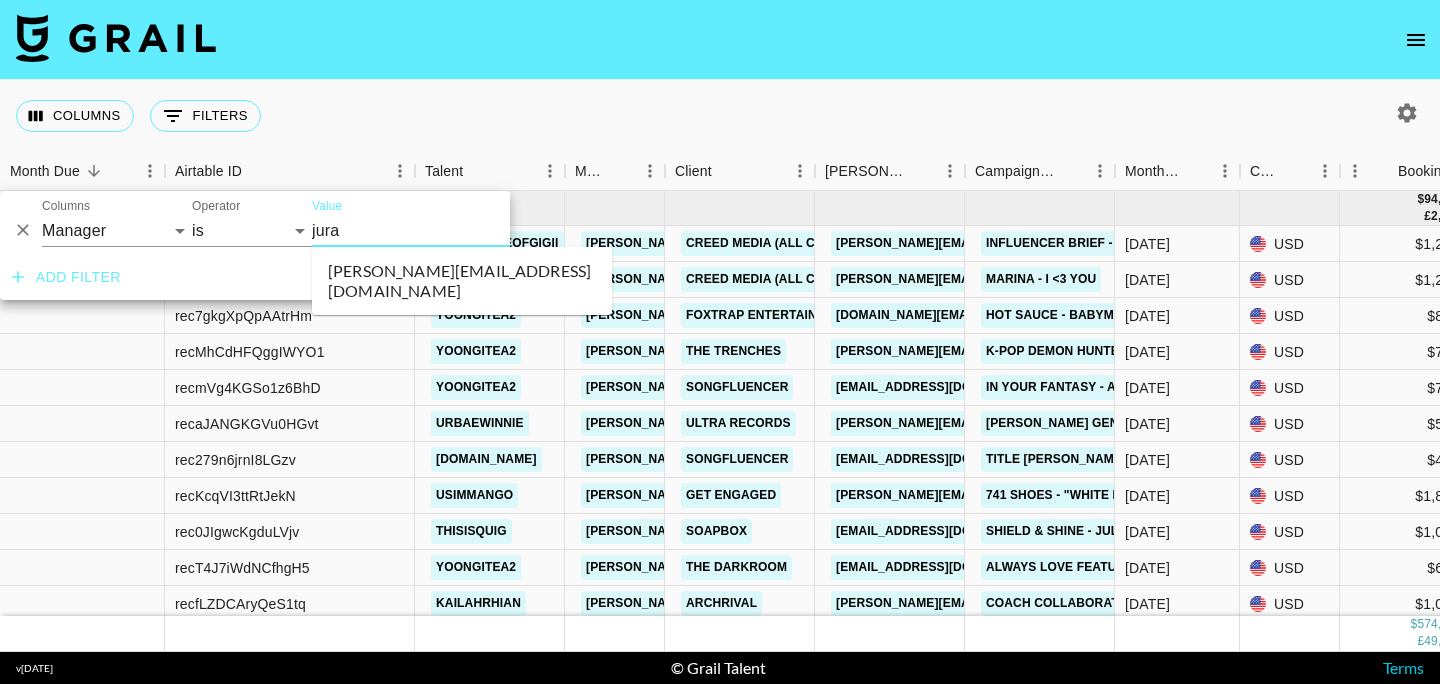 type on "juraj" 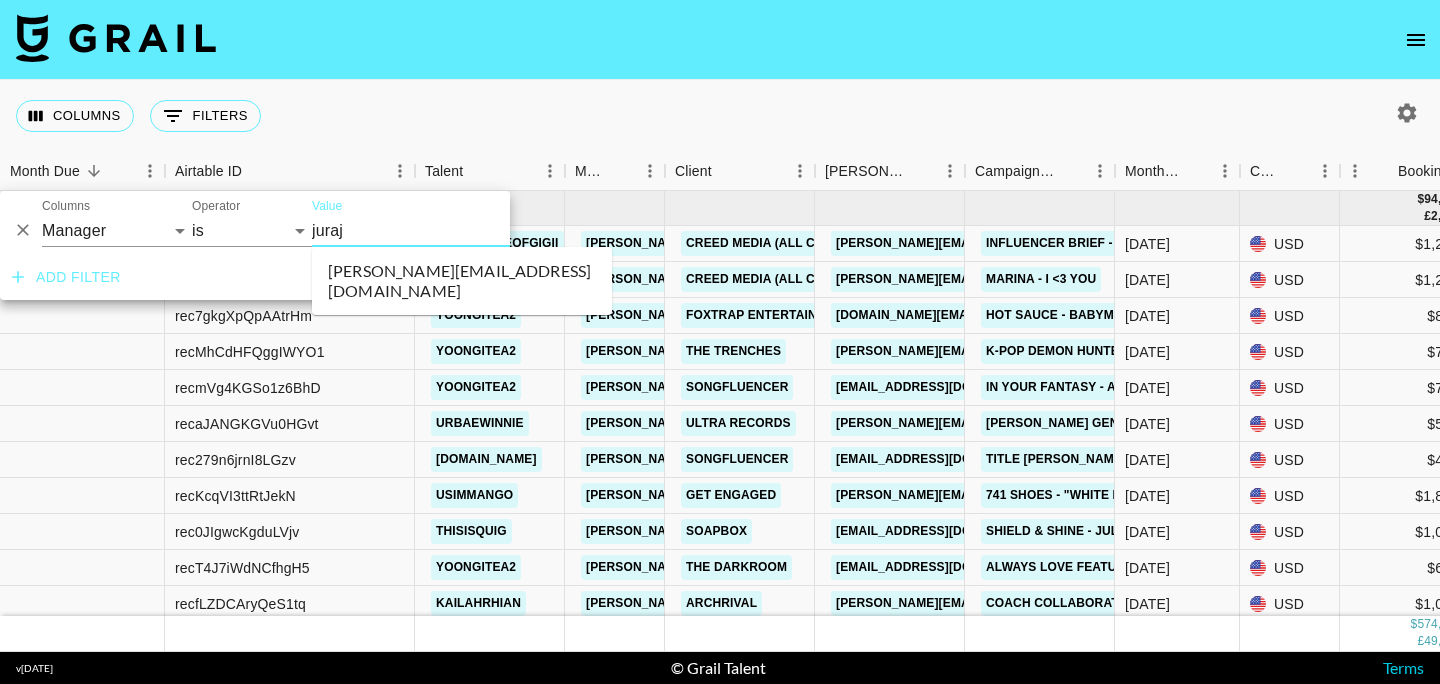 click on "[PERSON_NAME][EMAIL_ADDRESS][DOMAIN_NAME]" at bounding box center [462, 281] 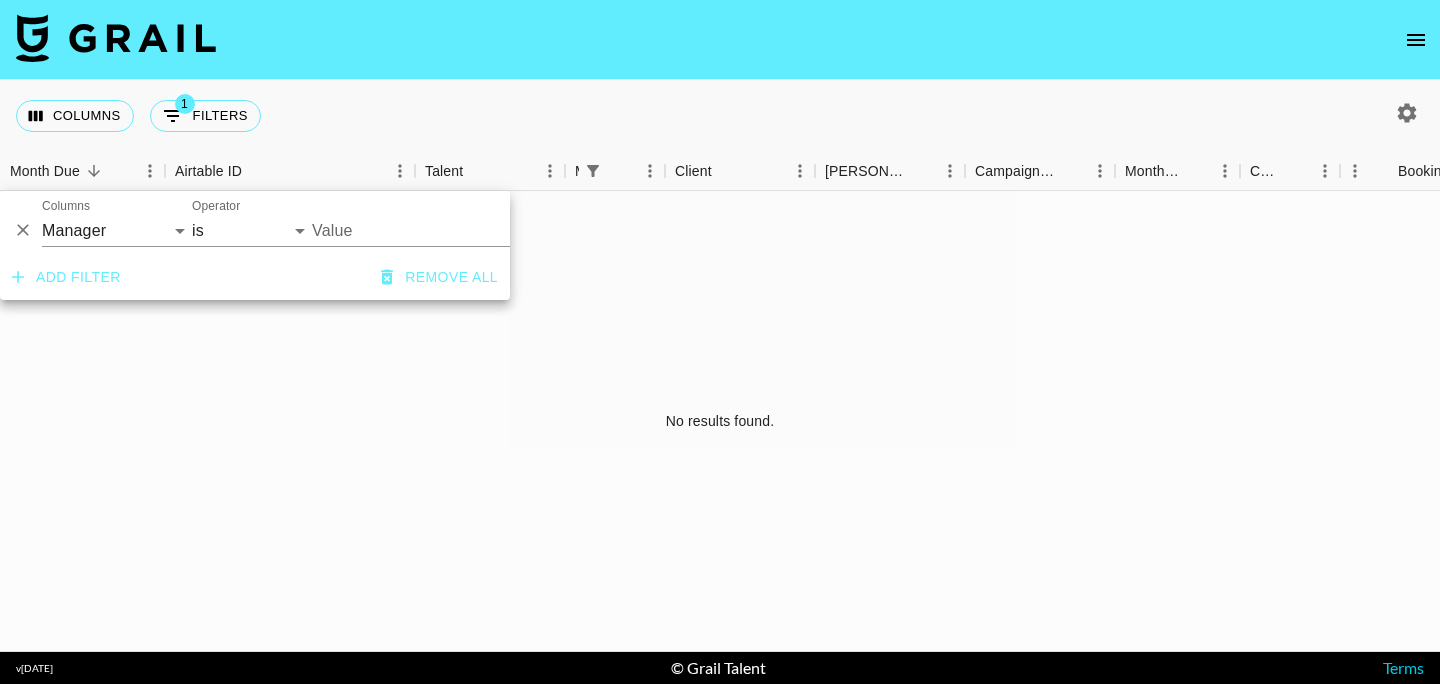 type on "[PERSON_NAME][EMAIL_ADDRESS][DOMAIN_NAME]" 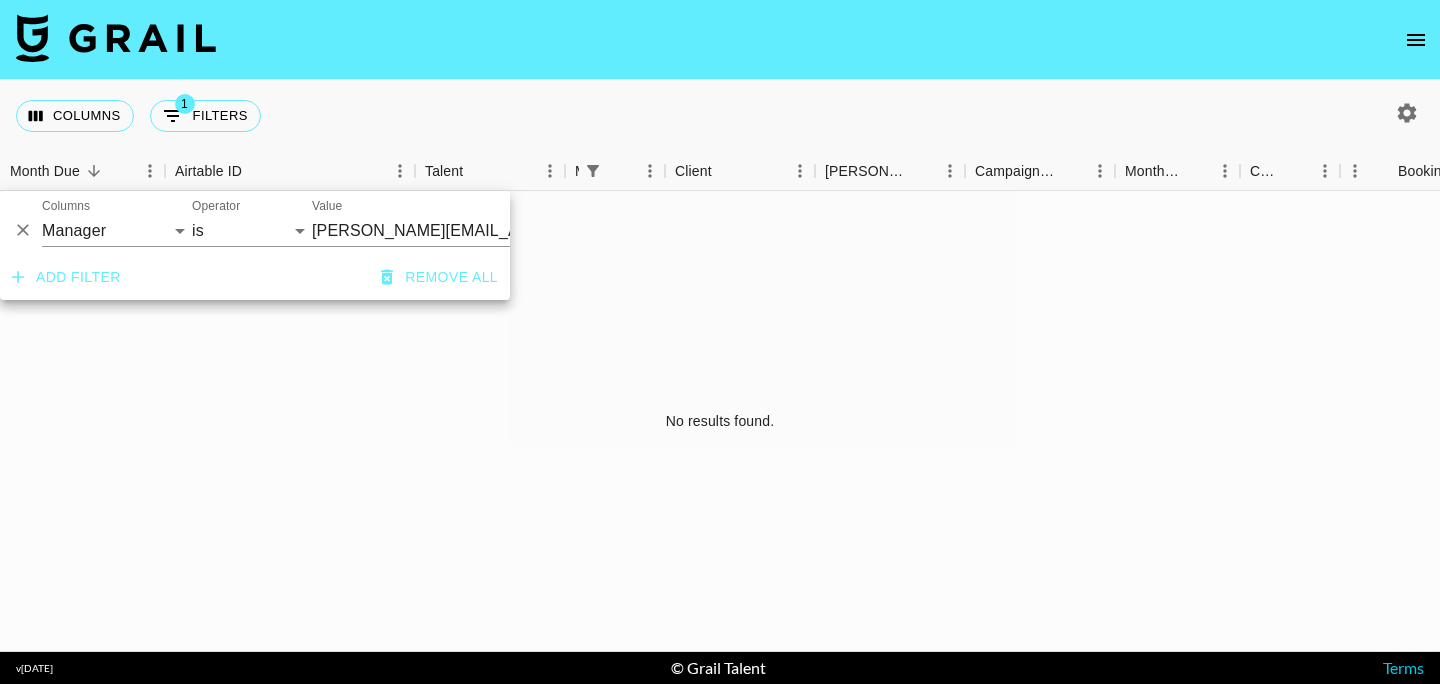 click on "Columns 1 Filters + Booking" at bounding box center (720, 116) 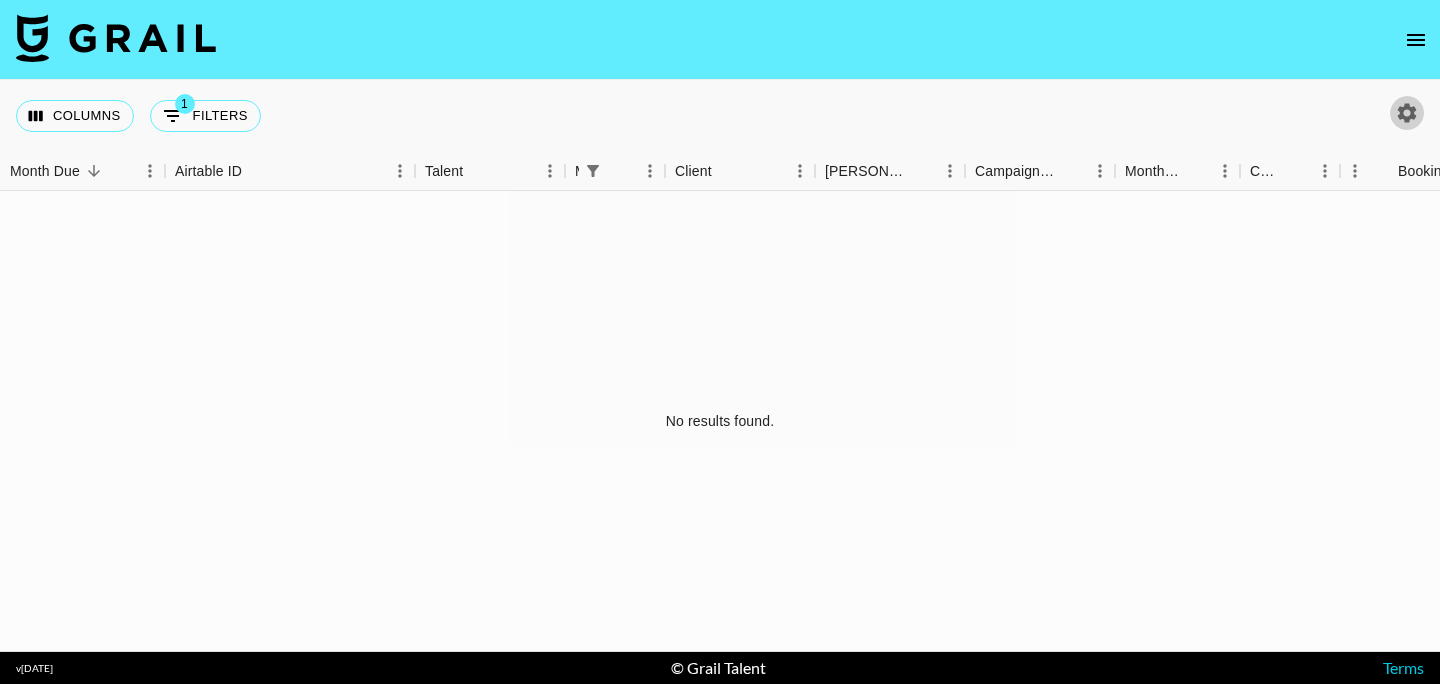 click 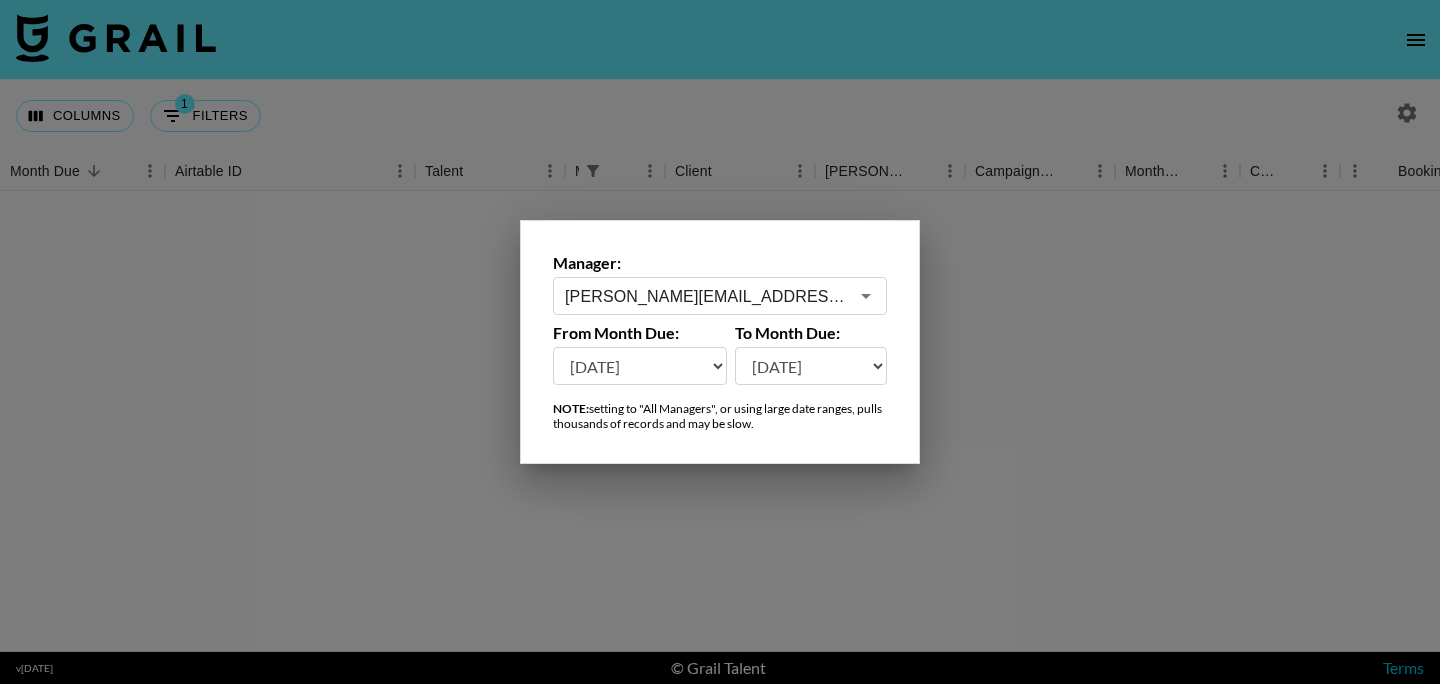 click on "[PERSON_NAME][EMAIL_ADDRESS][PERSON_NAME][PERSON_NAME][DOMAIN_NAME]" at bounding box center (706, 296) 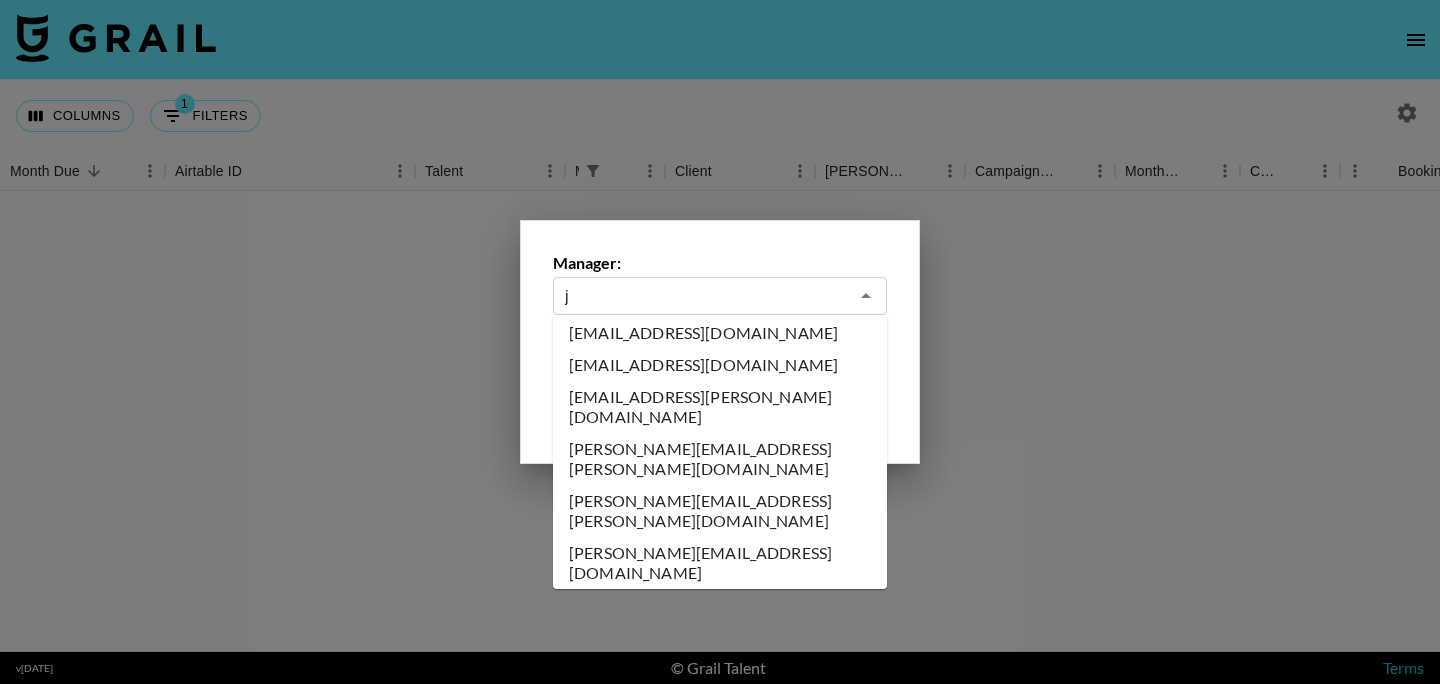 scroll, scrollTop: 0, scrollLeft: 0, axis: both 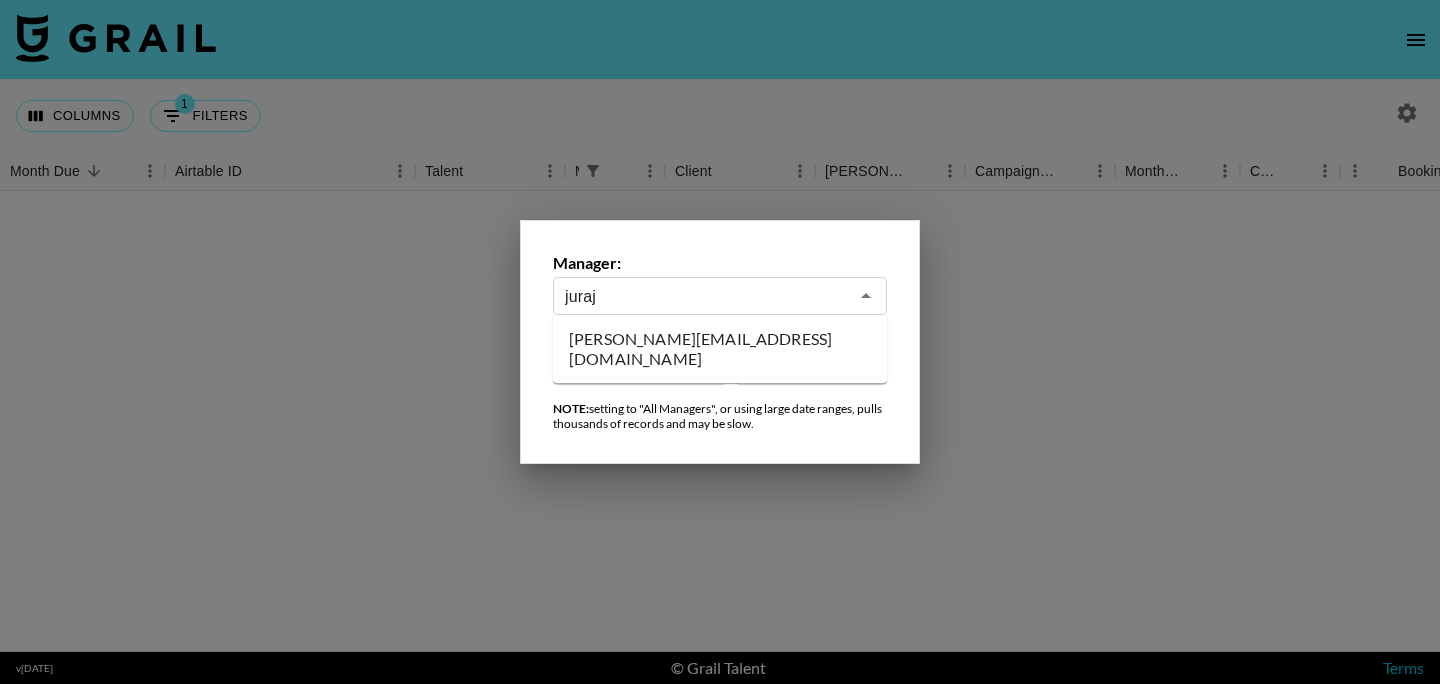 click on "[PERSON_NAME][EMAIL_ADDRESS][DOMAIN_NAME]" at bounding box center (720, 349) 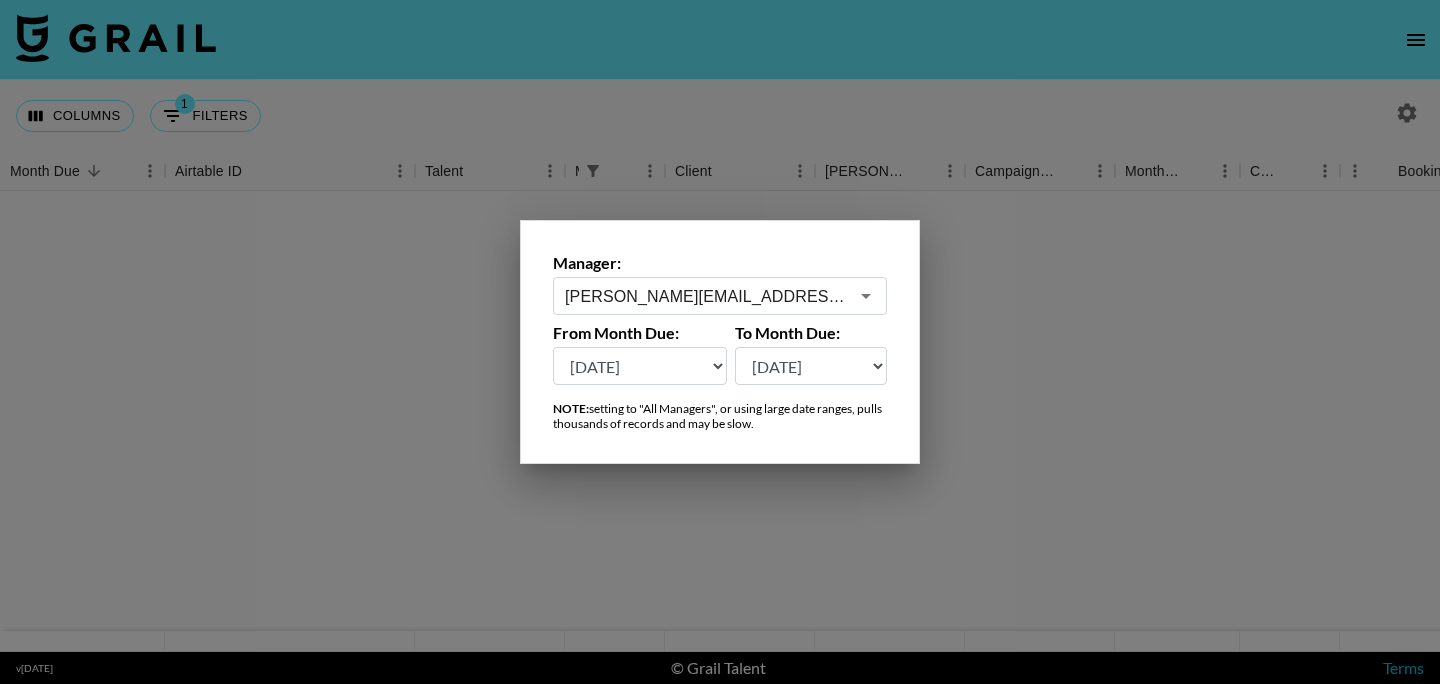 click at bounding box center [720, 342] 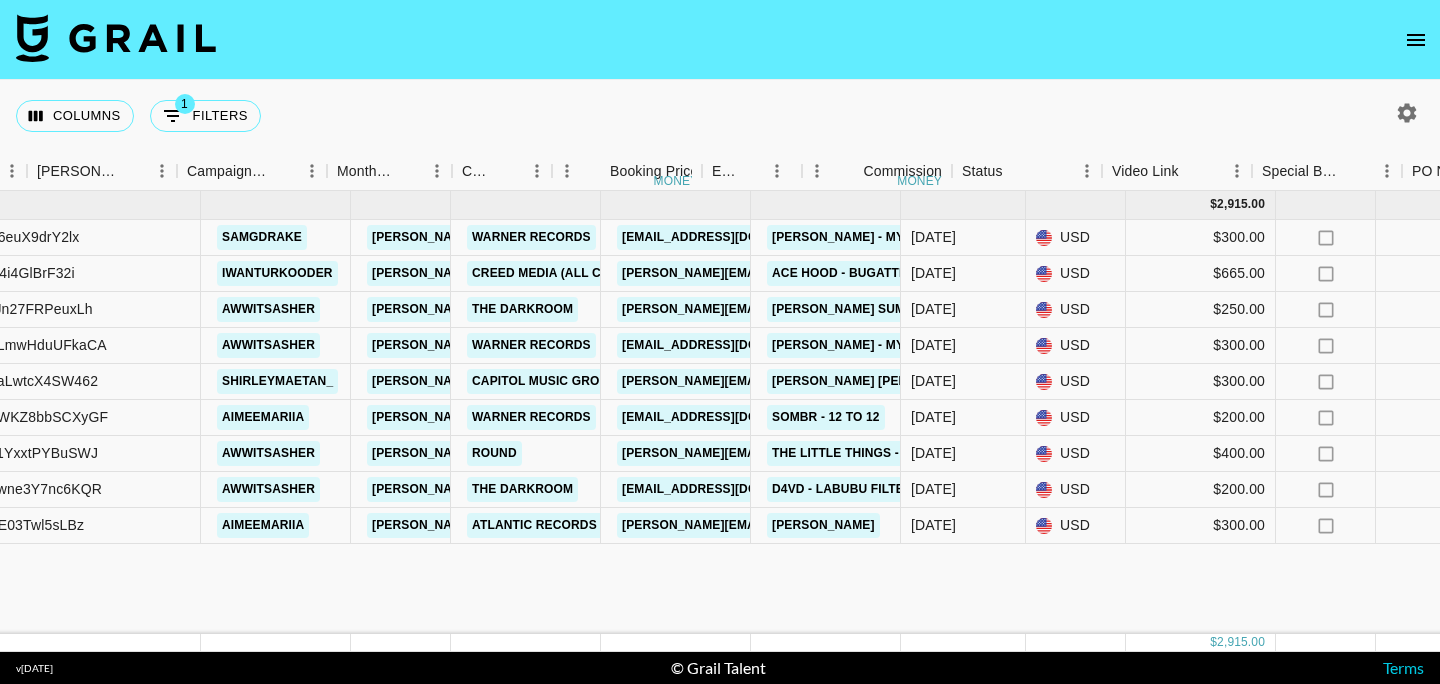 scroll, scrollTop: 0, scrollLeft: 0, axis: both 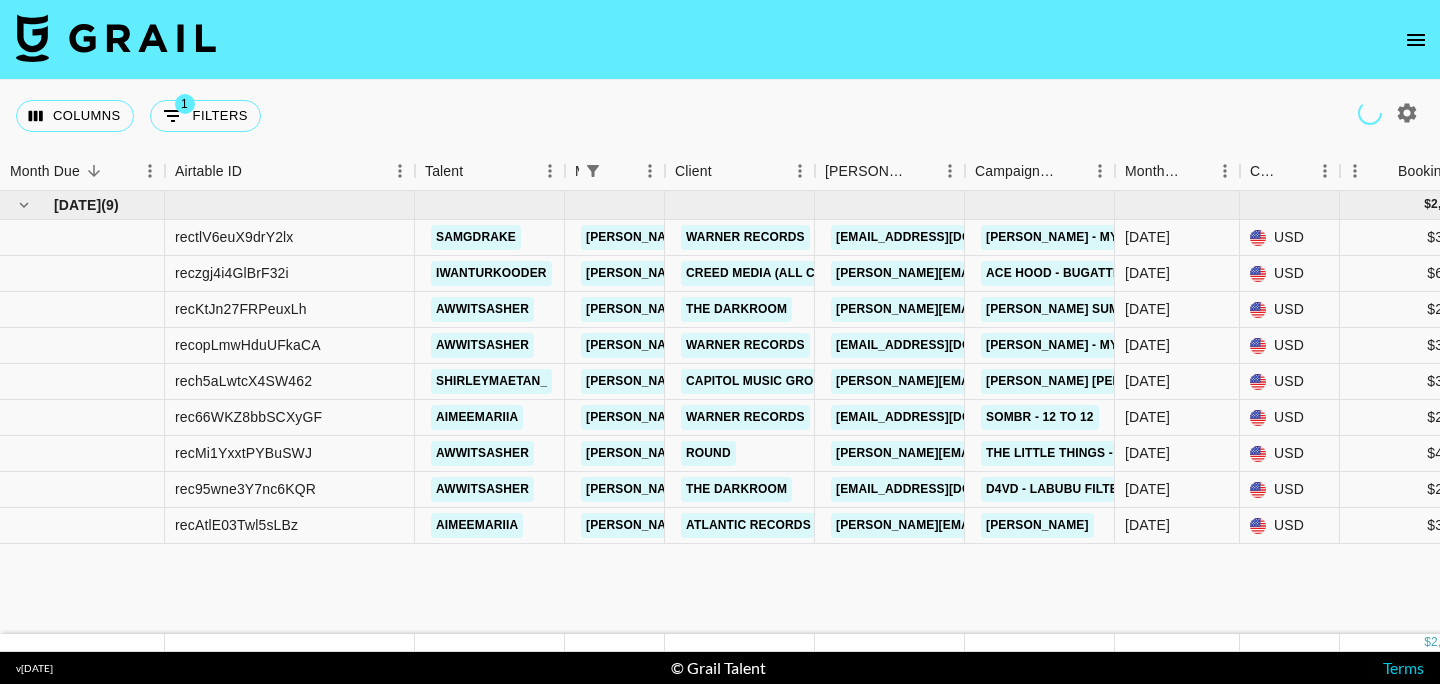 click 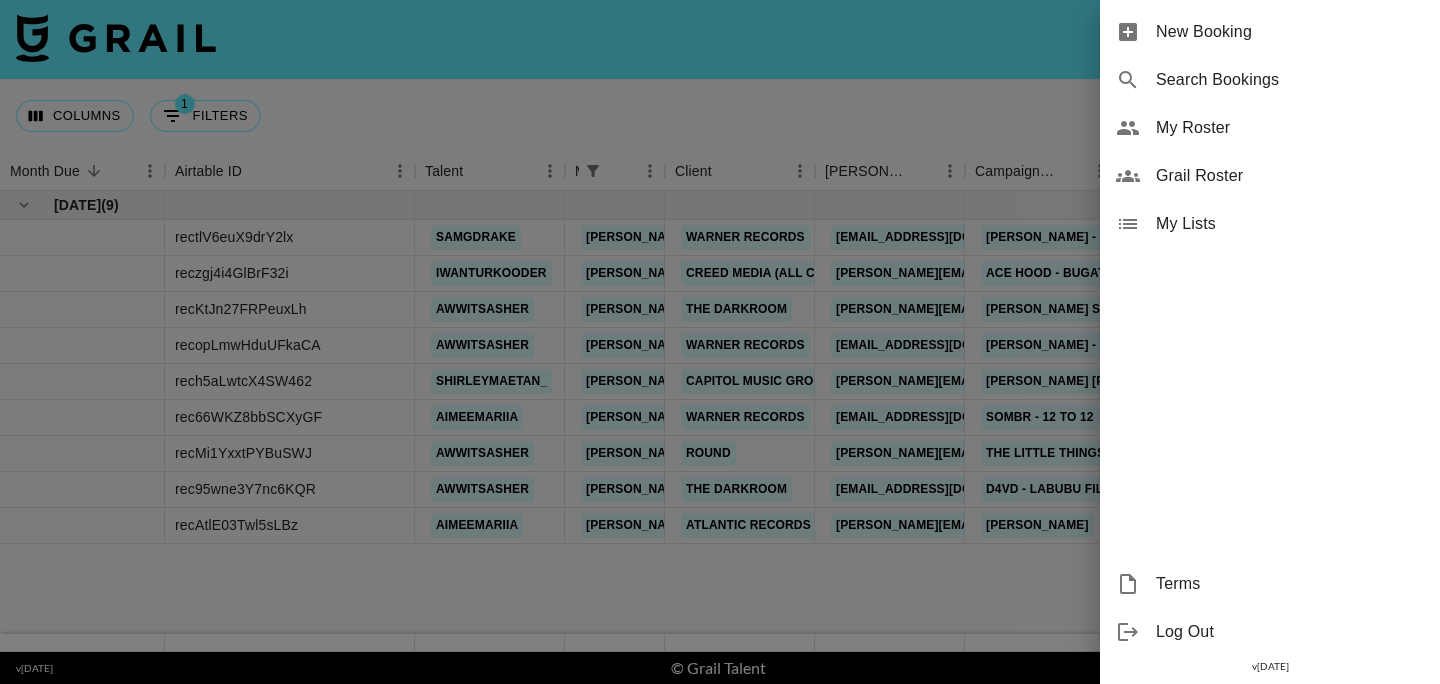 click on "My Roster" at bounding box center (1290, 128) 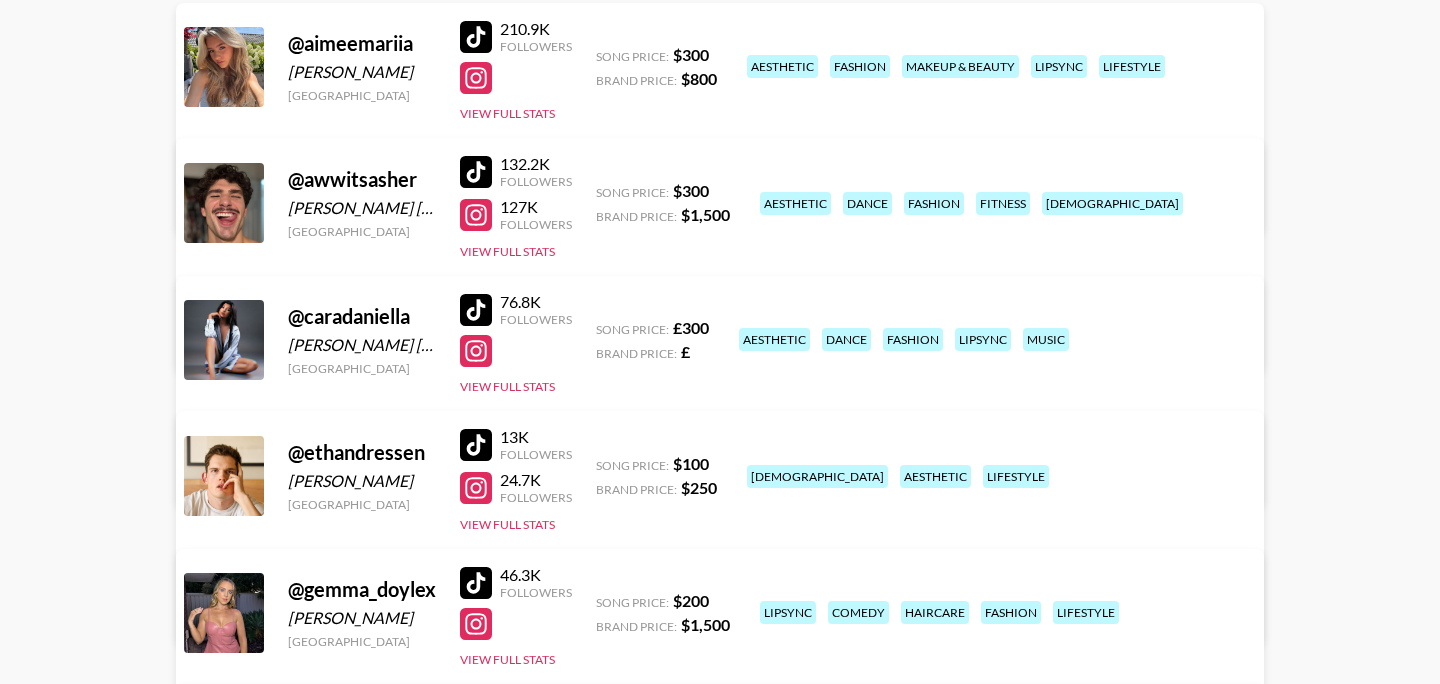 scroll, scrollTop: 0, scrollLeft: 0, axis: both 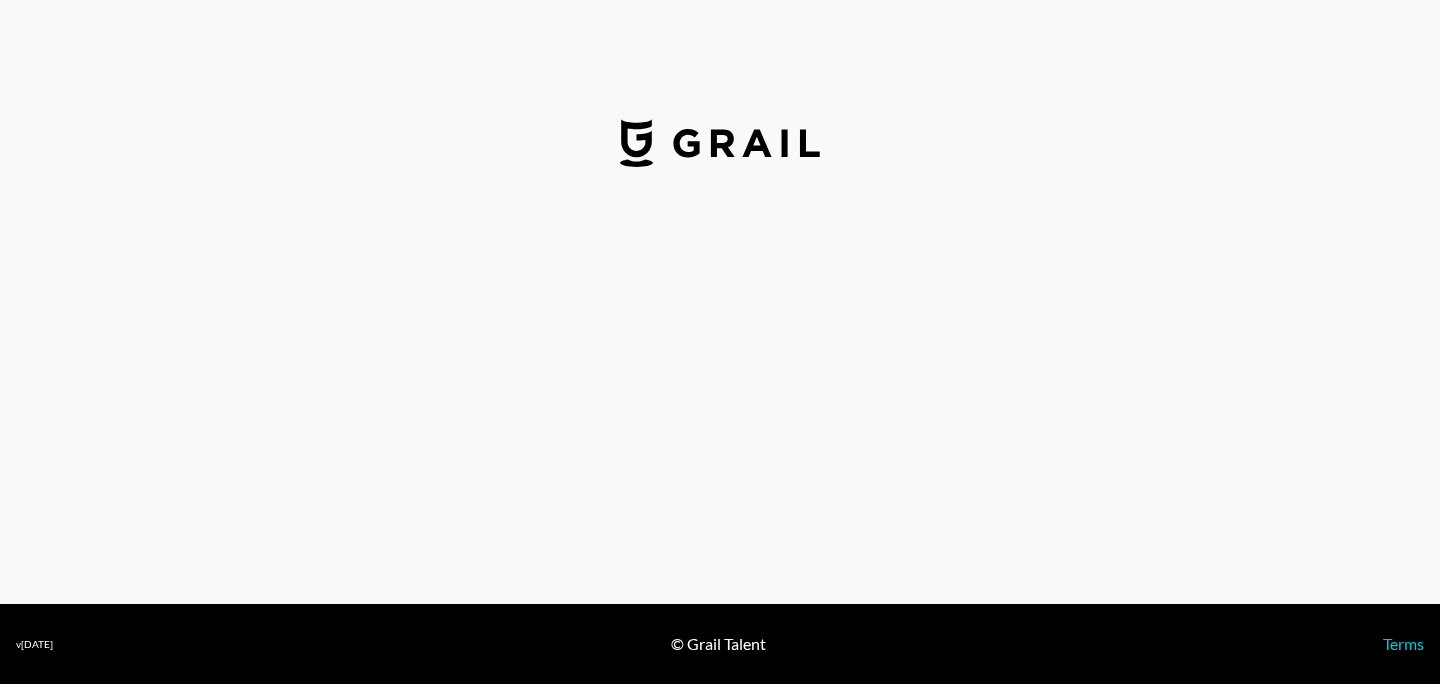 select on "USD" 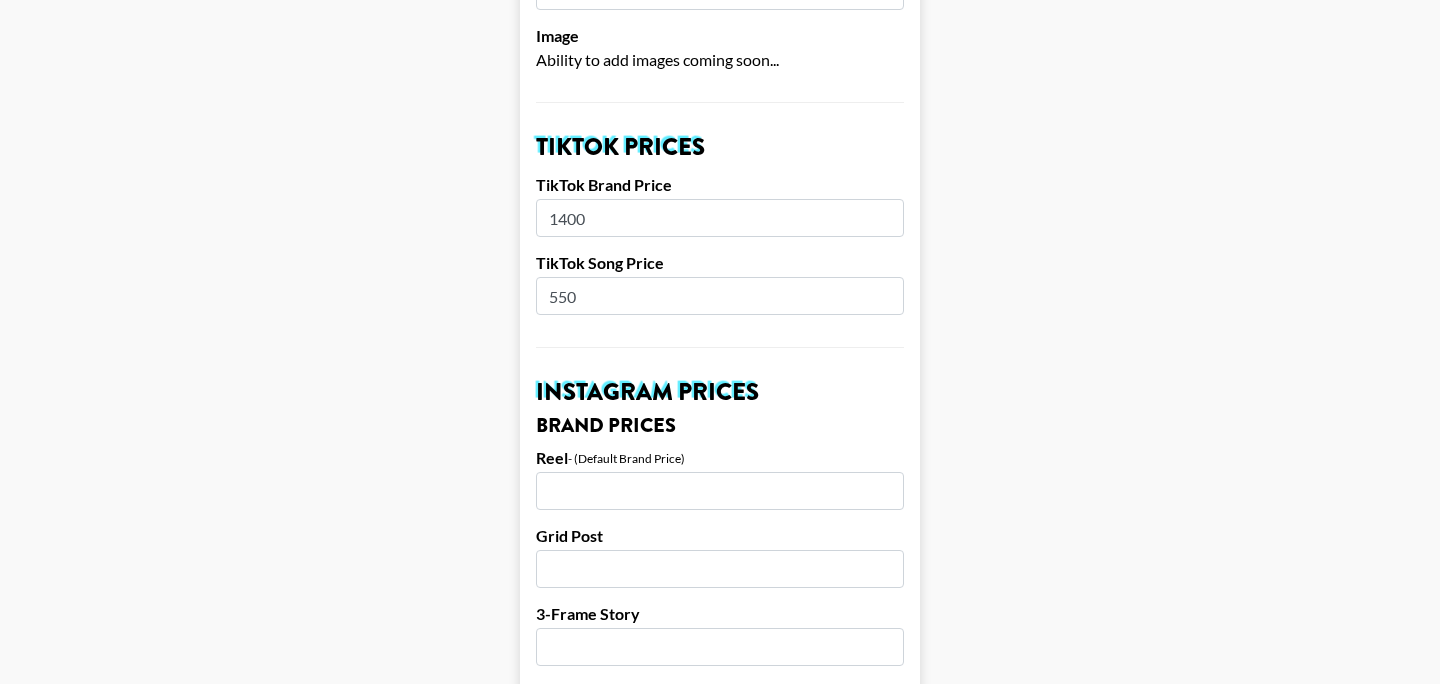 scroll, scrollTop: 685, scrollLeft: 0, axis: vertical 